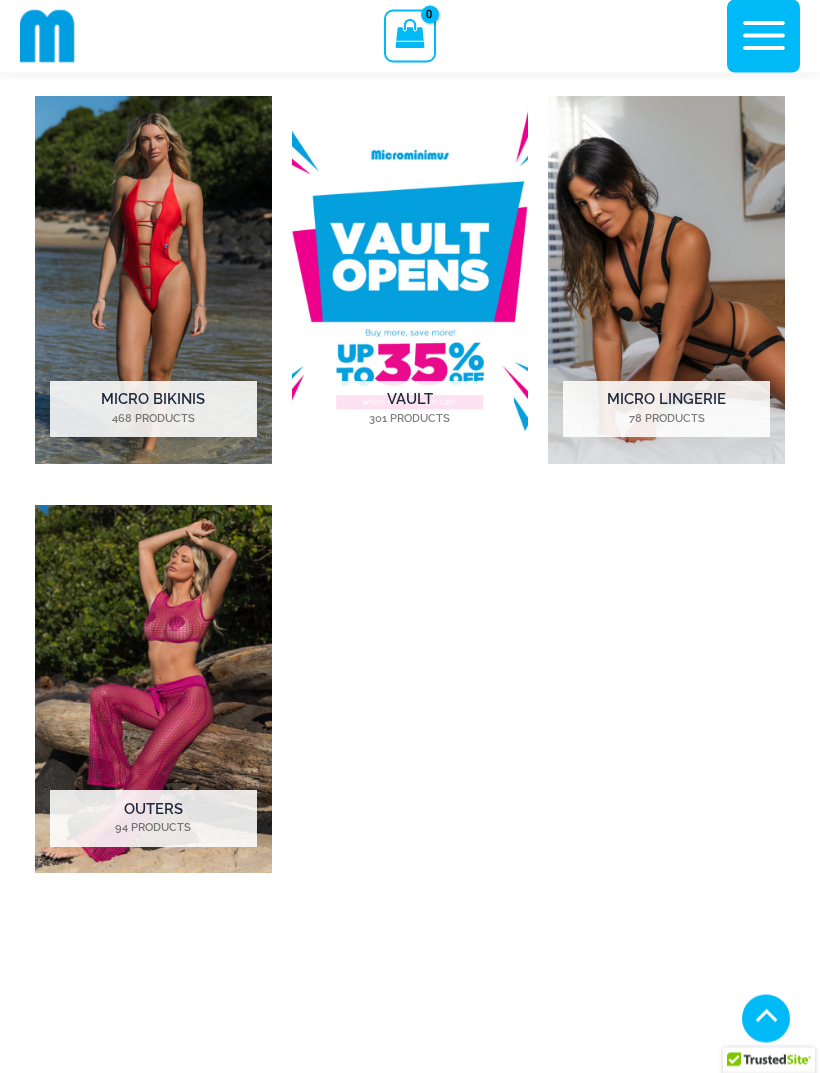 scroll, scrollTop: 1031, scrollLeft: 0, axis: vertical 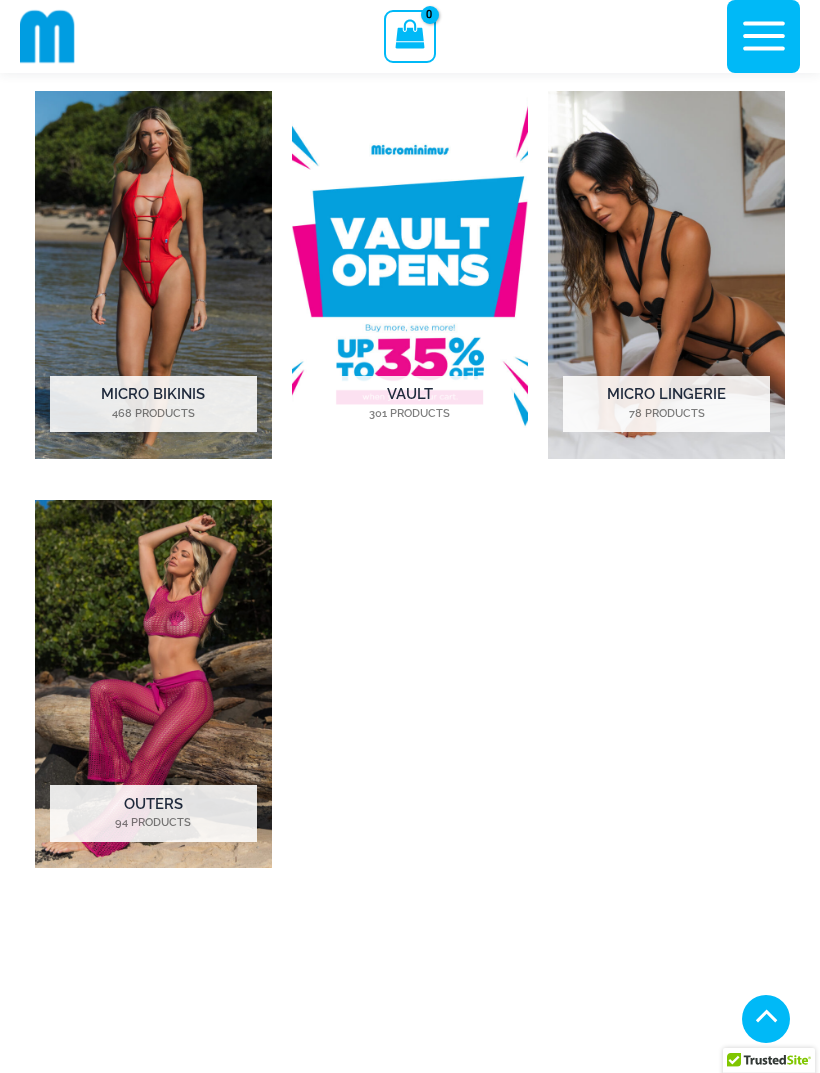 click at bounding box center (153, 684) 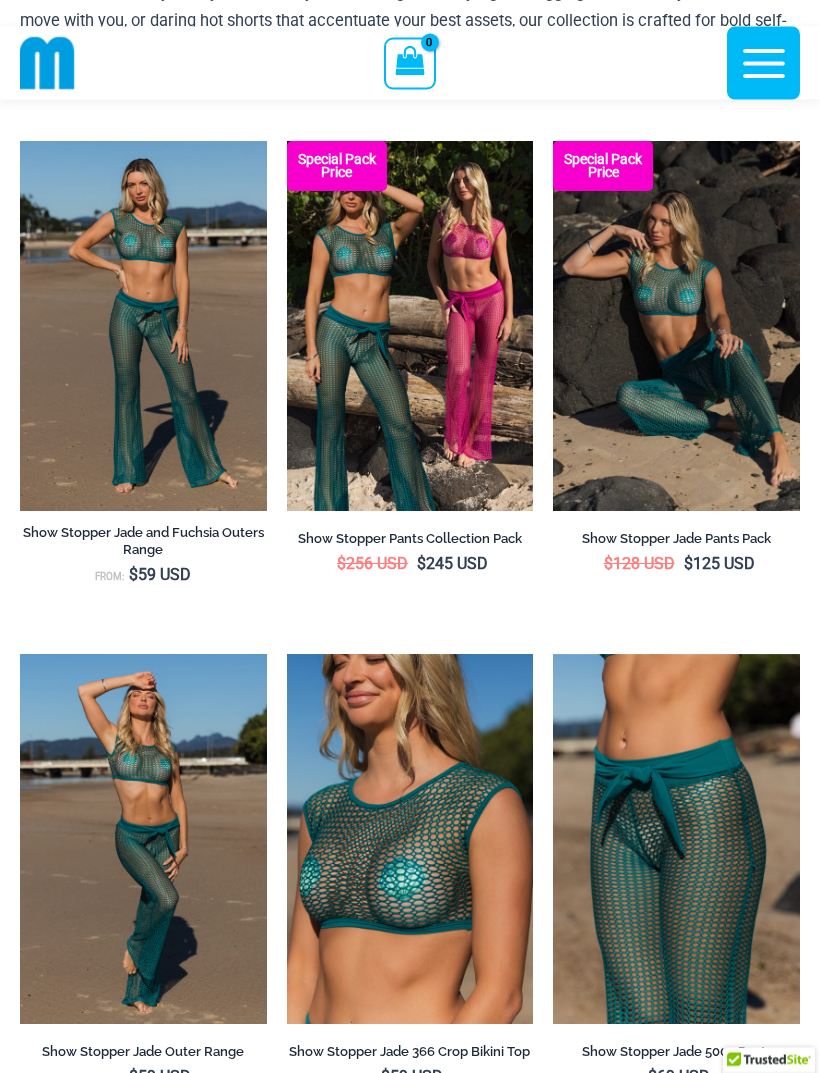 scroll, scrollTop: 227, scrollLeft: 0, axis: vertical 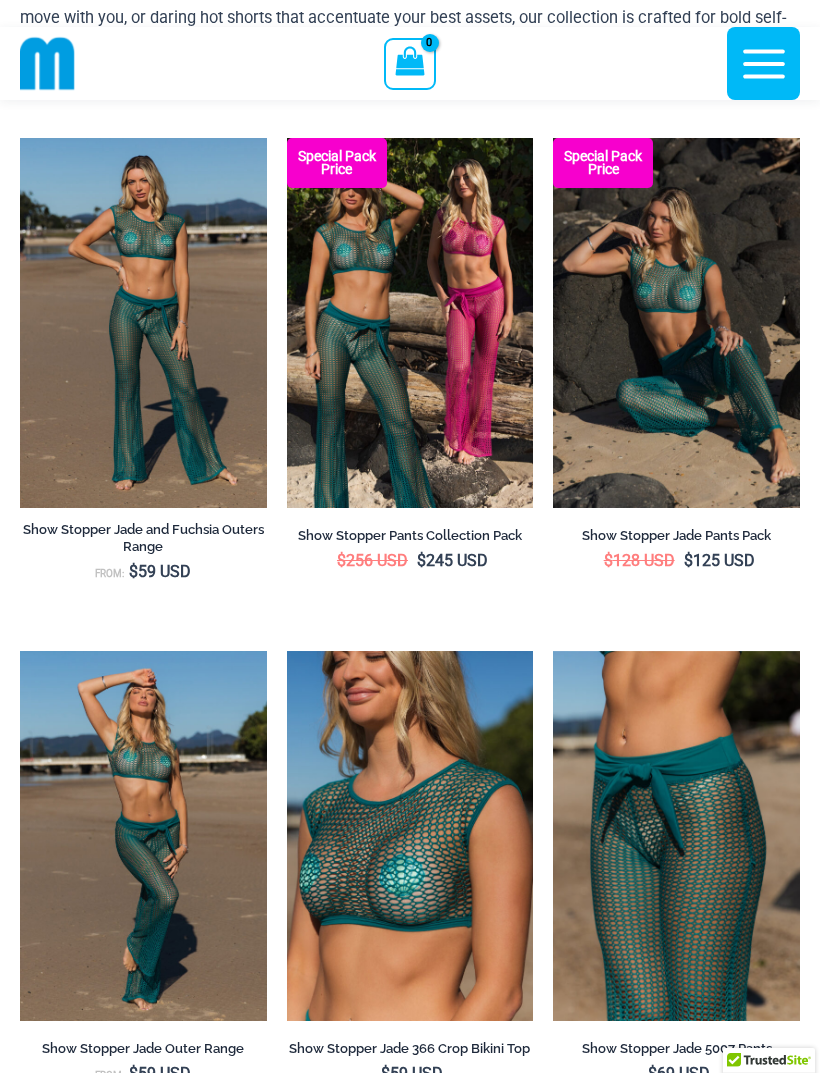 click at bounding box center (287, 651) 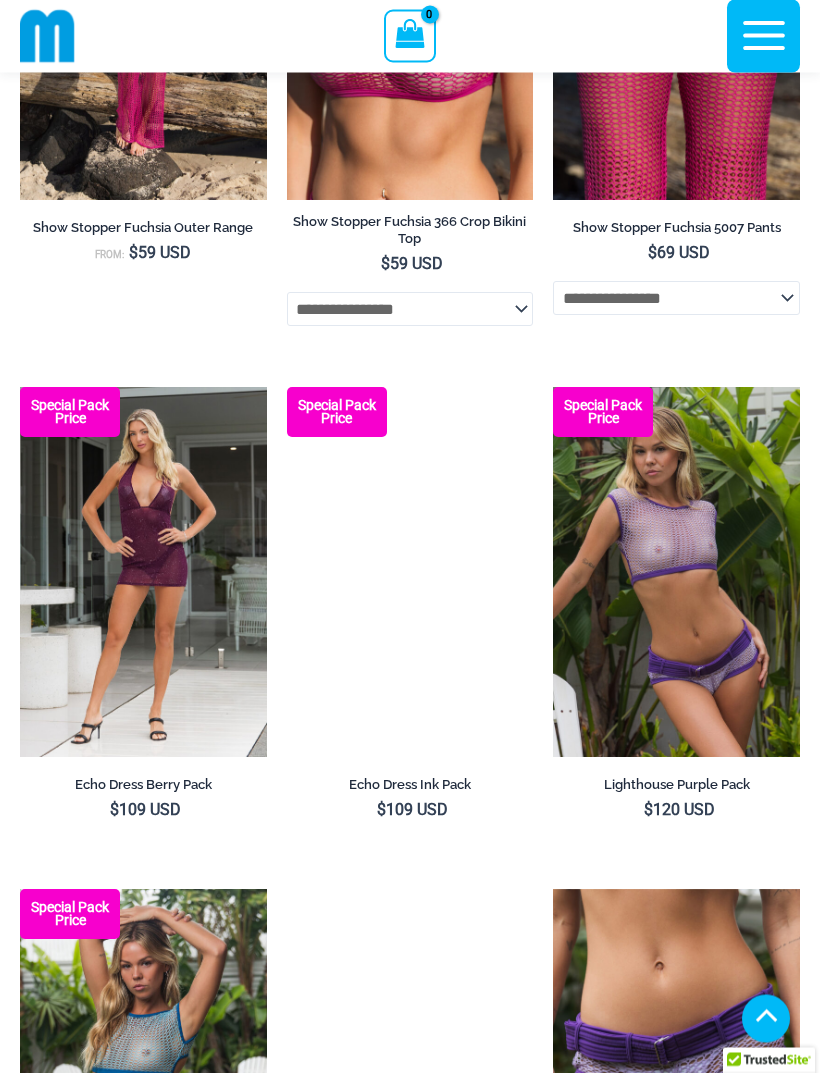 scroll, scrollTop: 1594, scrollLeft: 0, axis: vertical 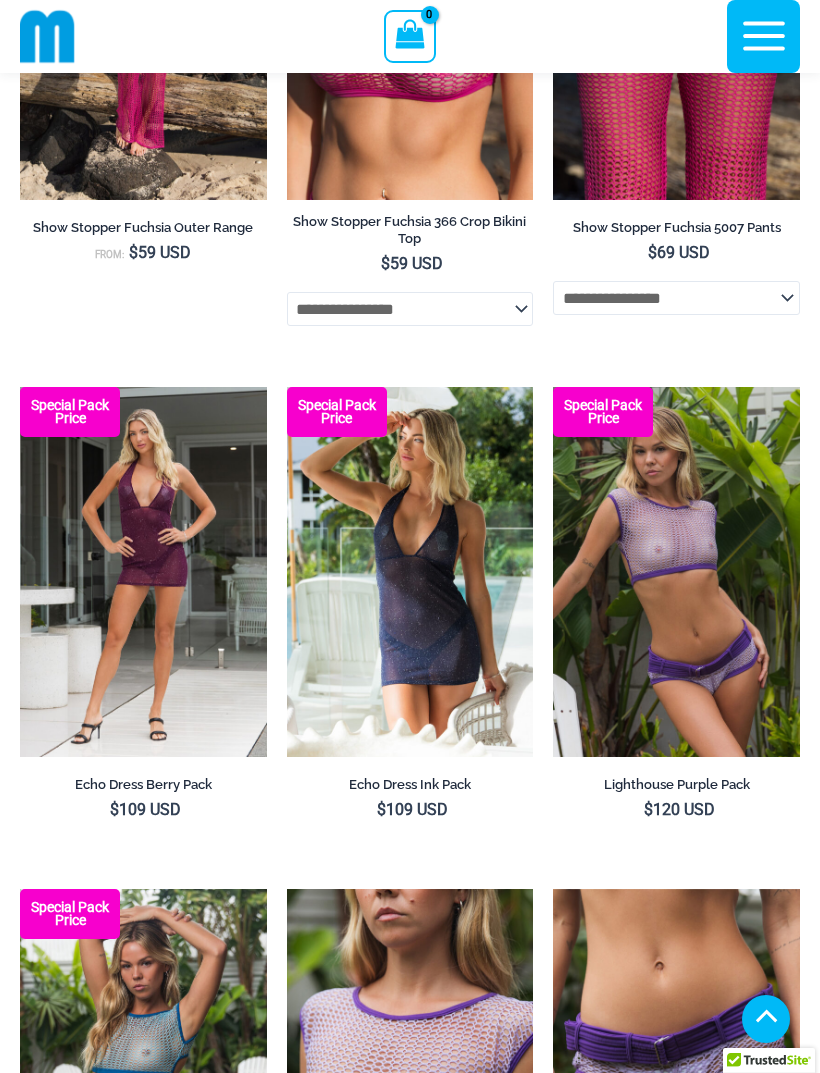 click at bounding box center [287, 387] 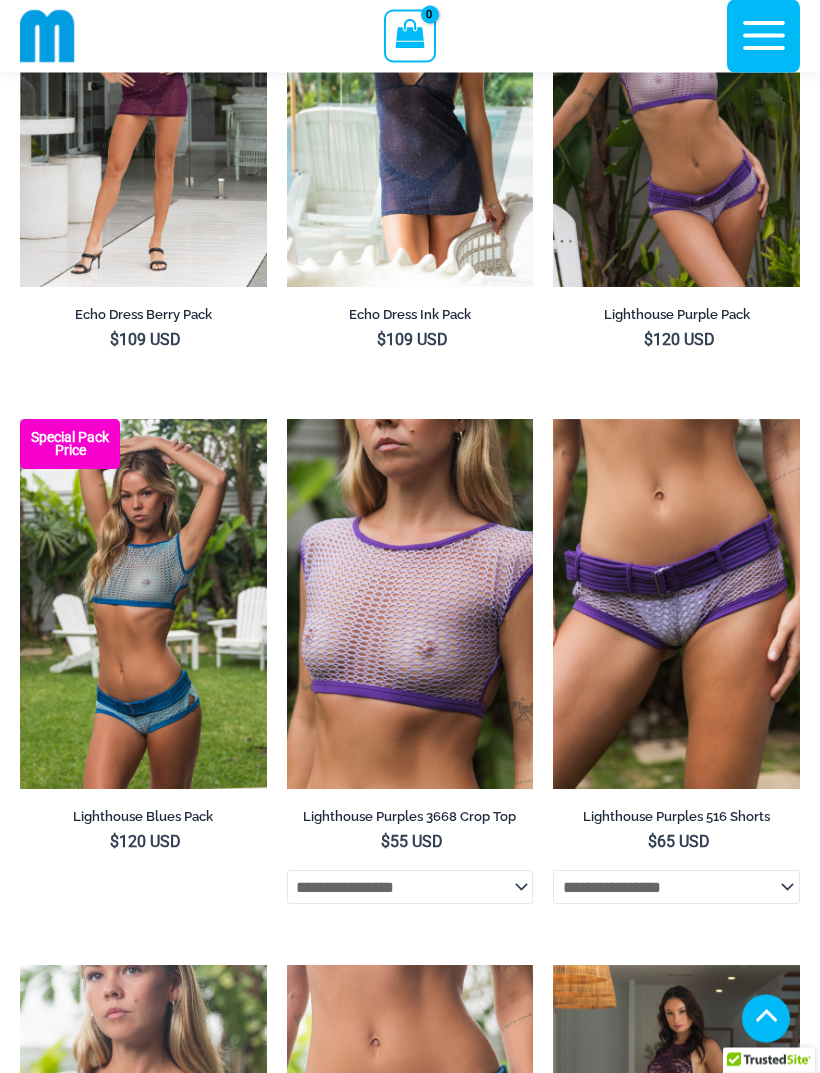 scroll, scrollTop: 2064, scrollLeft: 0, axis: vertical 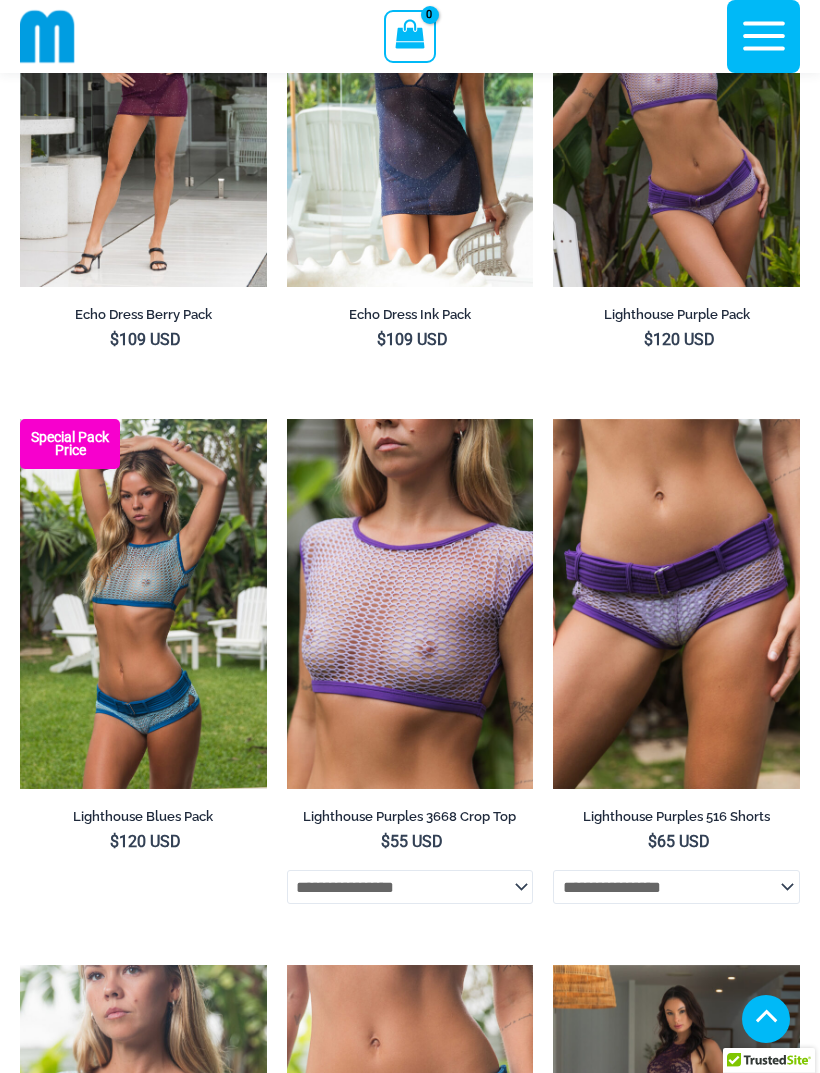 click at bounding box center (287, 419) 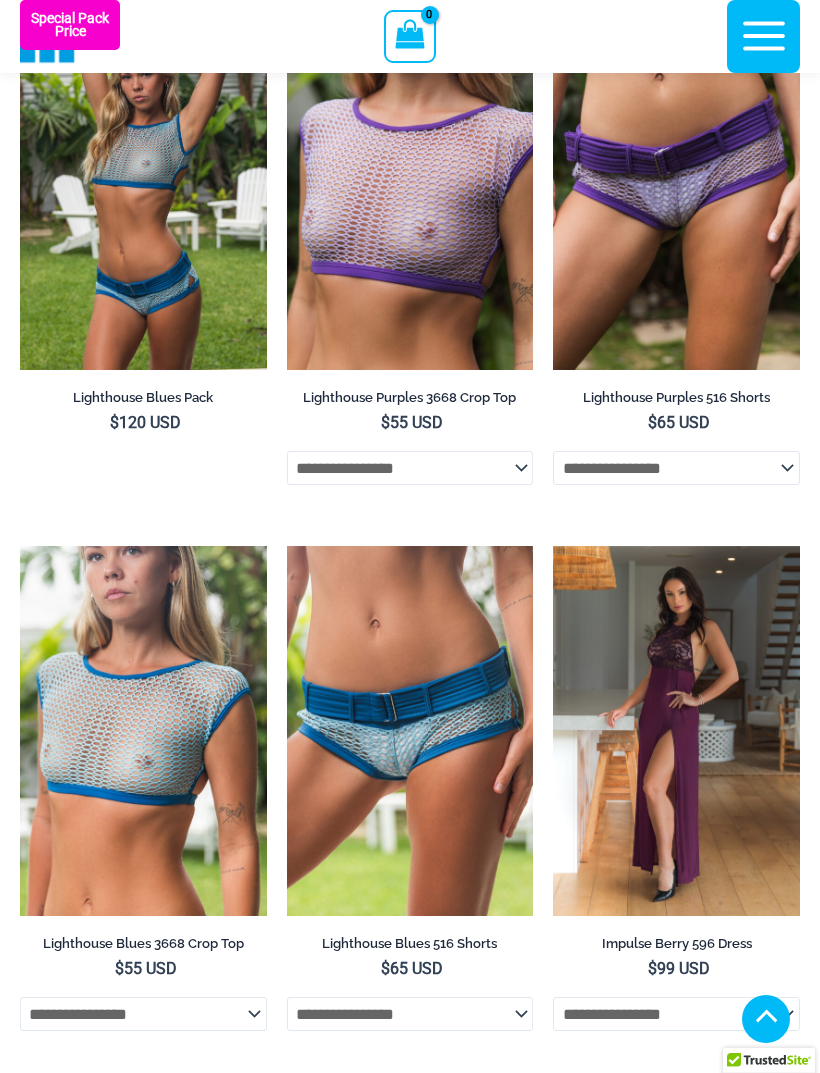 scroll, scrollTop: 2458, scrollLeft: 0, axis: vertical 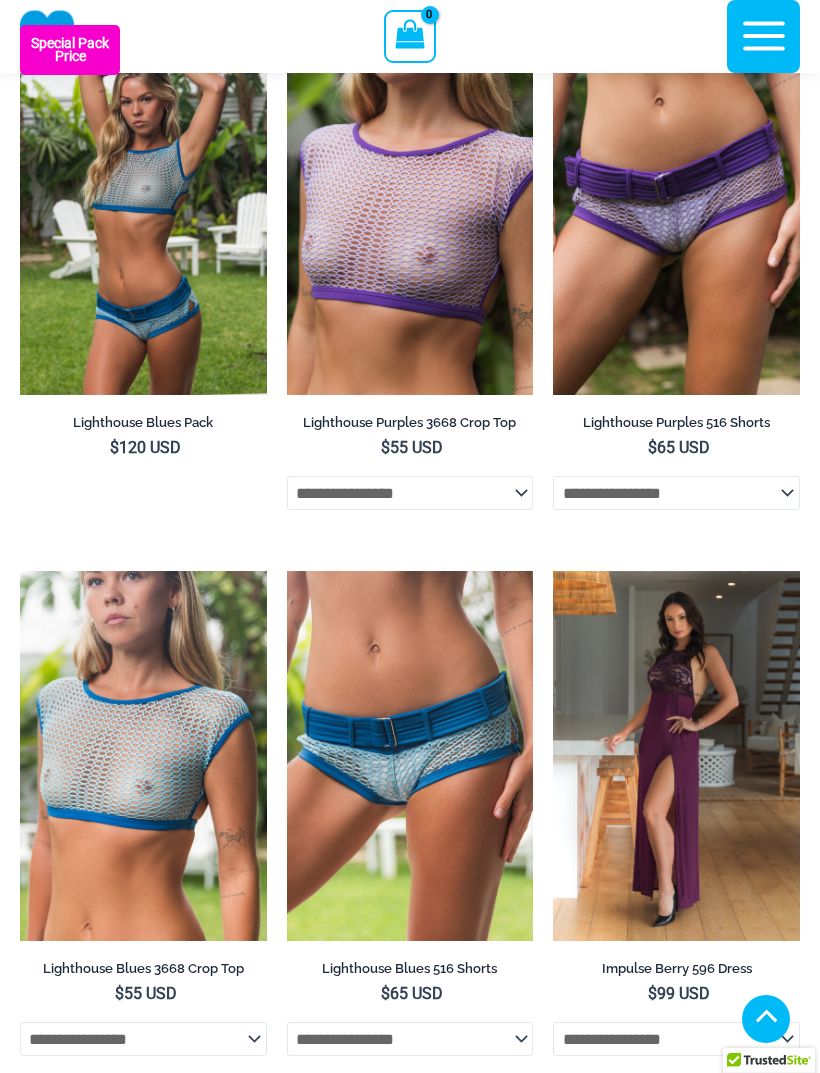 click at bounding box center [20, 25] 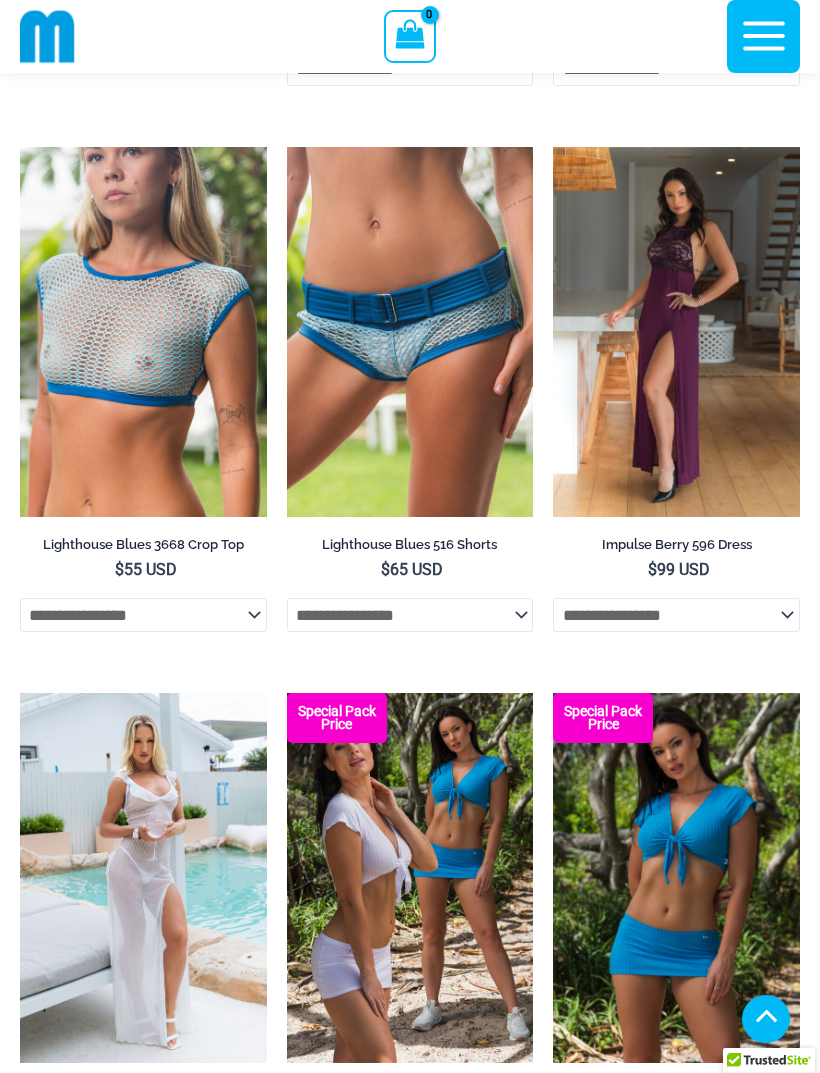 scroll, scrollTop: 2876, scrollLeft: 0, axis: vertical 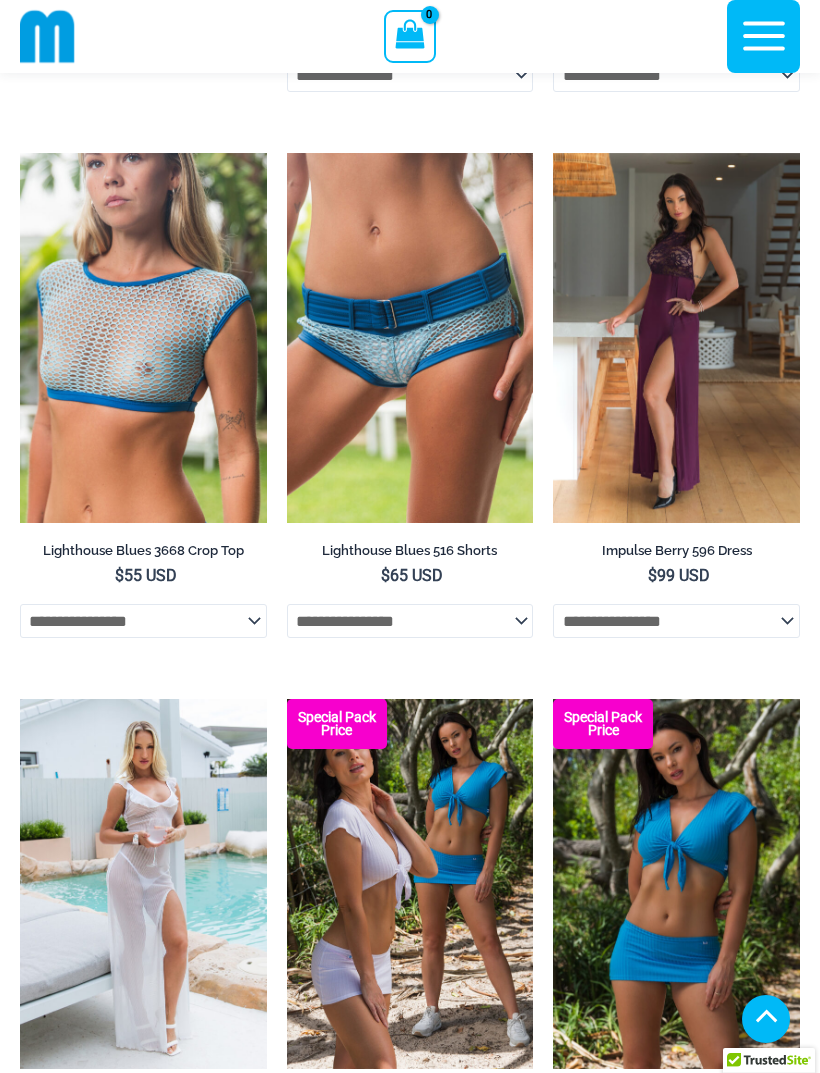 click at bounding box center (553, 153) 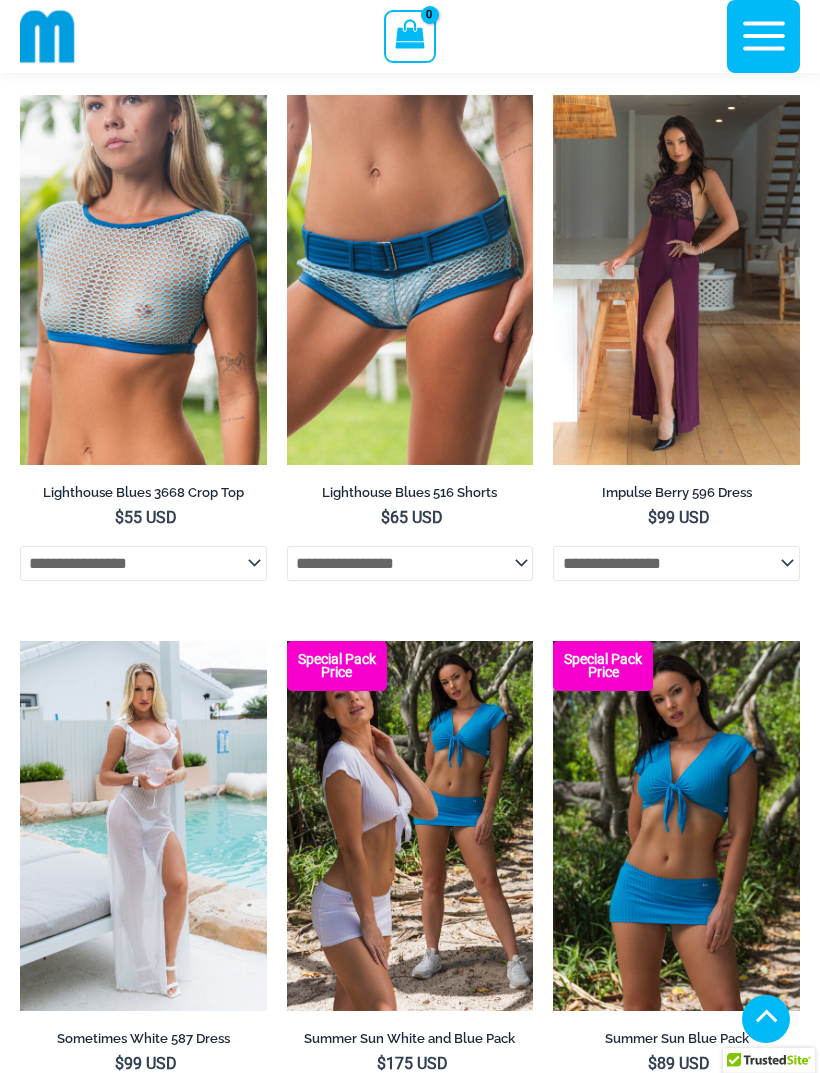 click at bounding box center [20, 641] 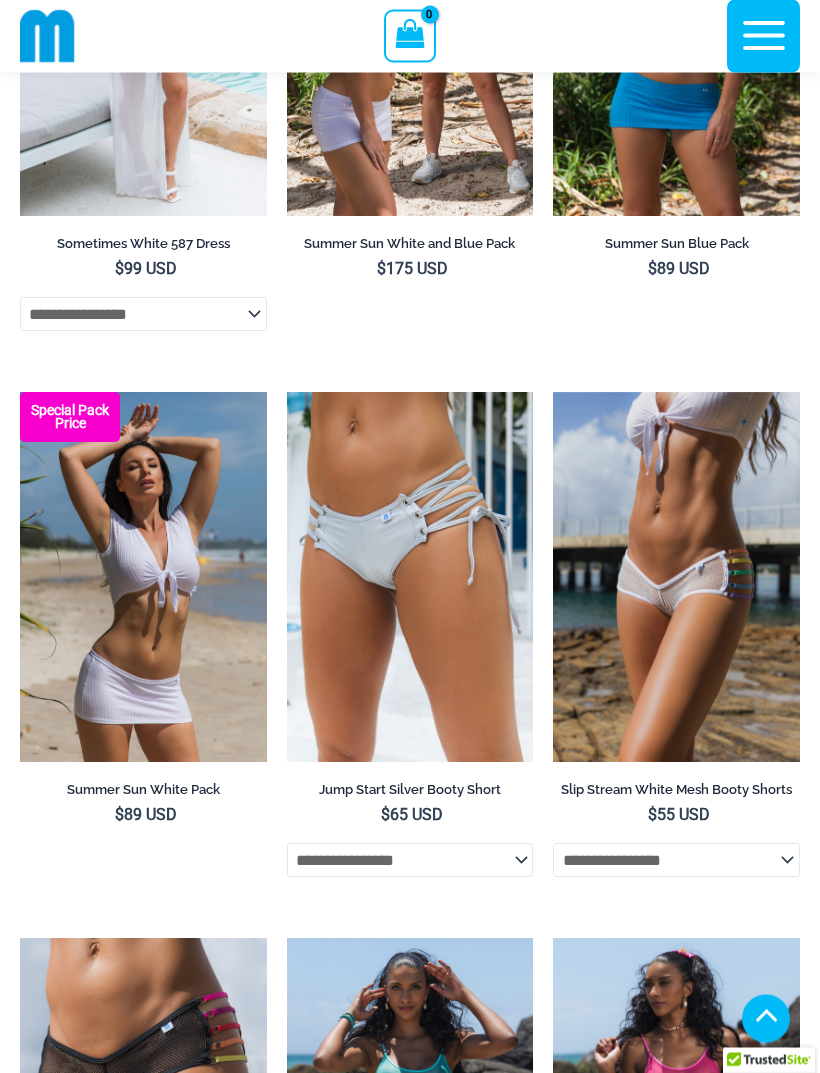 scroll, scrollTop: 3734, scrollLeft: 0, axis: vertical 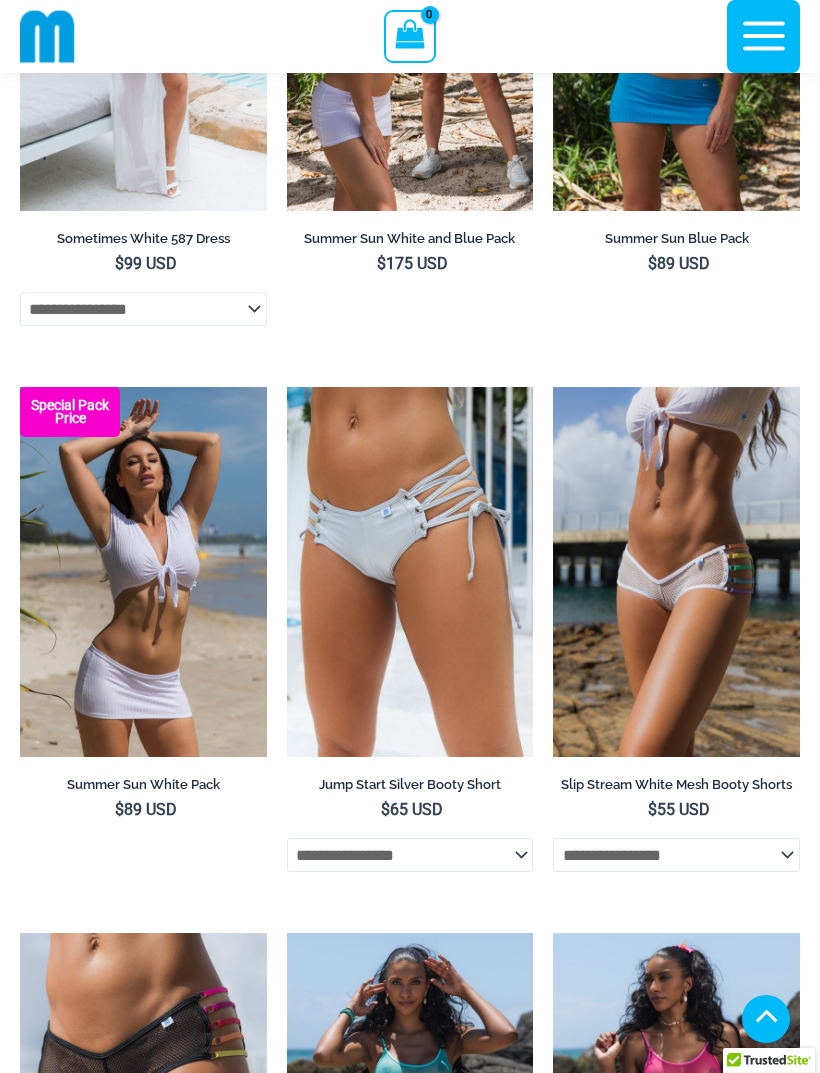 click at bounding box center (553, 387) 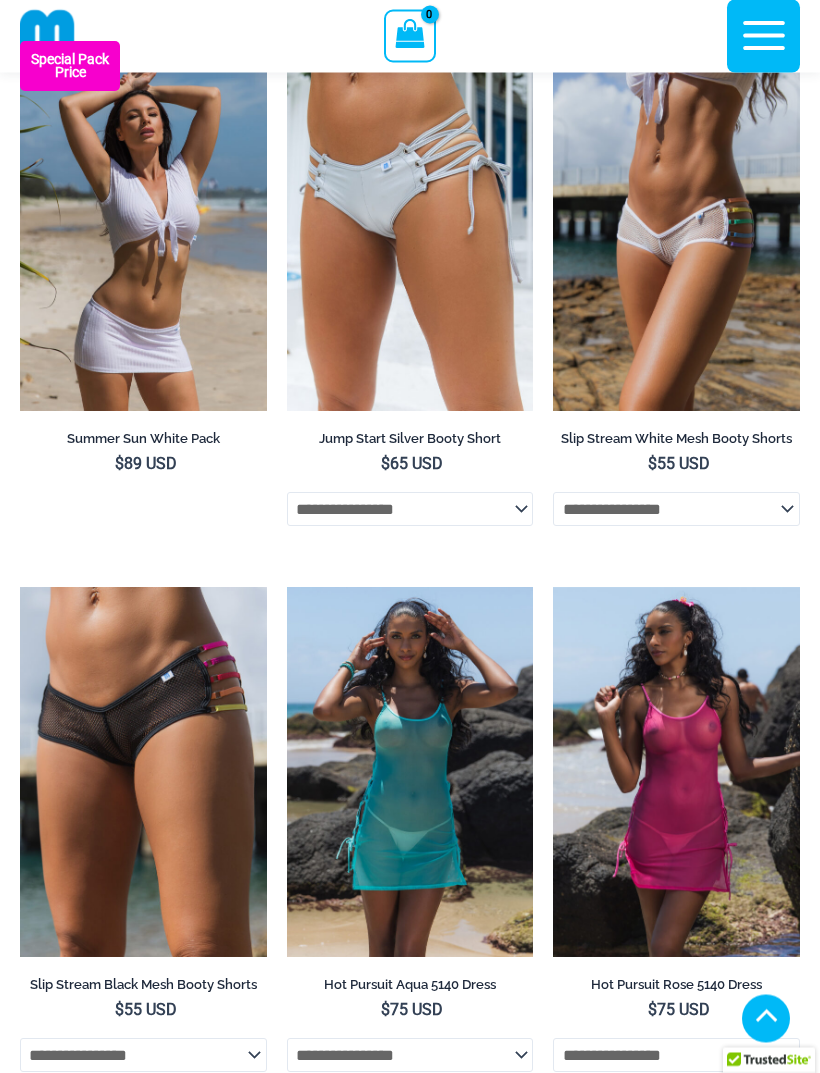 scroll, scrollTop: 4080, scrollLeft: 0, axis: vertical 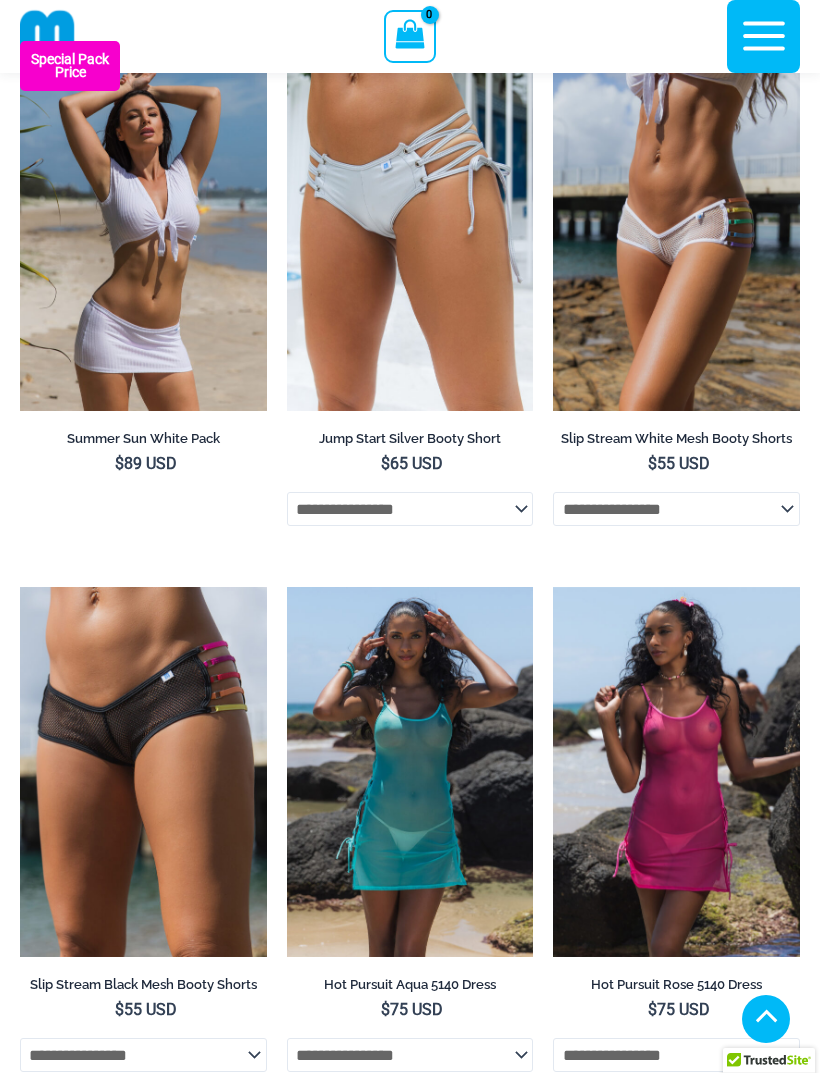 click at bounding box center (20, 587) 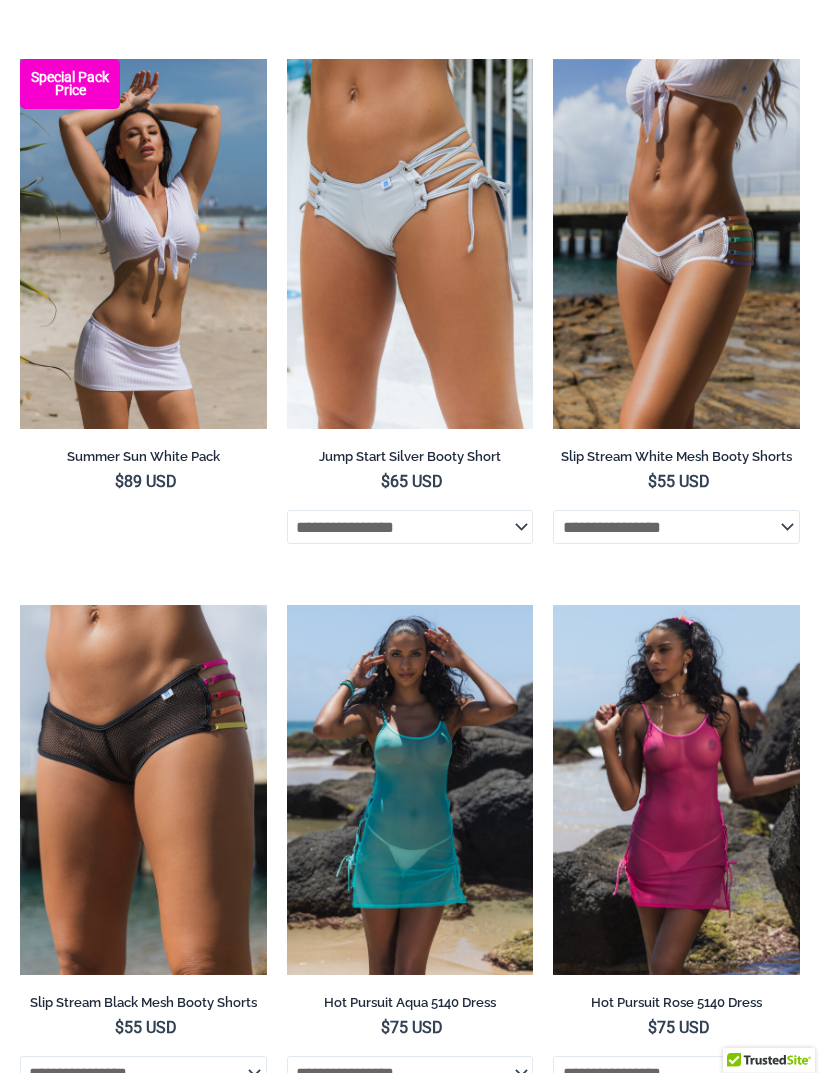 scroll, scrollTop: 4144, scrollLeft: 0, axis: vertical 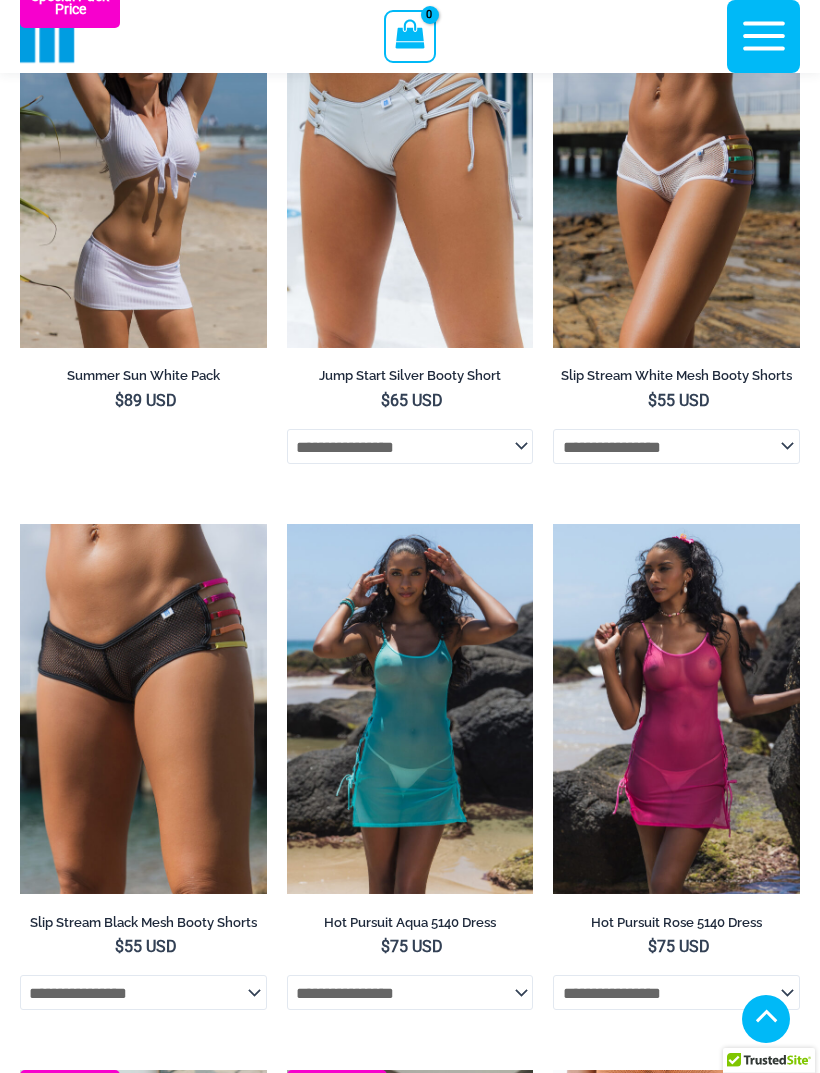 click at bounding box center (553, 524) 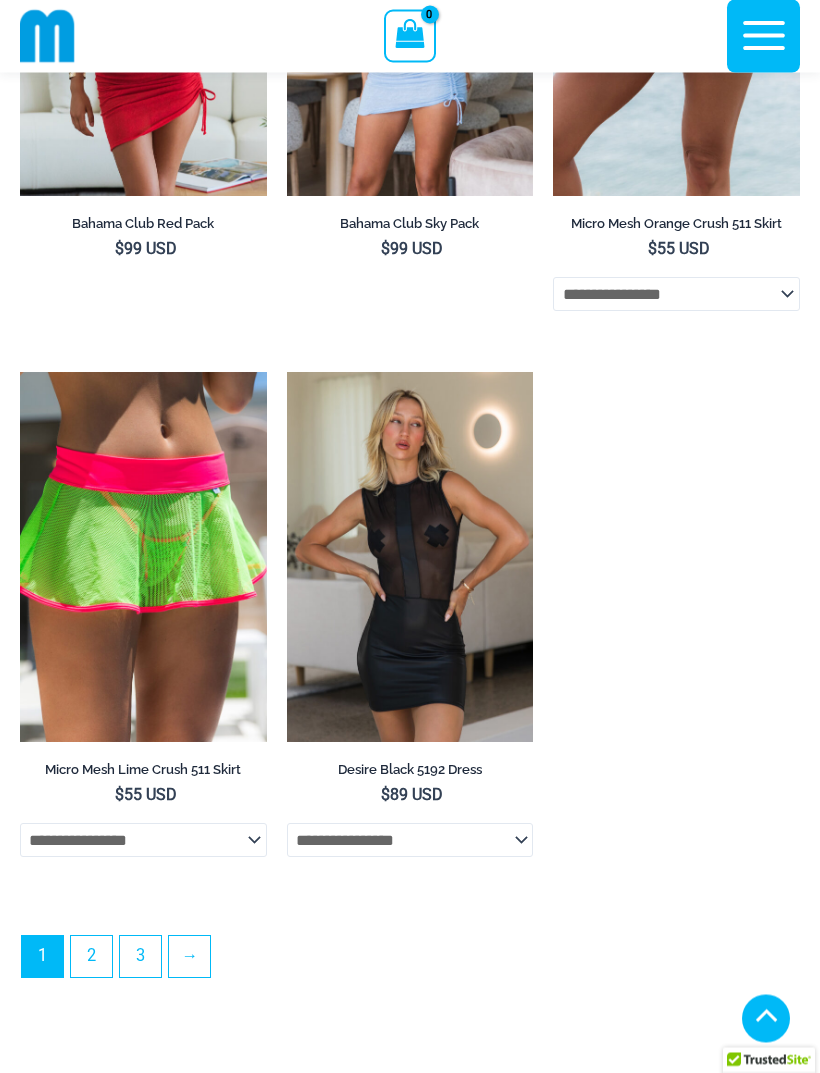 scroll, scrollTop: 5390, scrollLeft: 0, axis: vertical 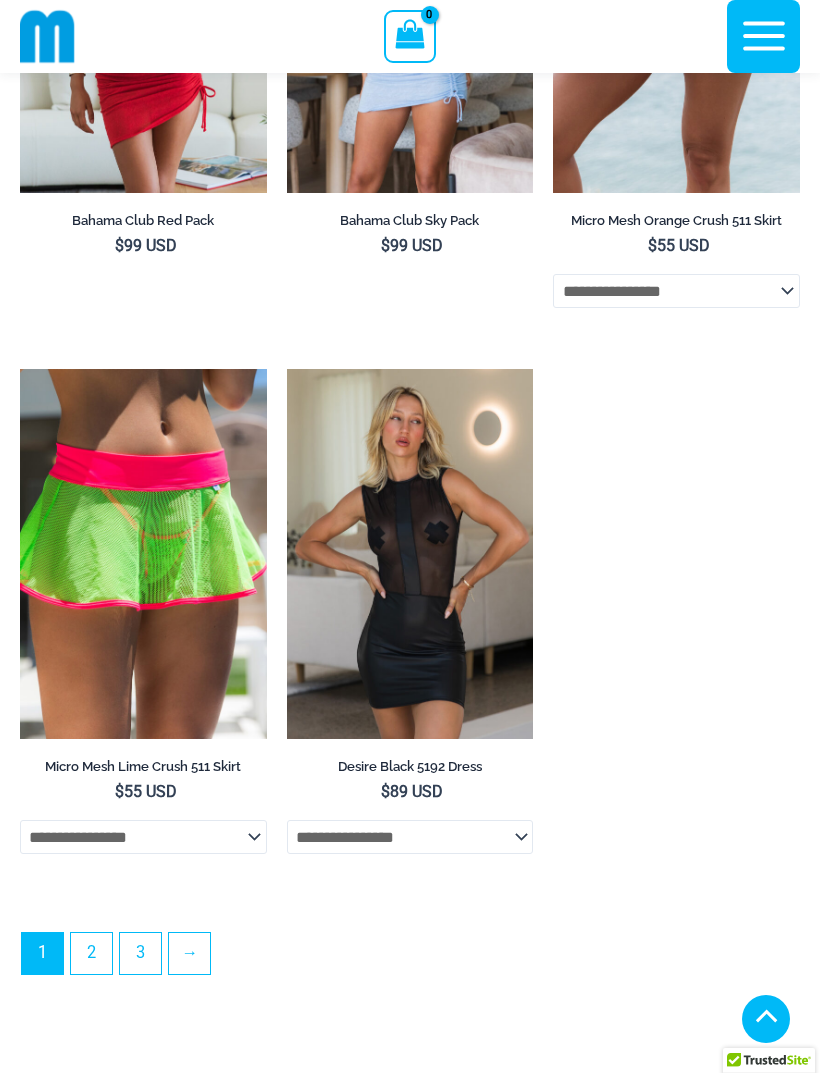 click on "2" at bounding box center (91, 953) 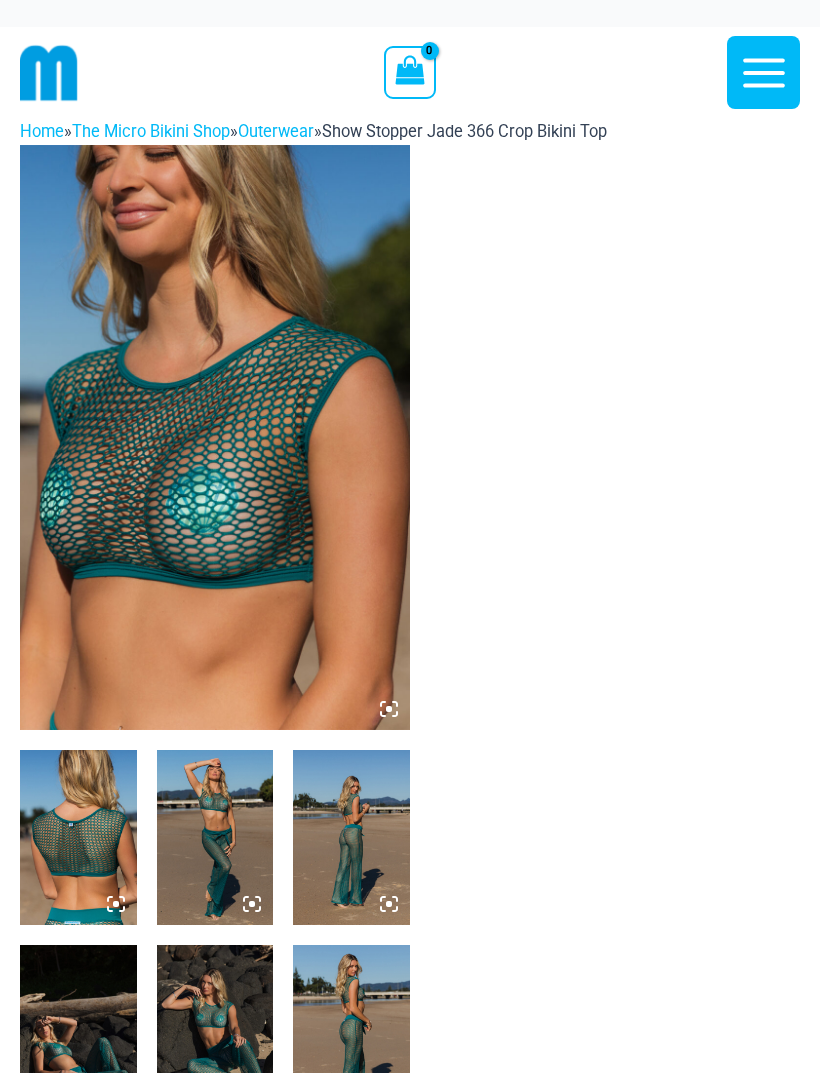 scroll, scrollTop: 0, scrollLeft: 0, axis: both 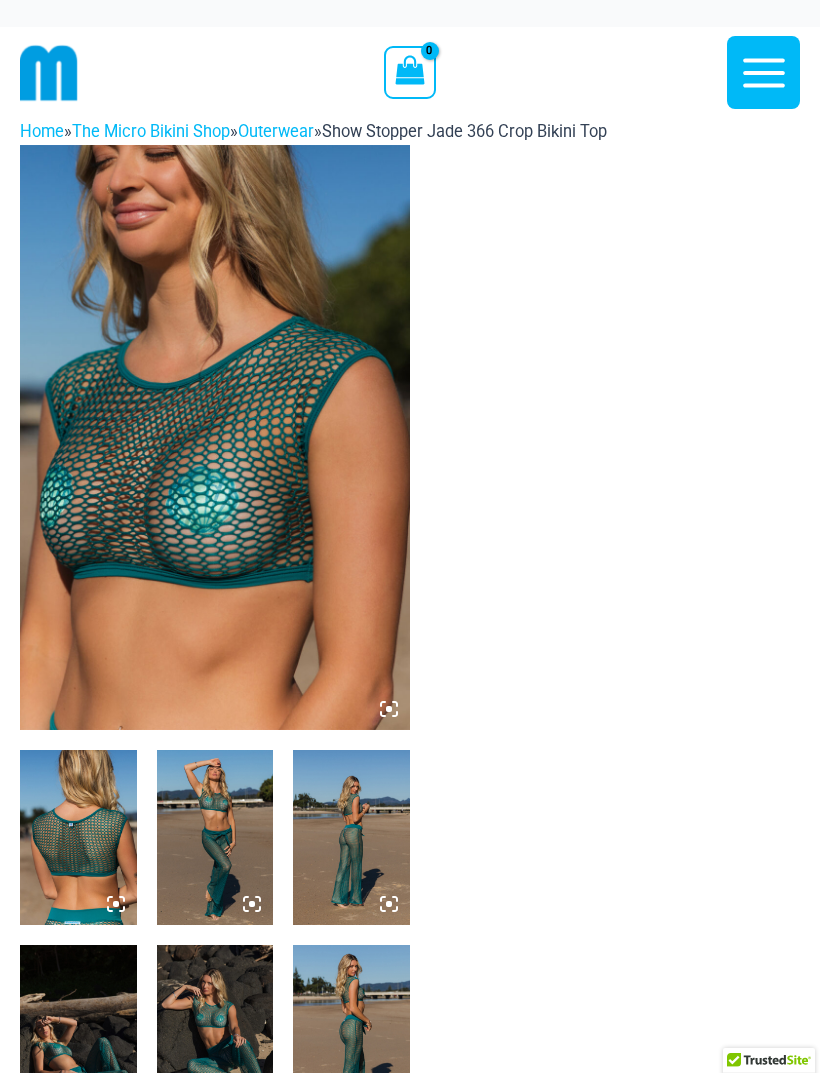 click at bounding box center (215, 837) 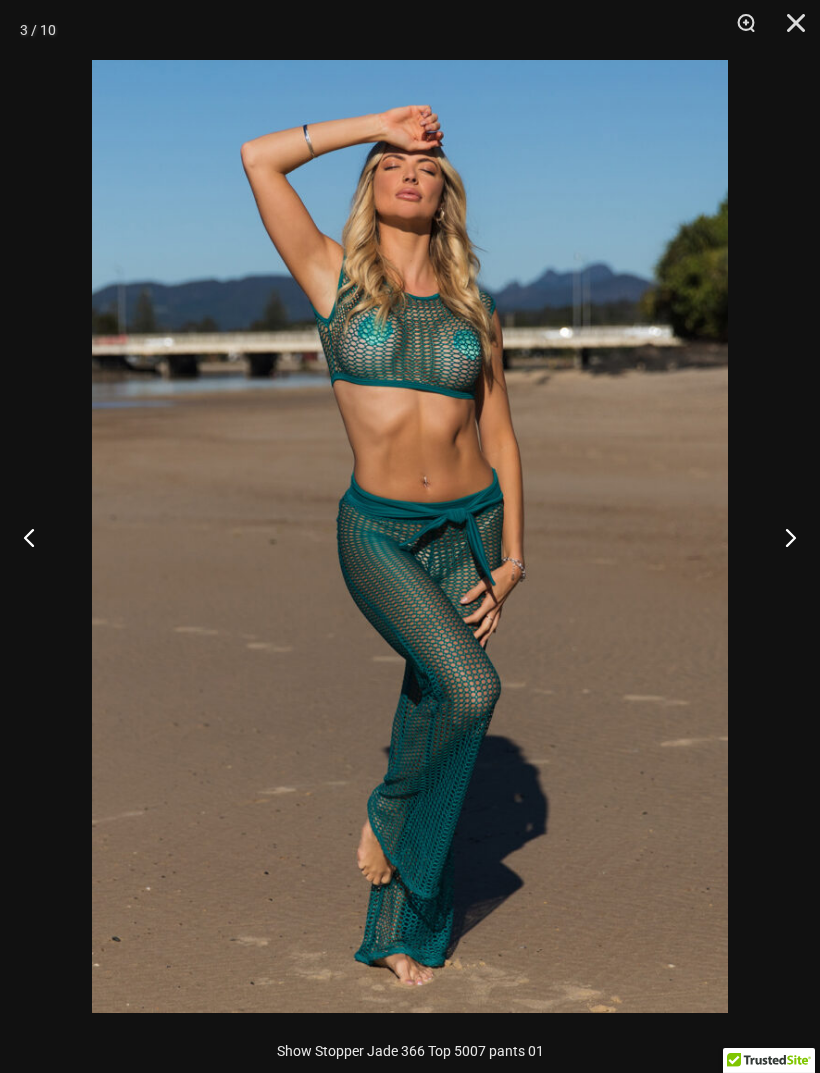 click at bounding box center (782, 537) 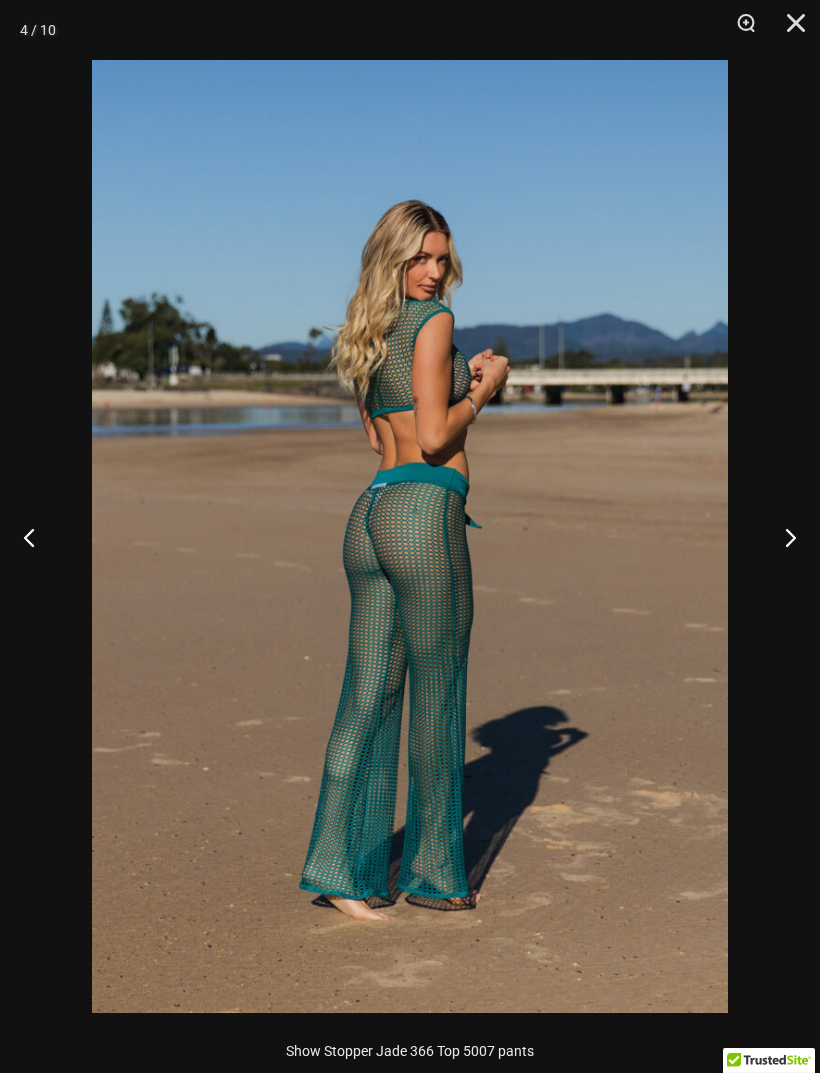 click at bounding box center [782, 537] 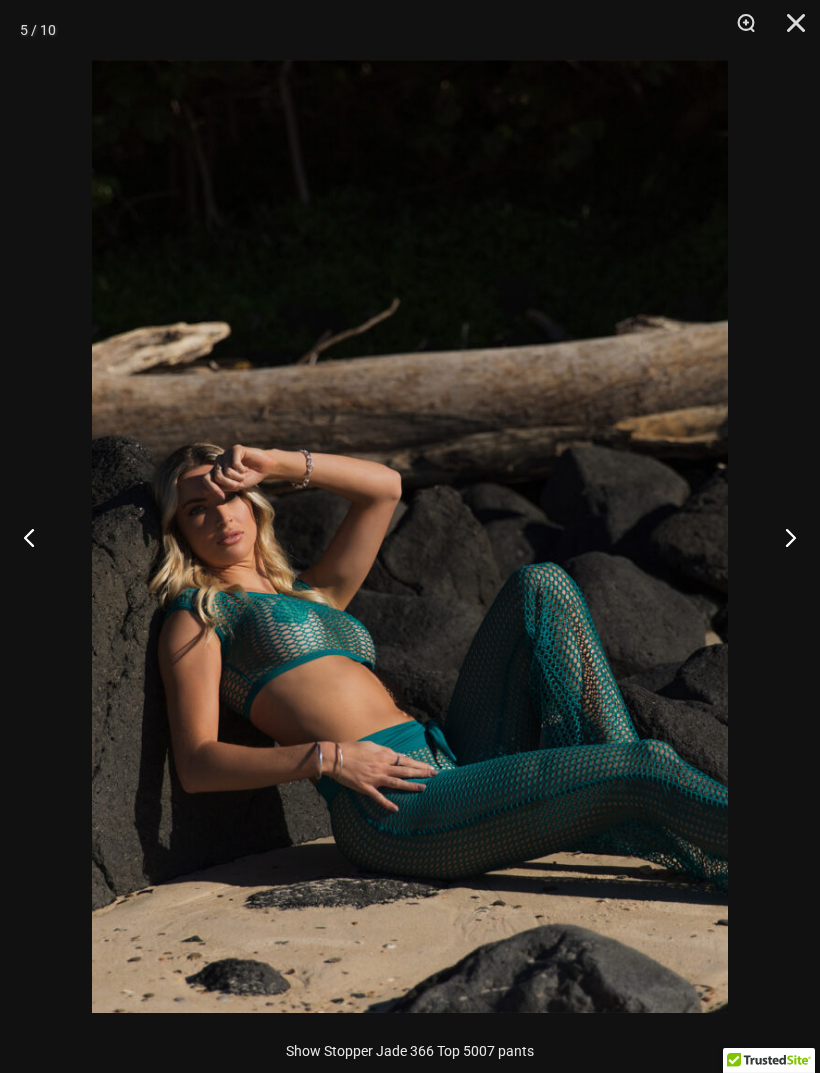 click at bounding box center [782, 537] 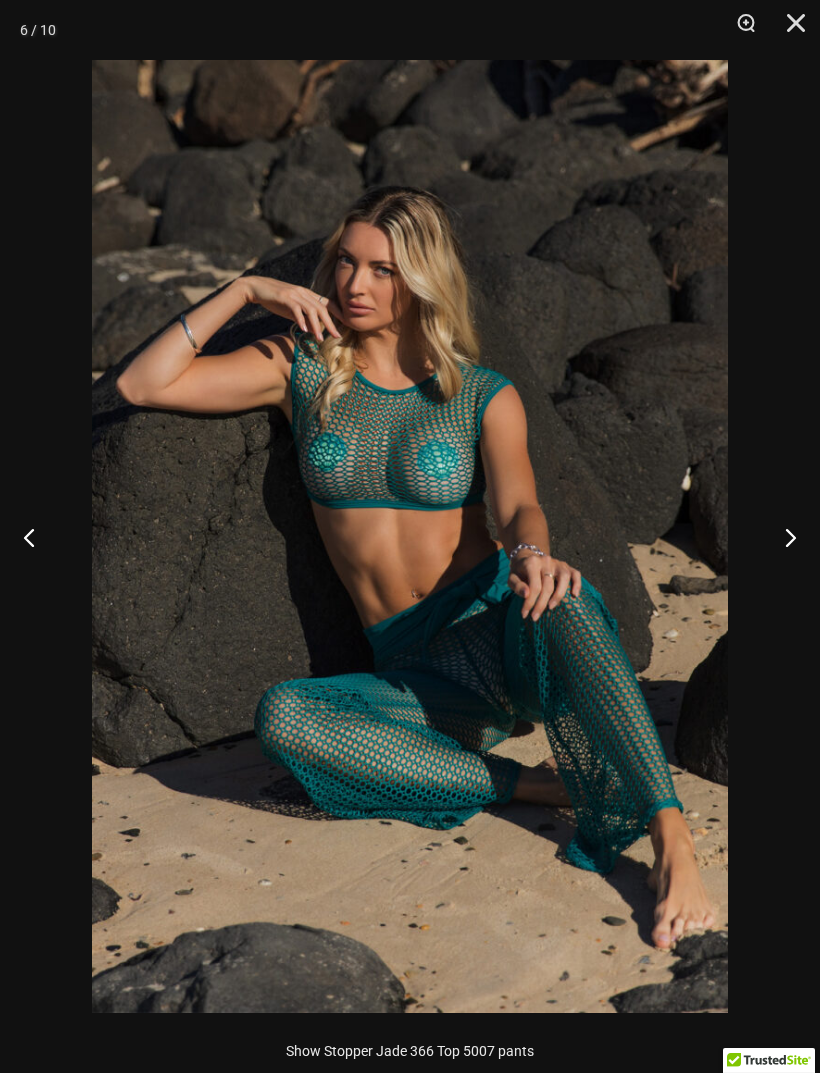click at bounding box center (782, 537) 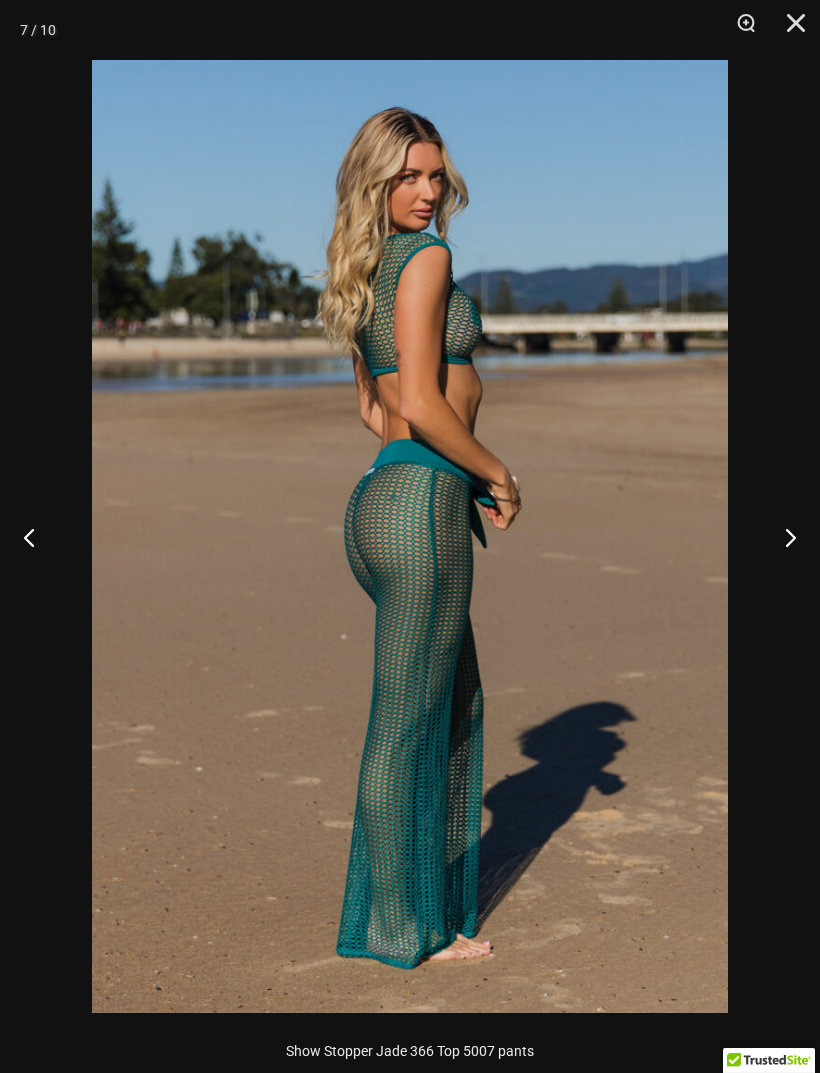 click at bounding box center [782, 537] 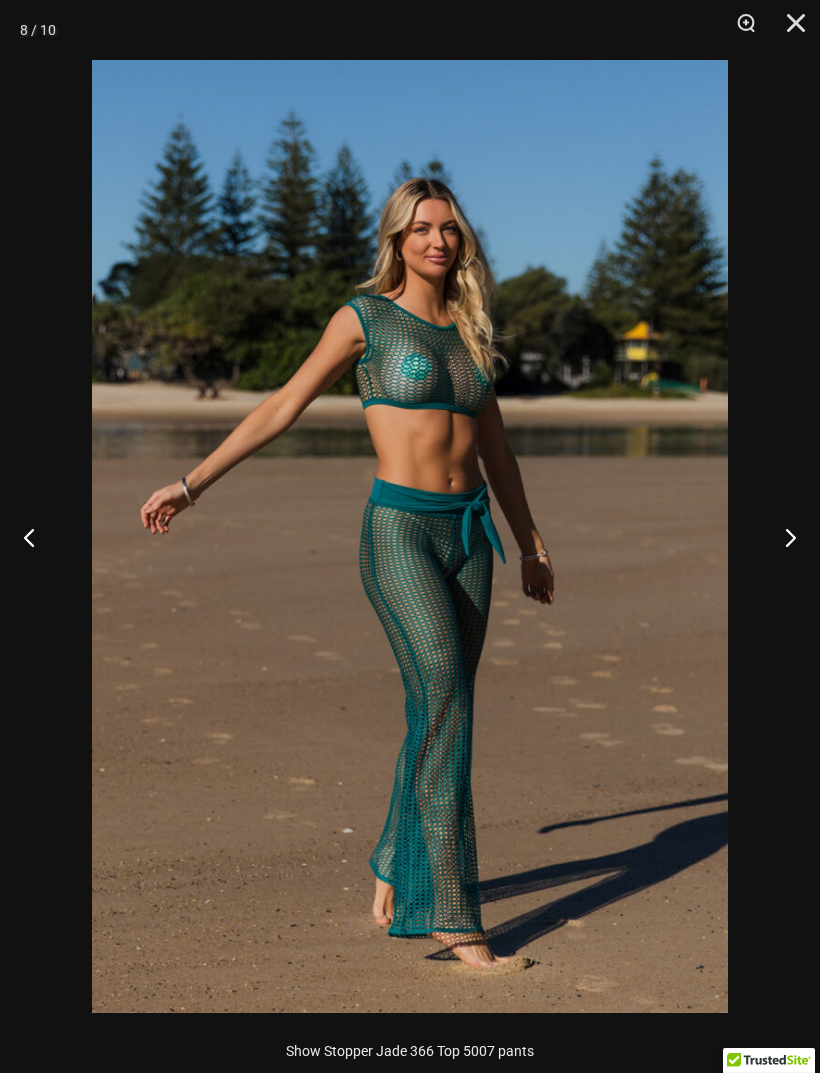 click at bounding box center (782, 537) 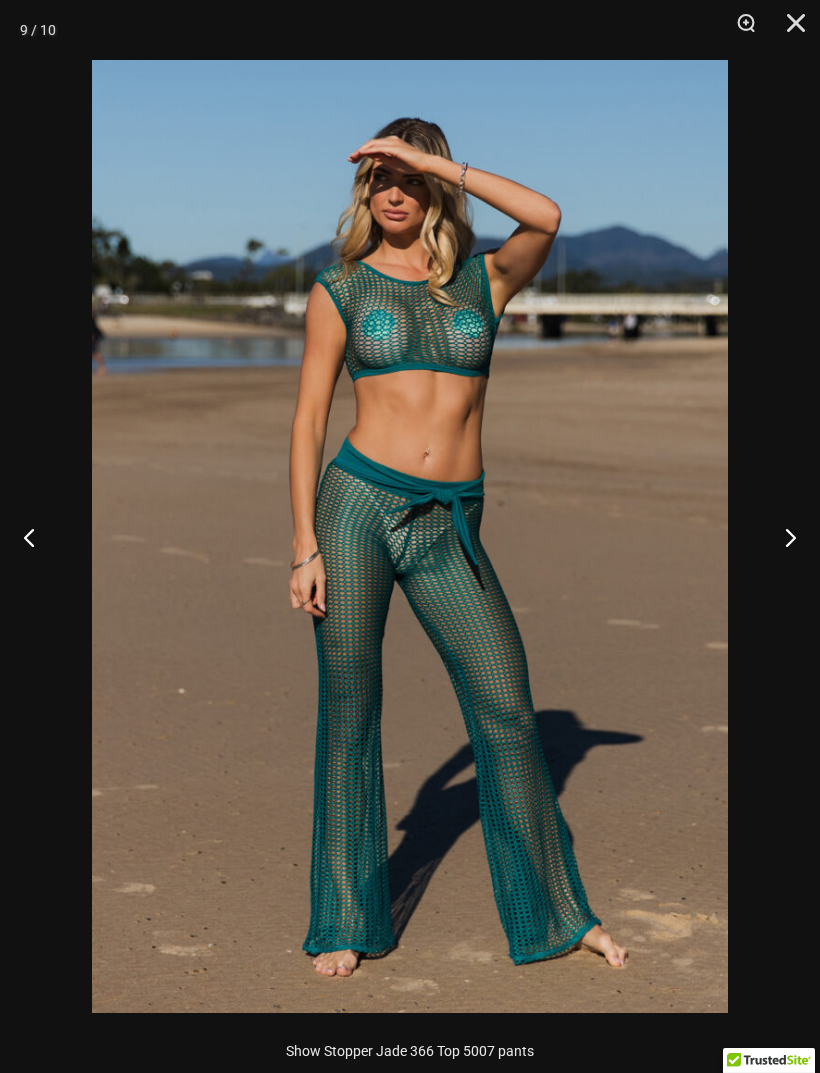 click at bounding box center (782, 537) 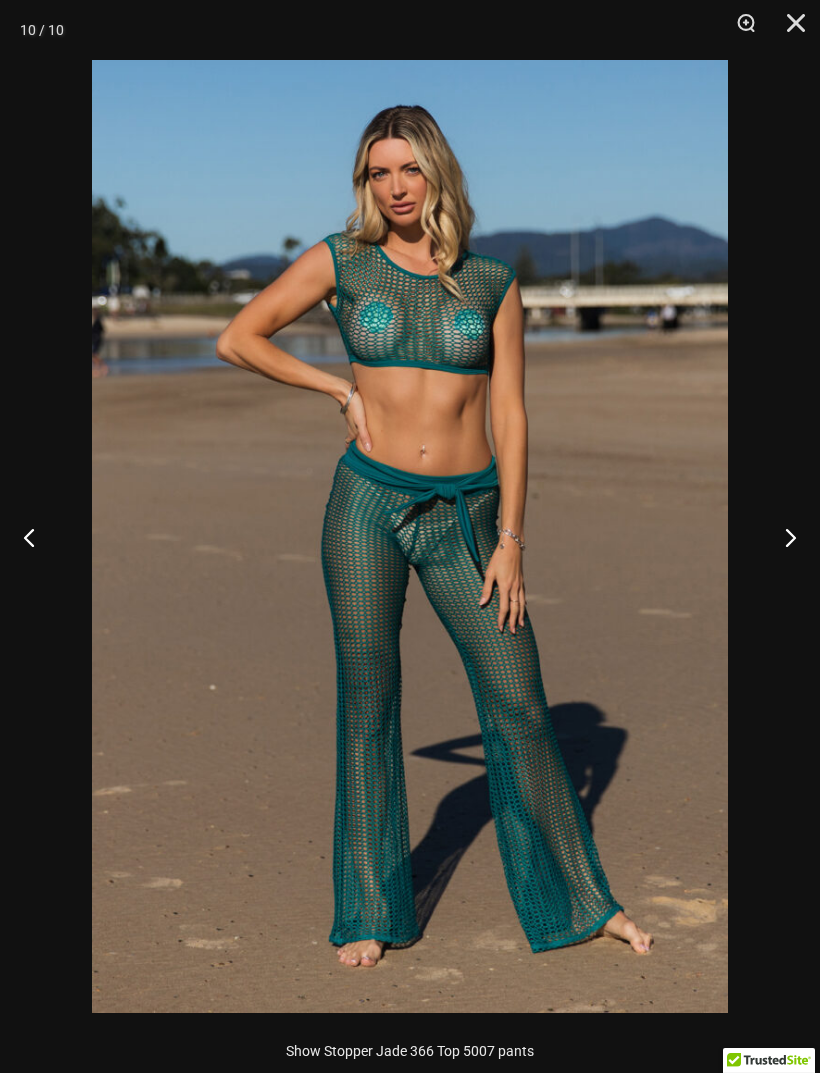 click at bounding box center (782, 537) 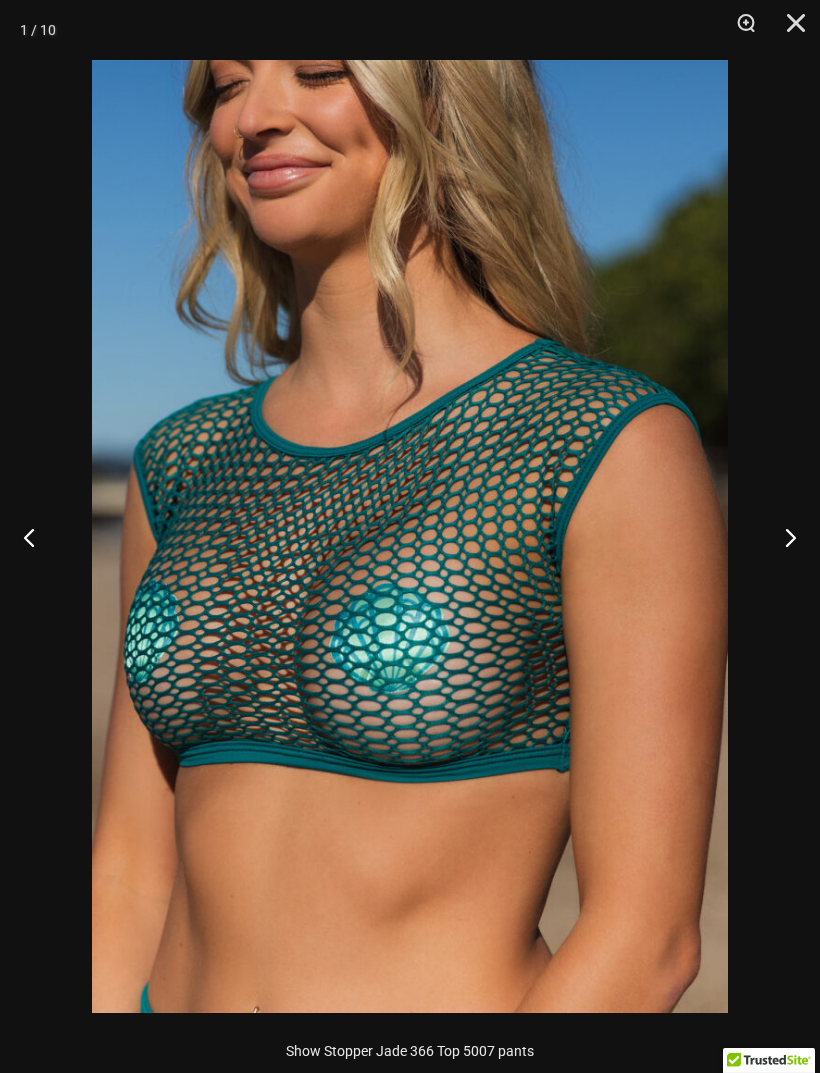 click at bounding box center [789, 30] 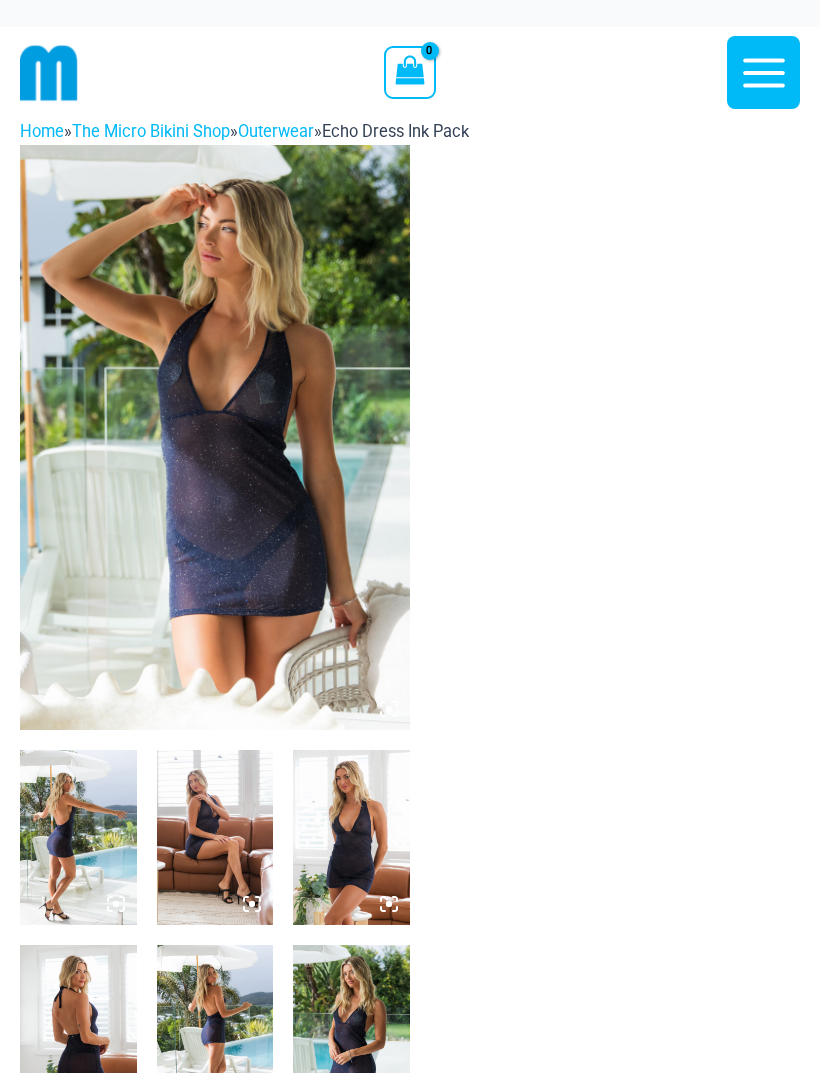 scroll, scrollTop: 0, scrollLeft: 0, axis: both 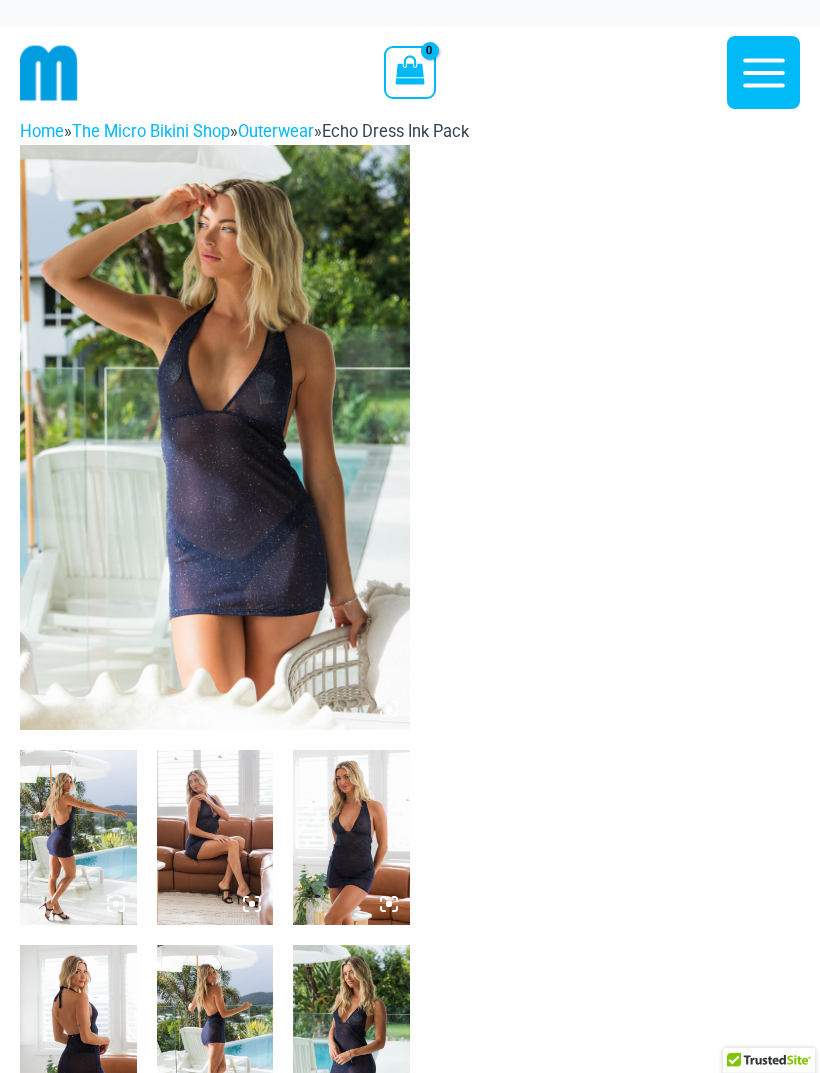 click at bounding box center [215, 437] 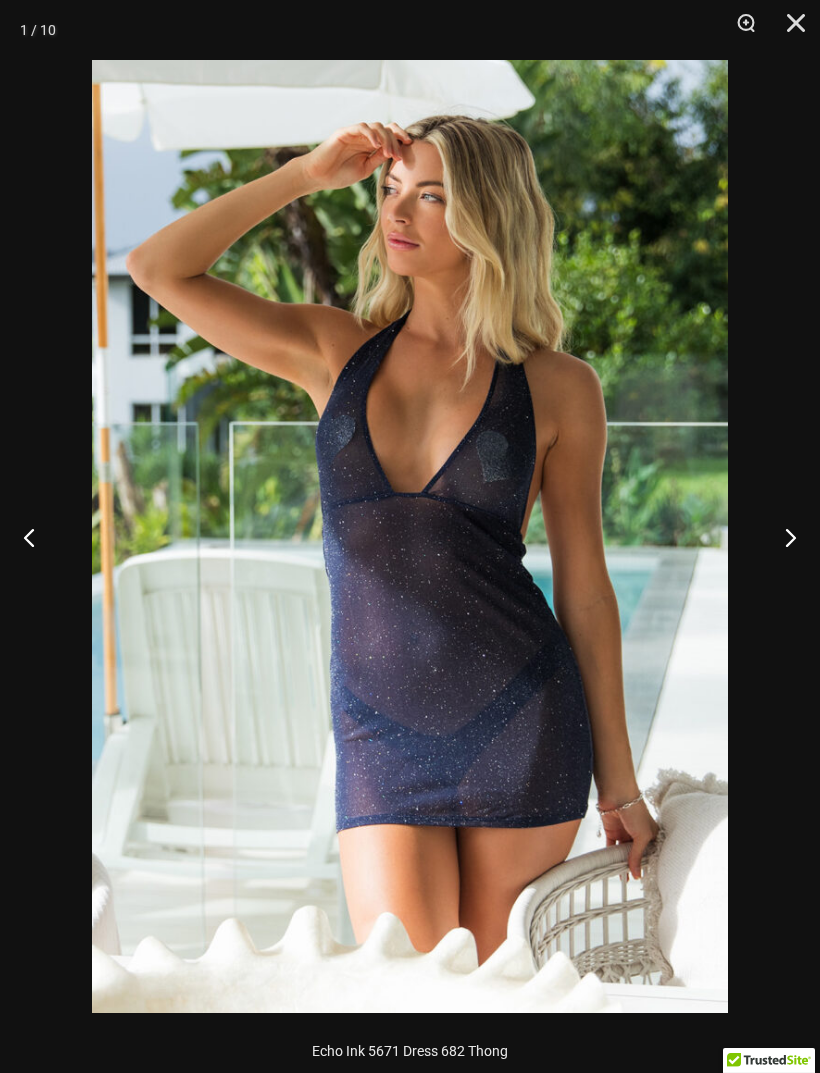 click at bounding box center (782, 537) 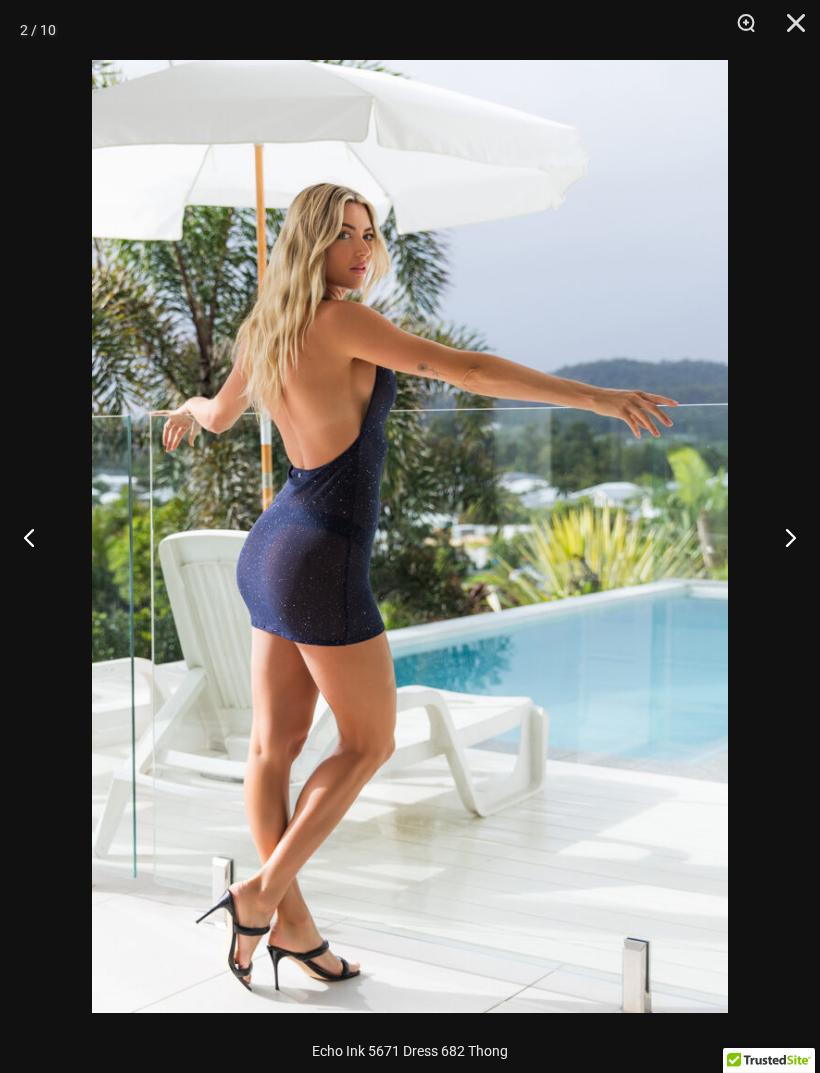 click at bounding box center [782, 537] 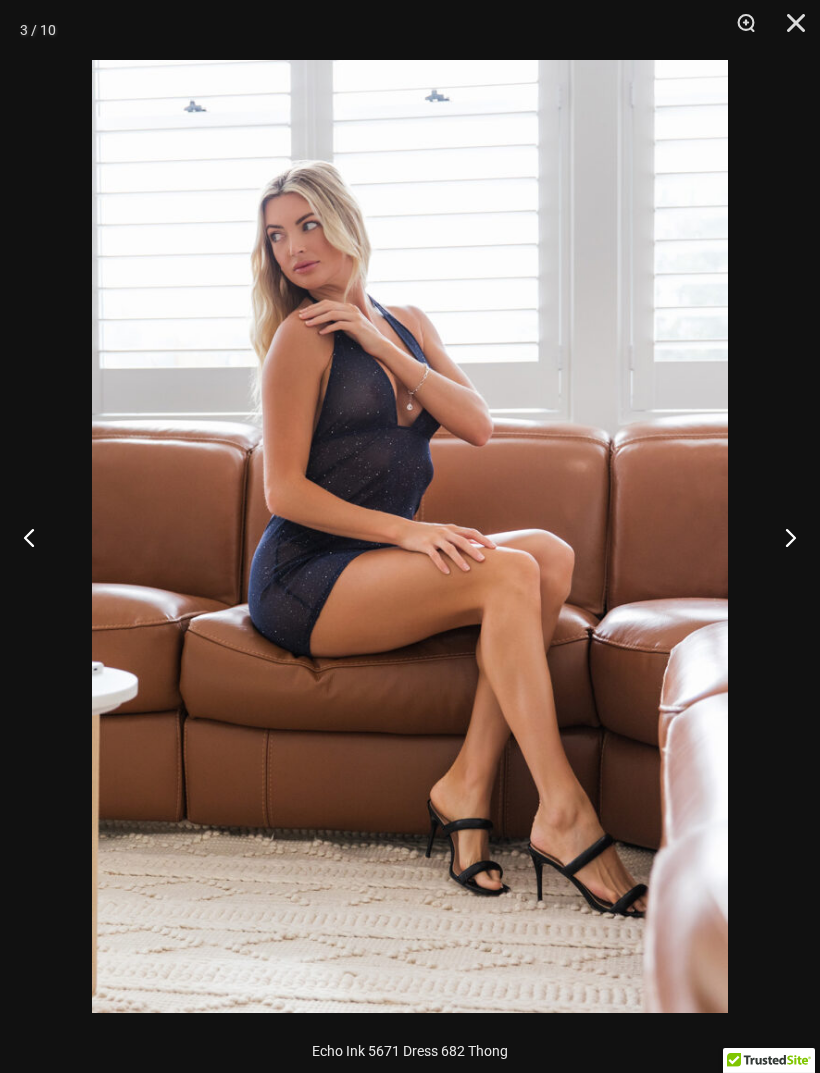 click at bounding box center (37, 537) 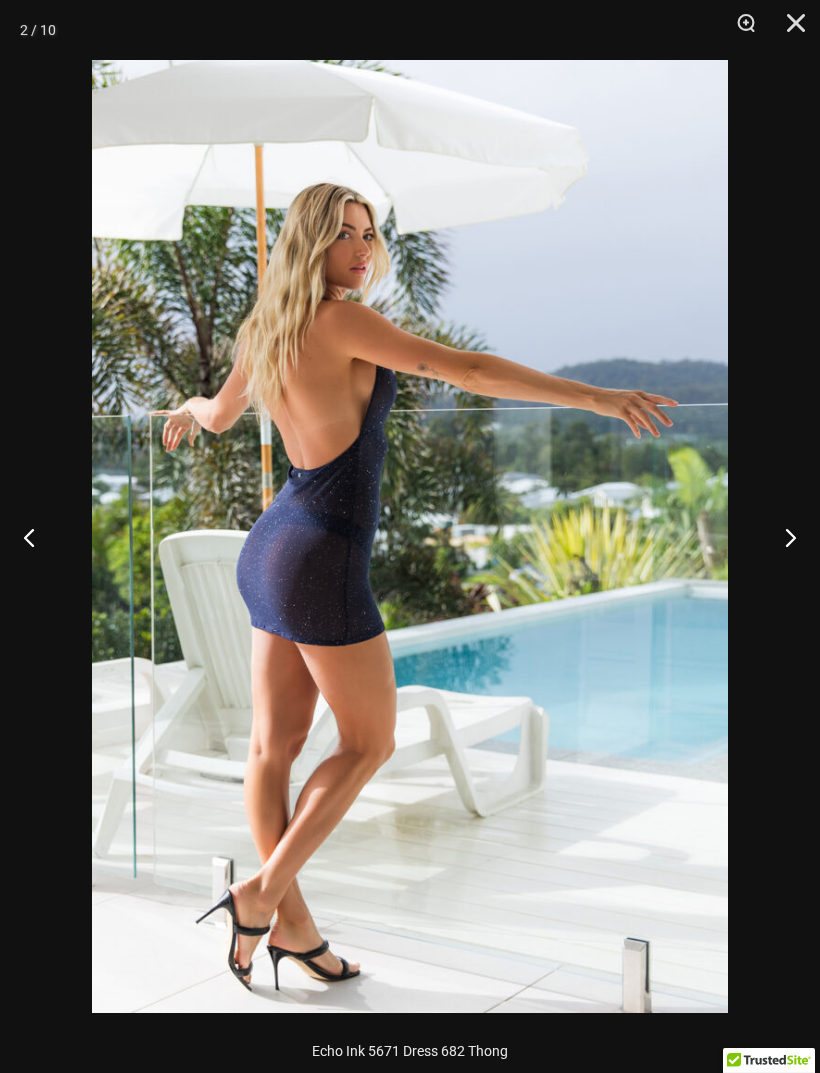 click at bounding box center [782, 537] 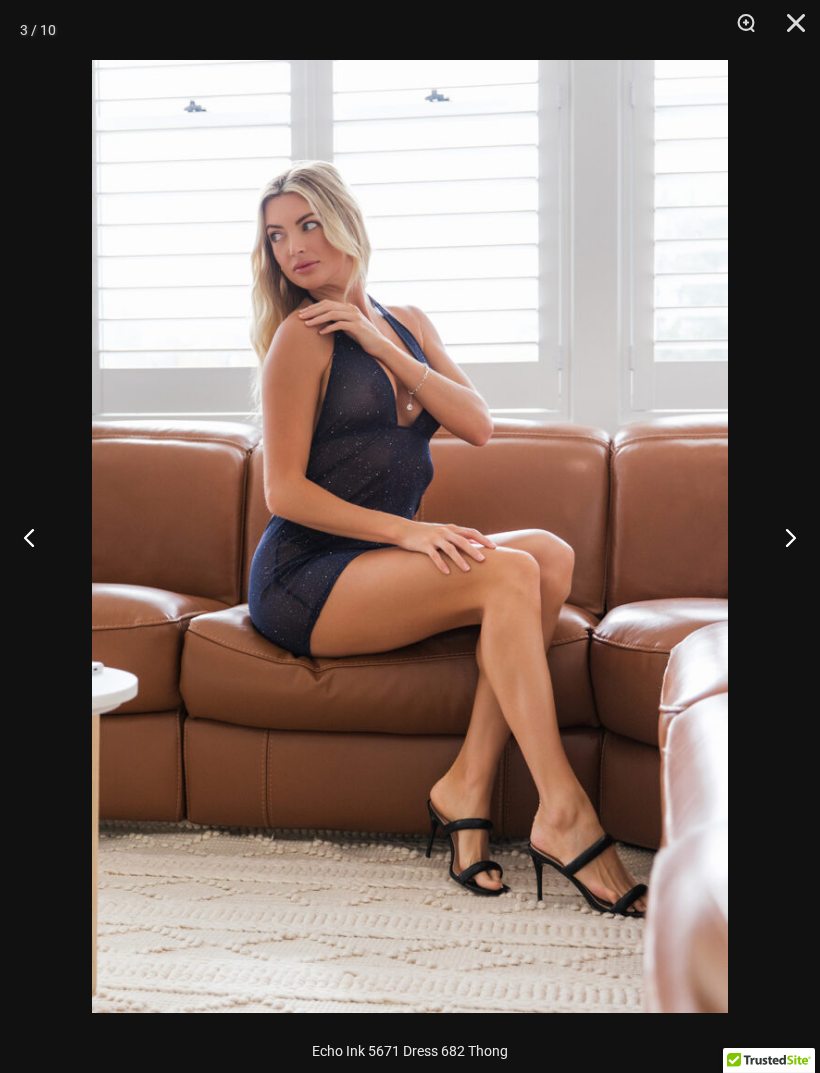 click at bounding box center [782, 537] 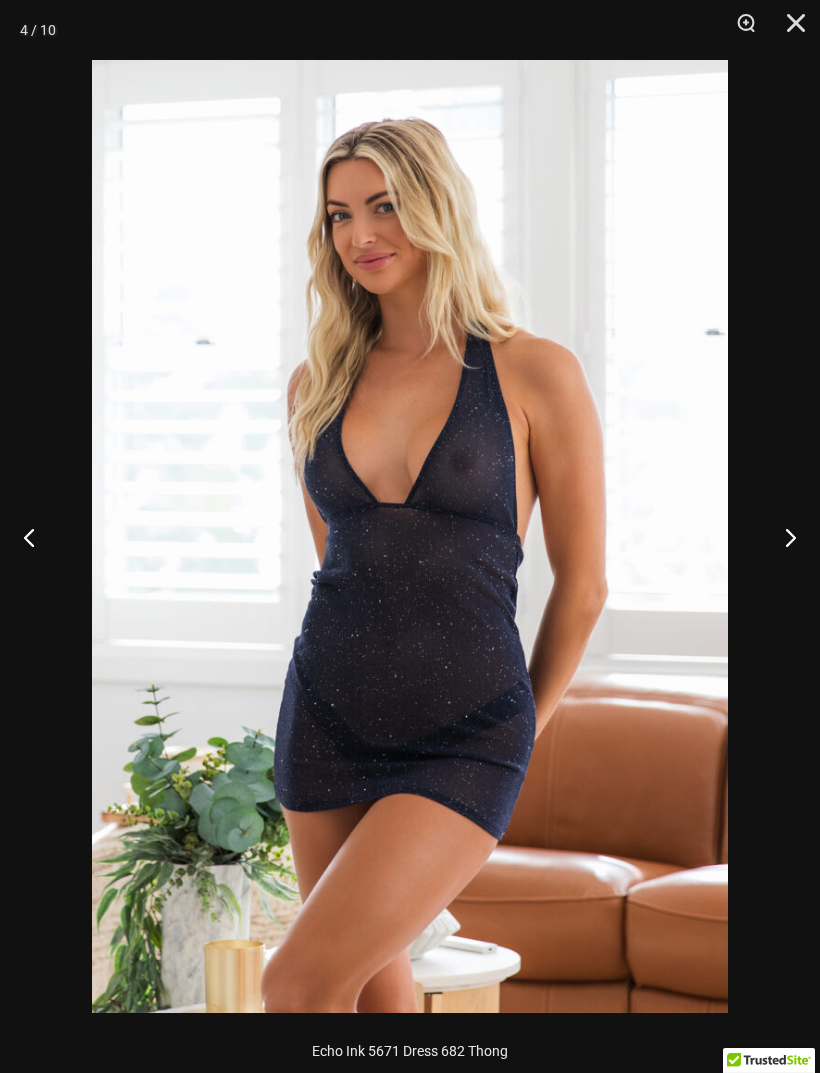 click at bounding box center [782, 537] 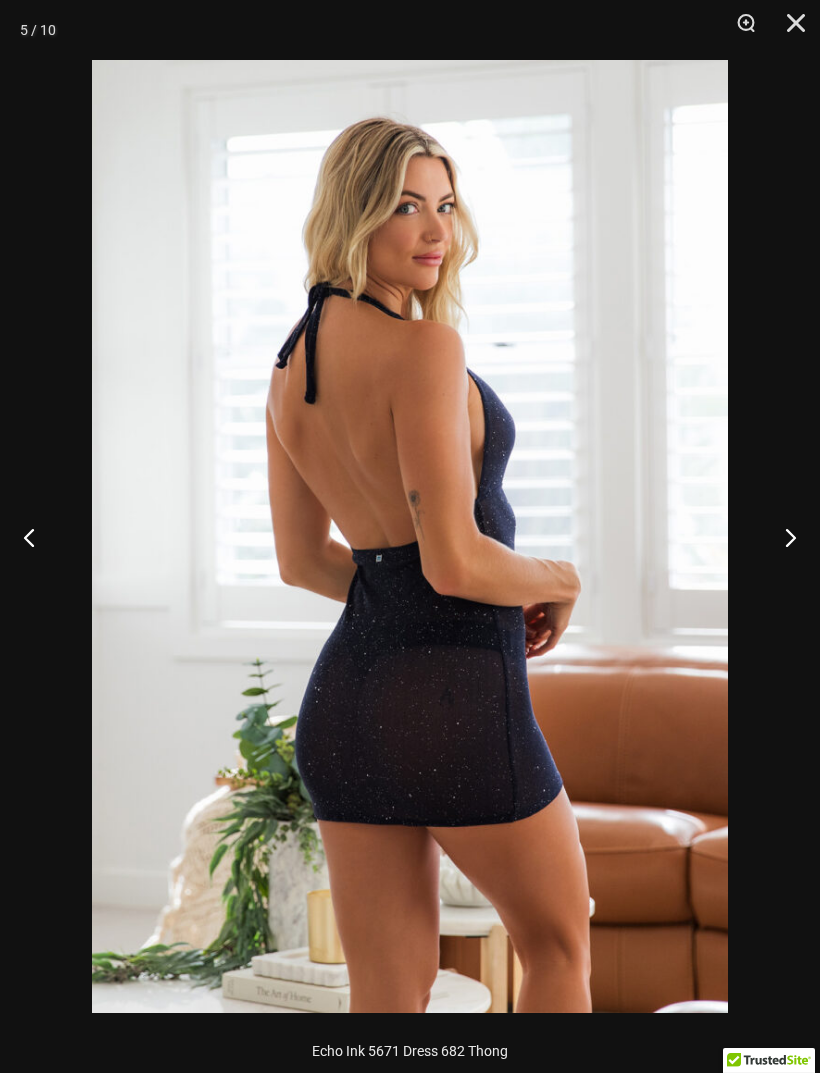 click at bounding box center [782, 537] 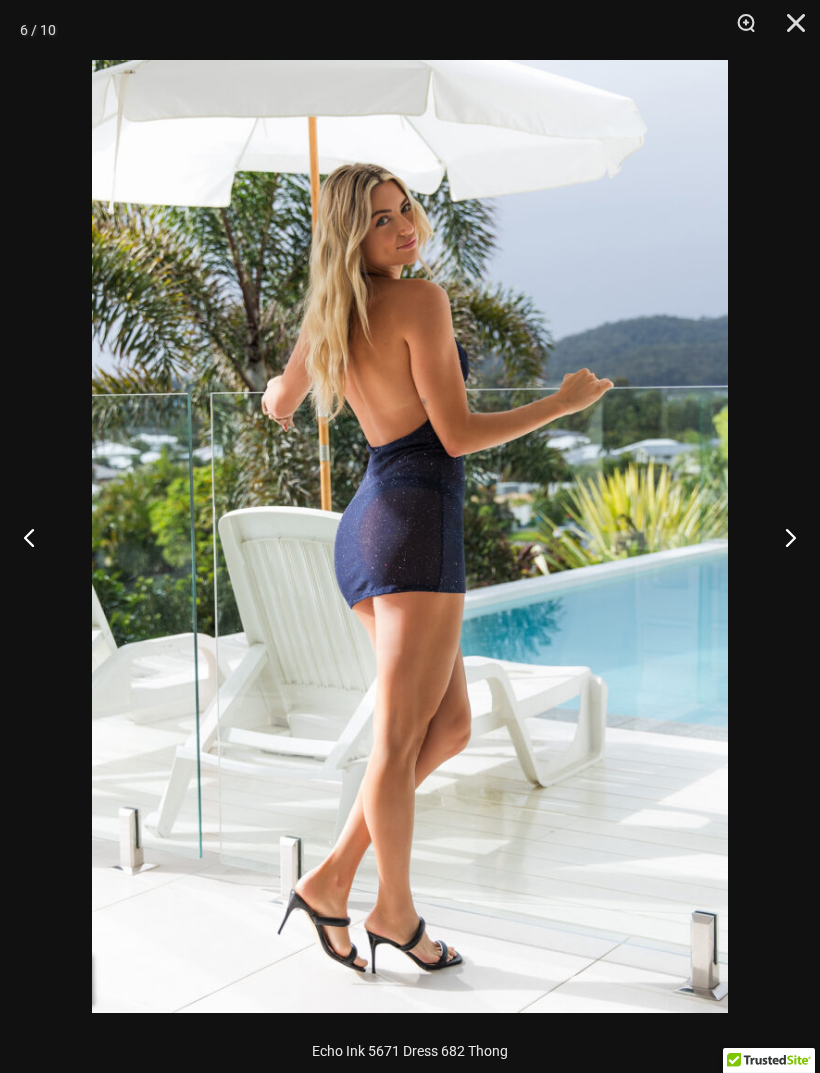 click at bounding box center (782, 537) 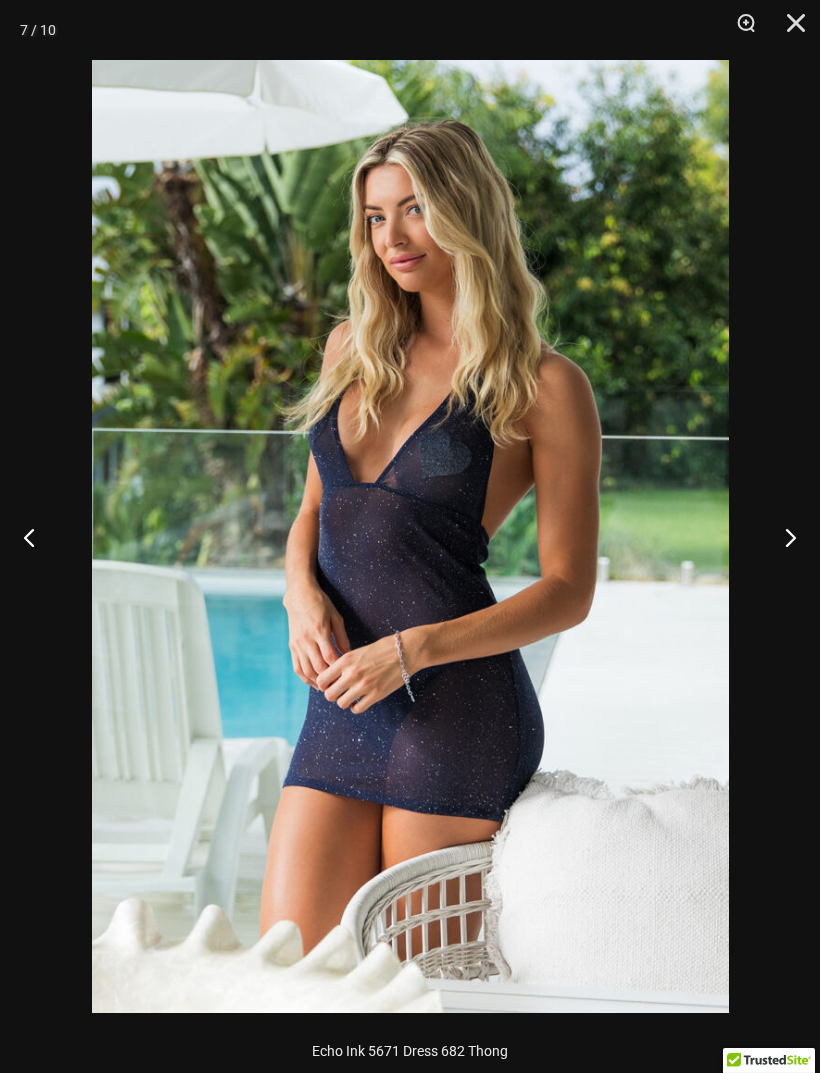 click at bounding box center (782, 537) 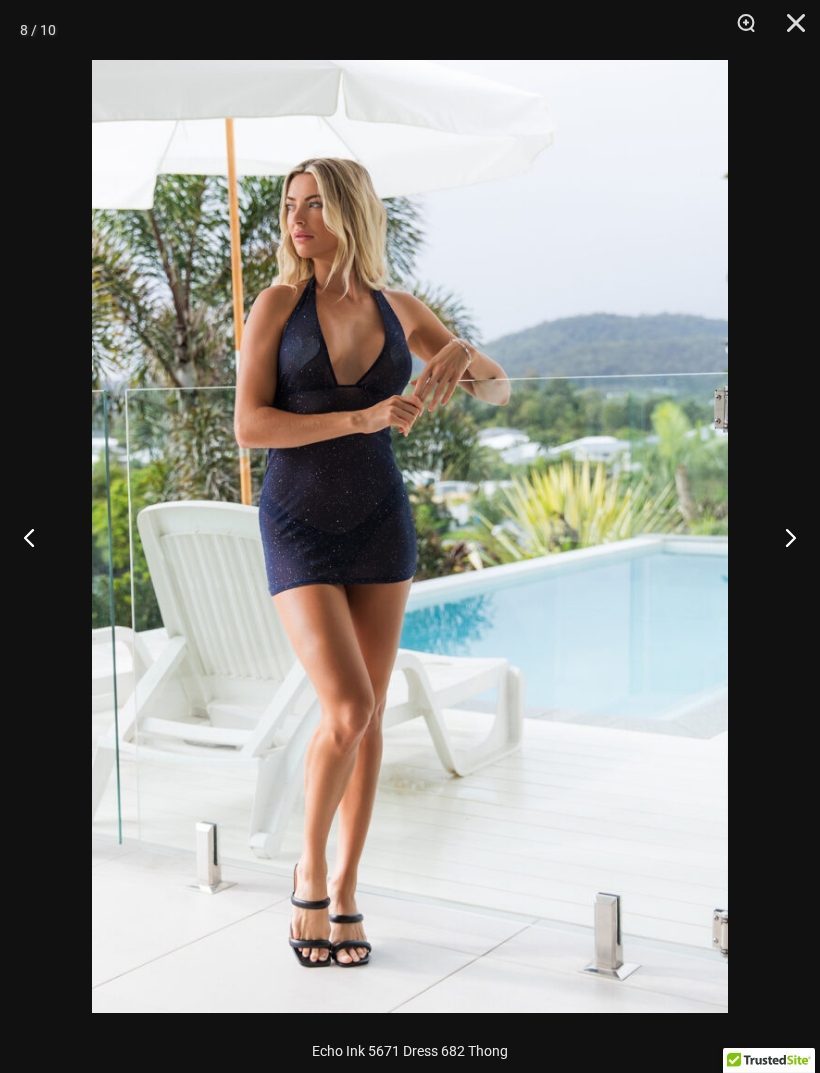 click at bounding box center (782, 537) 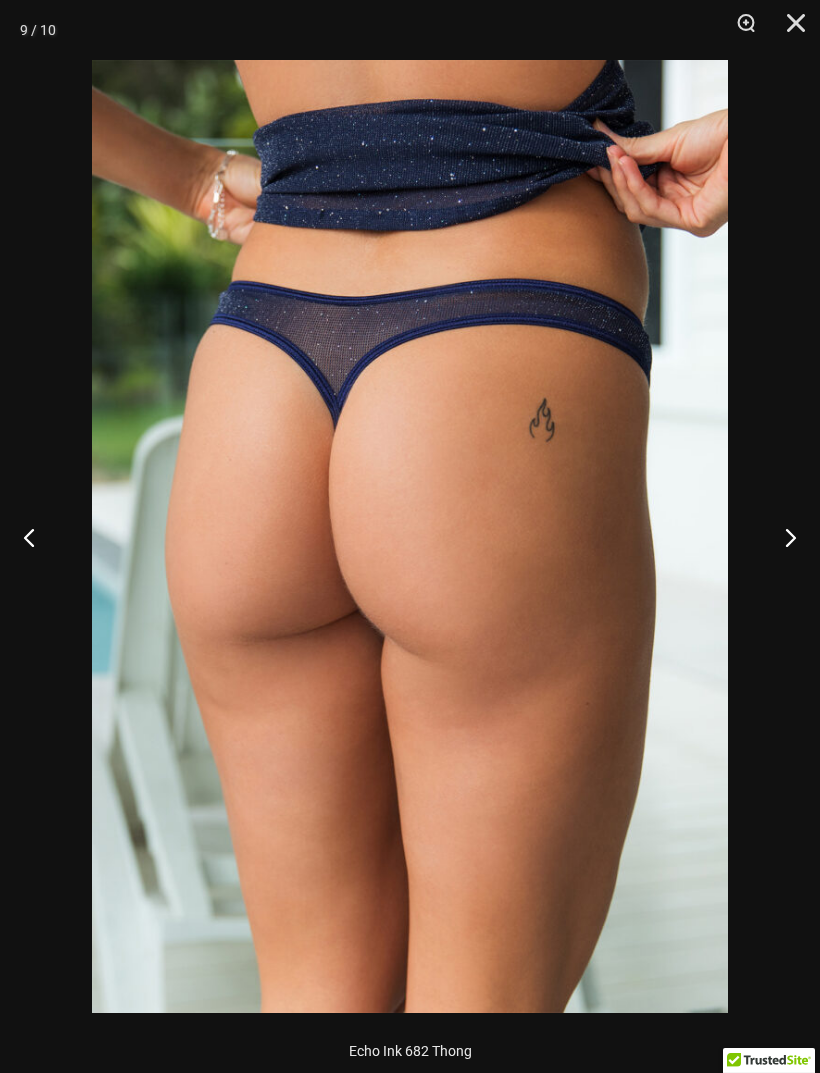 click at bounding box center [782, 537] 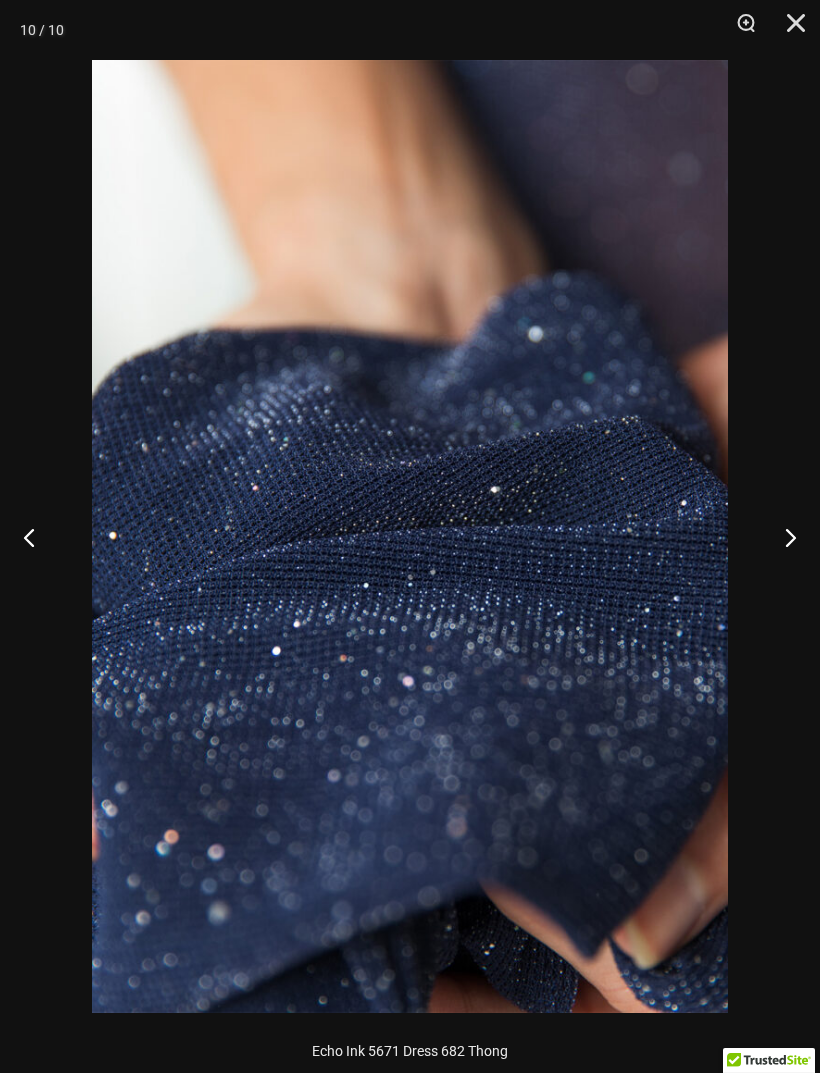 click at bounding box center (782, 537) 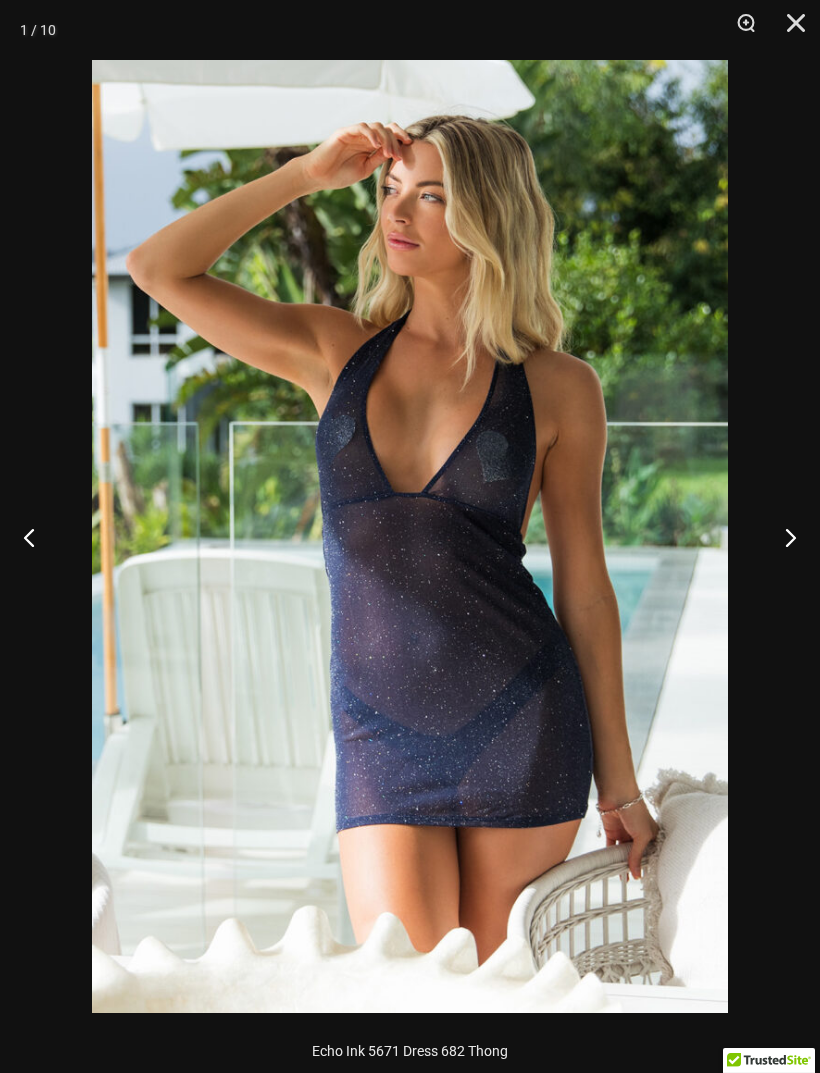 click at bounding box center [789, 30] 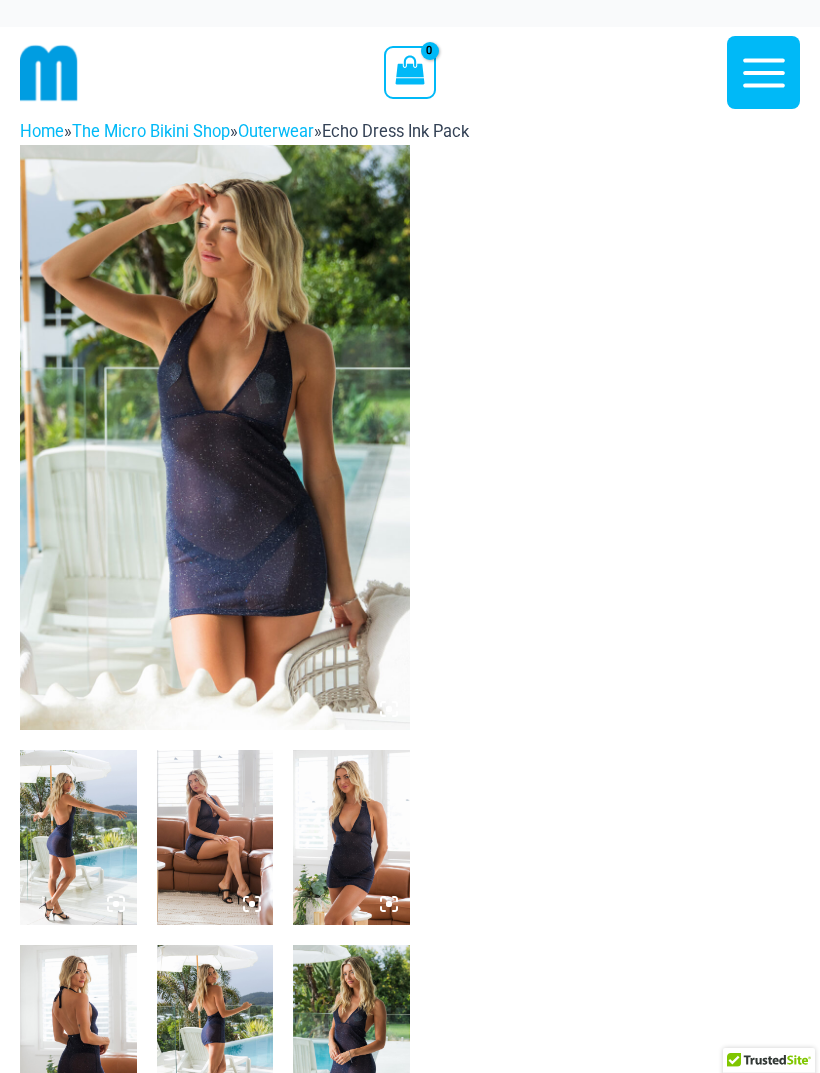 click on "Home  »  The Micro Bikini Shop  »  Outerwear  »  Echo Dress Ink Pack" at bounding box center (410, 131) 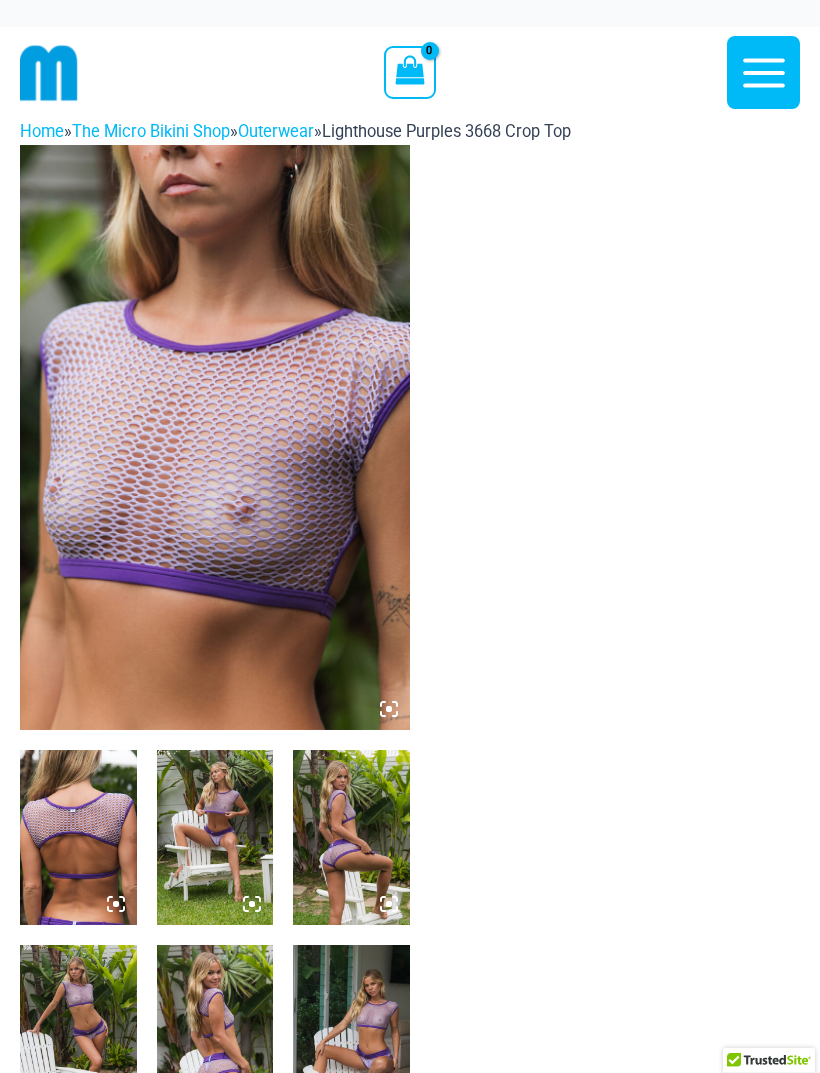 scroll, scrollTop: 0, scrollLeft: 0, axis: both 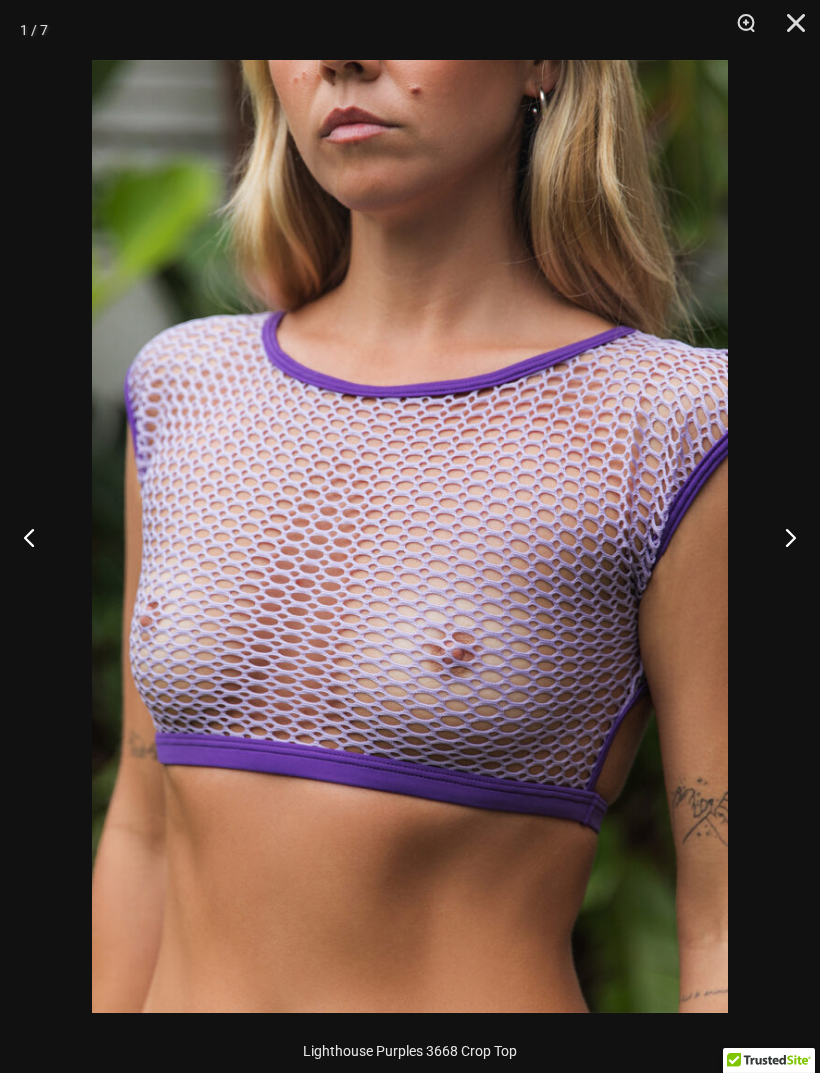 click at bounding box center (782, 537) 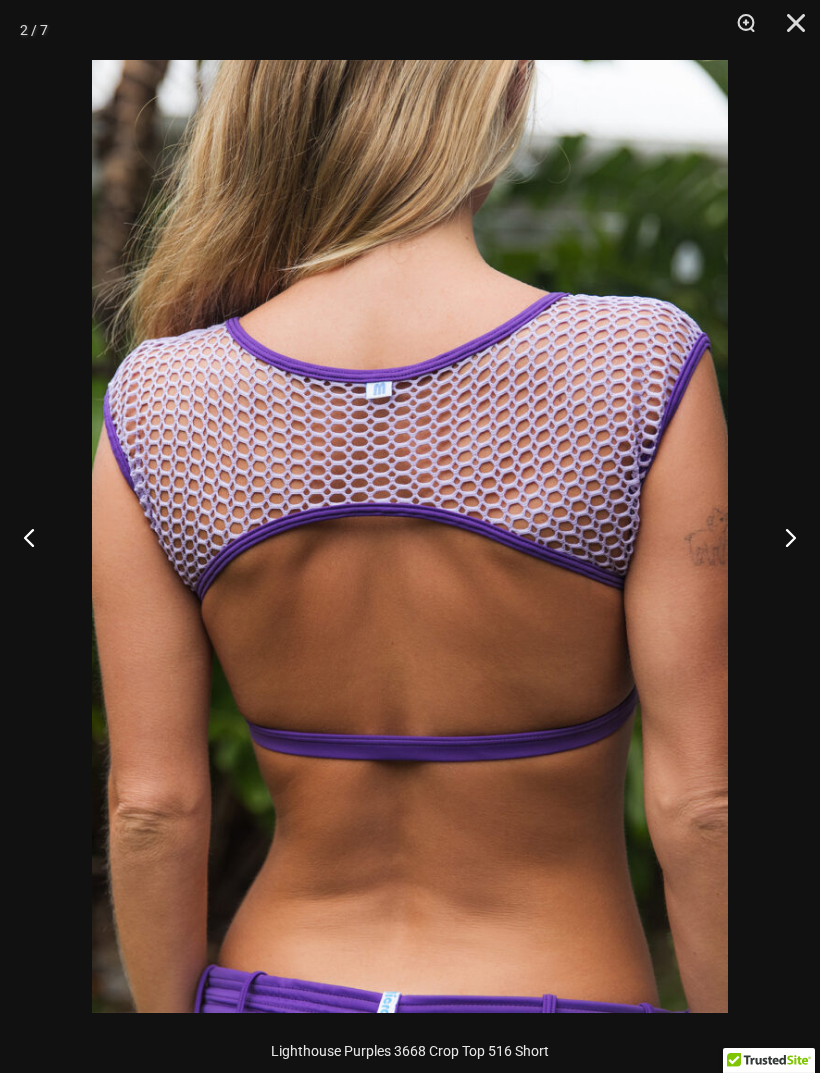click at bounding box center [782, 537] 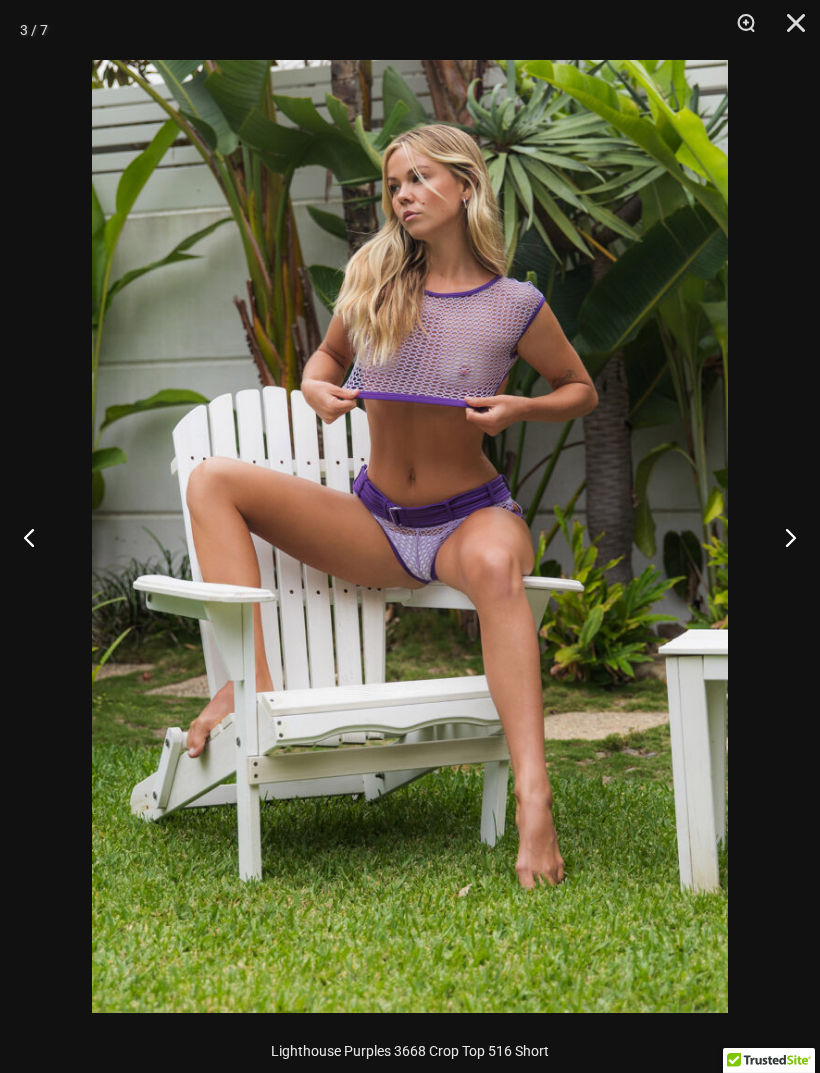 click at bounding box center (782, 537) 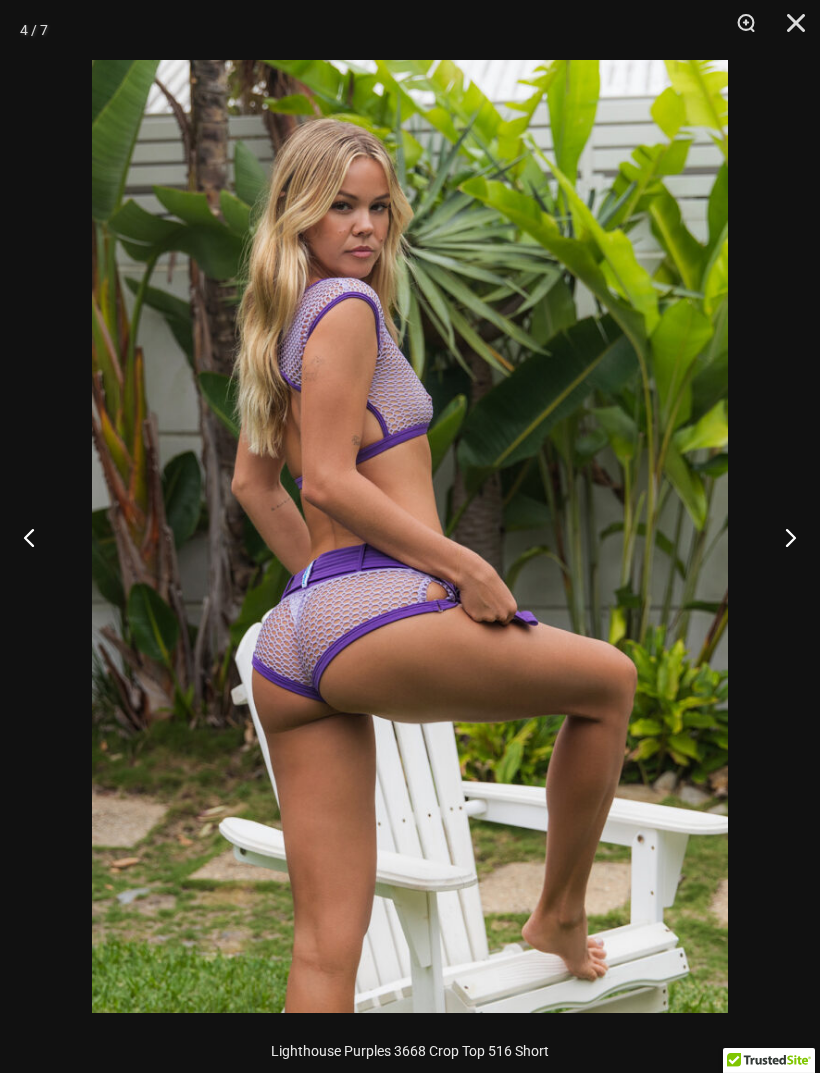 click at bounding box center [782, 537] 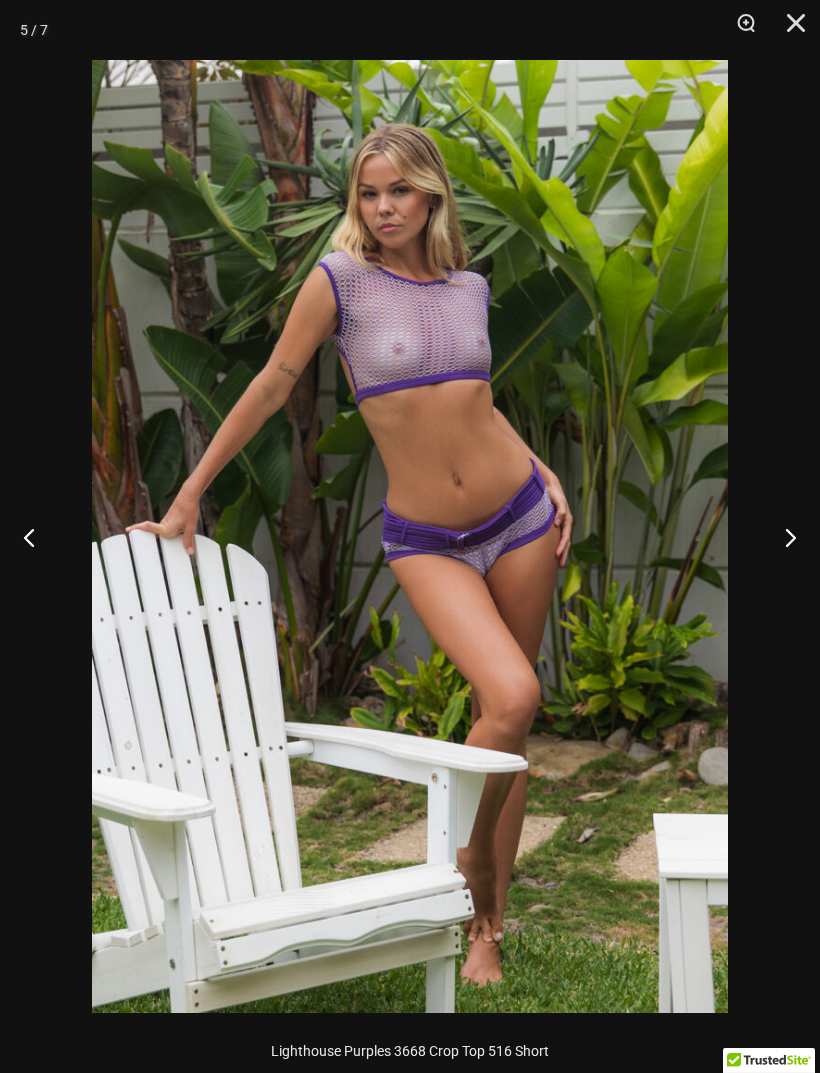 click at bounding box center [782, 537] 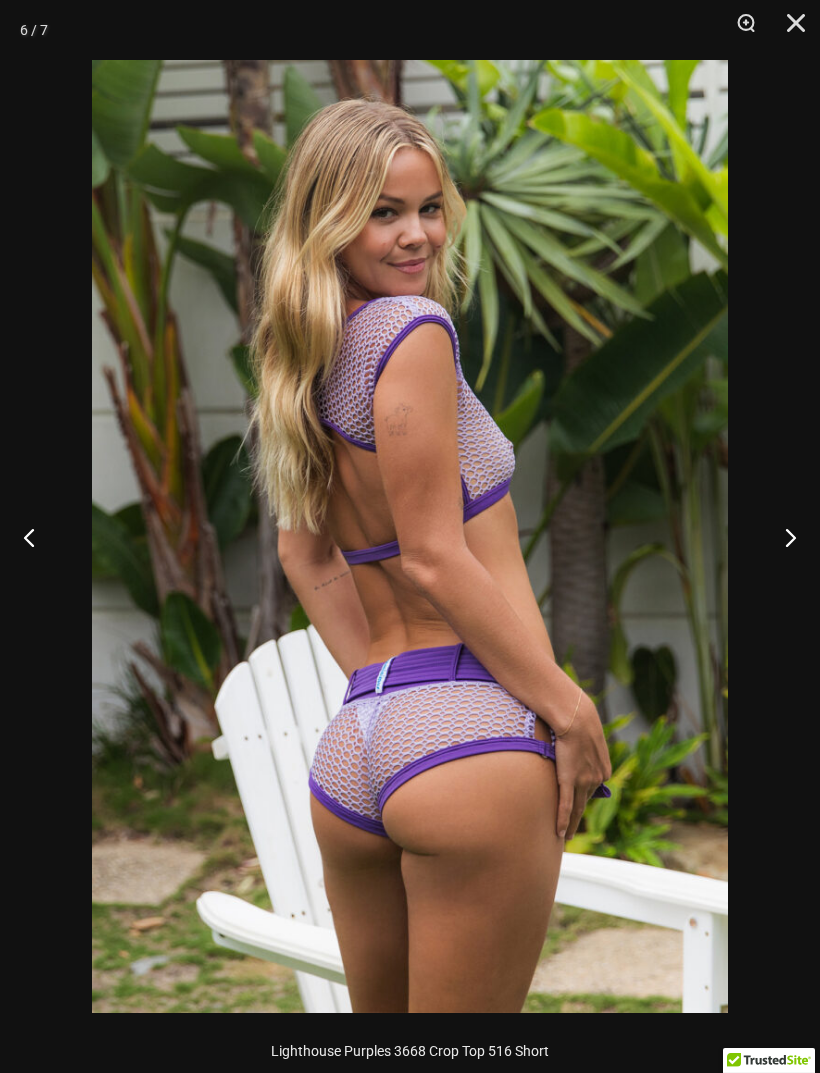 click at bounding box center (782, 537) 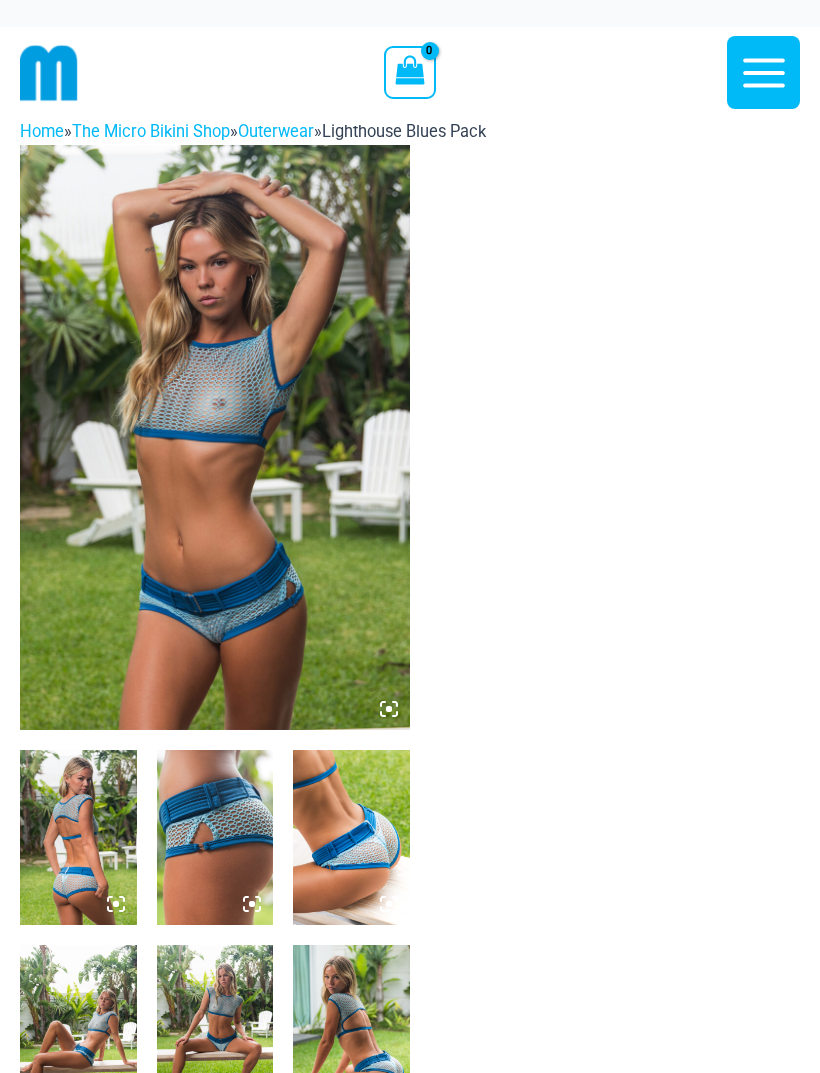 scroll, scrollTop: 0, scrollLeft: 0, axis: both 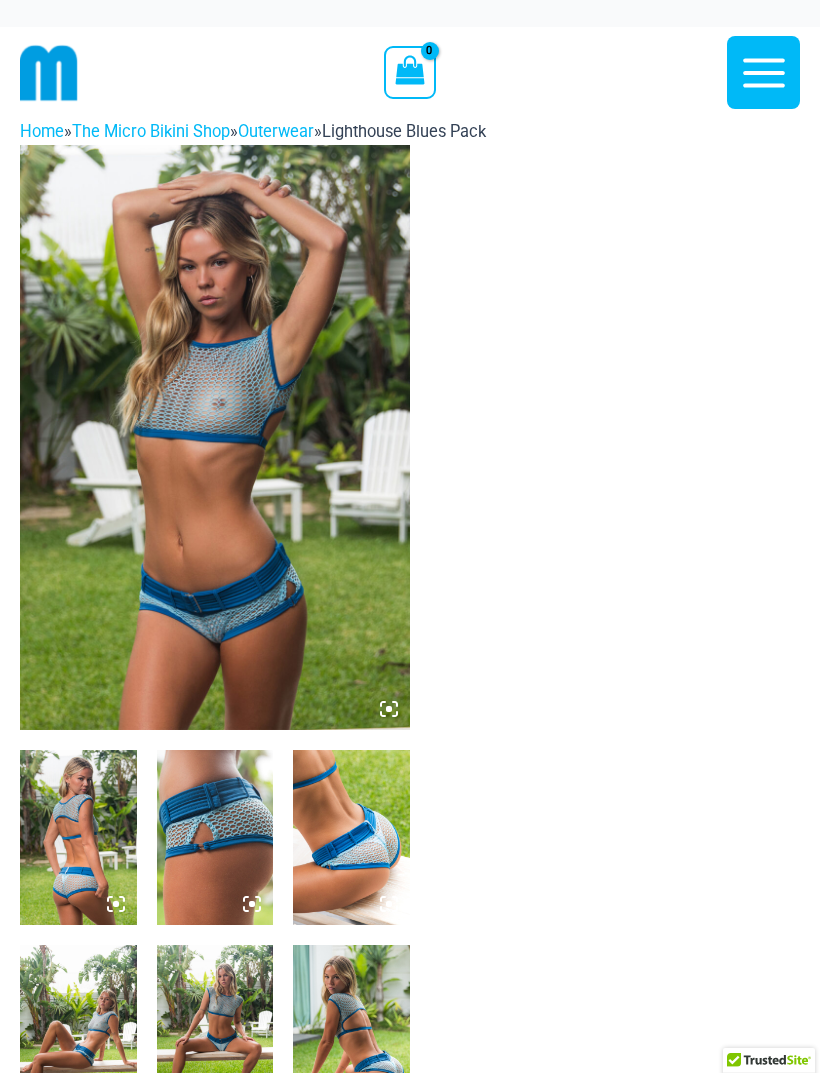 click at bounding box center (215, 437) 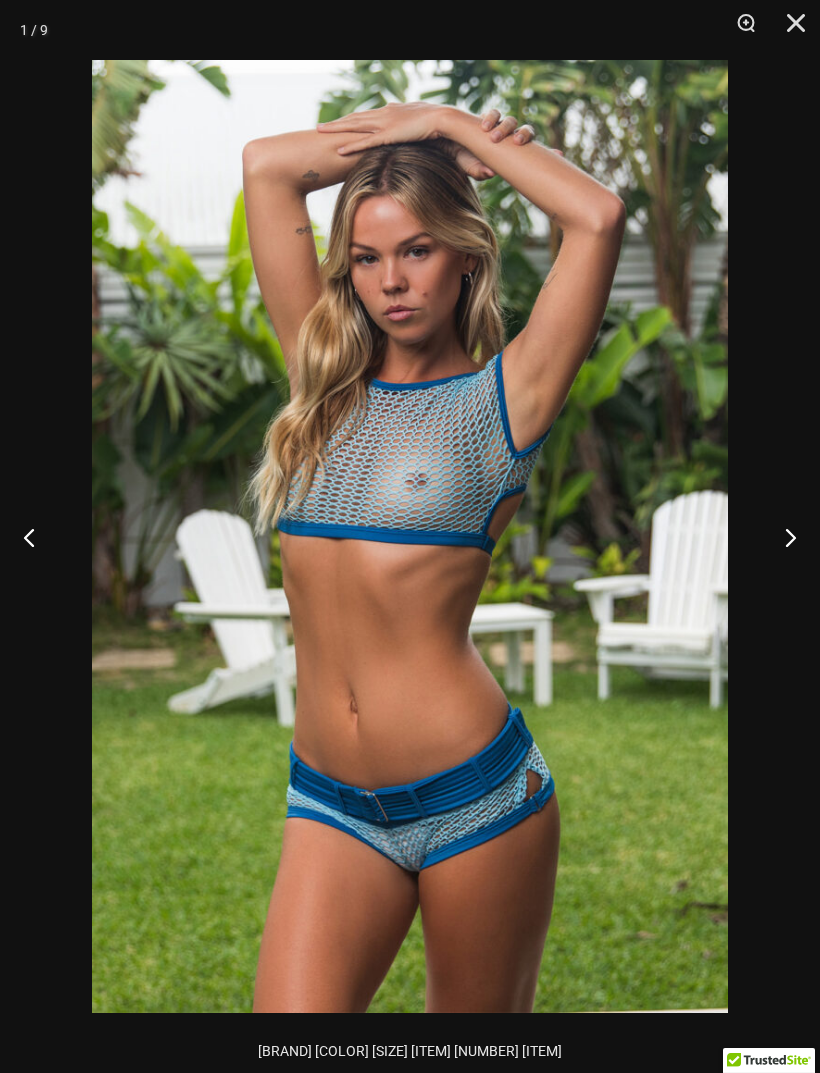 click at bounding box center [782, 537] 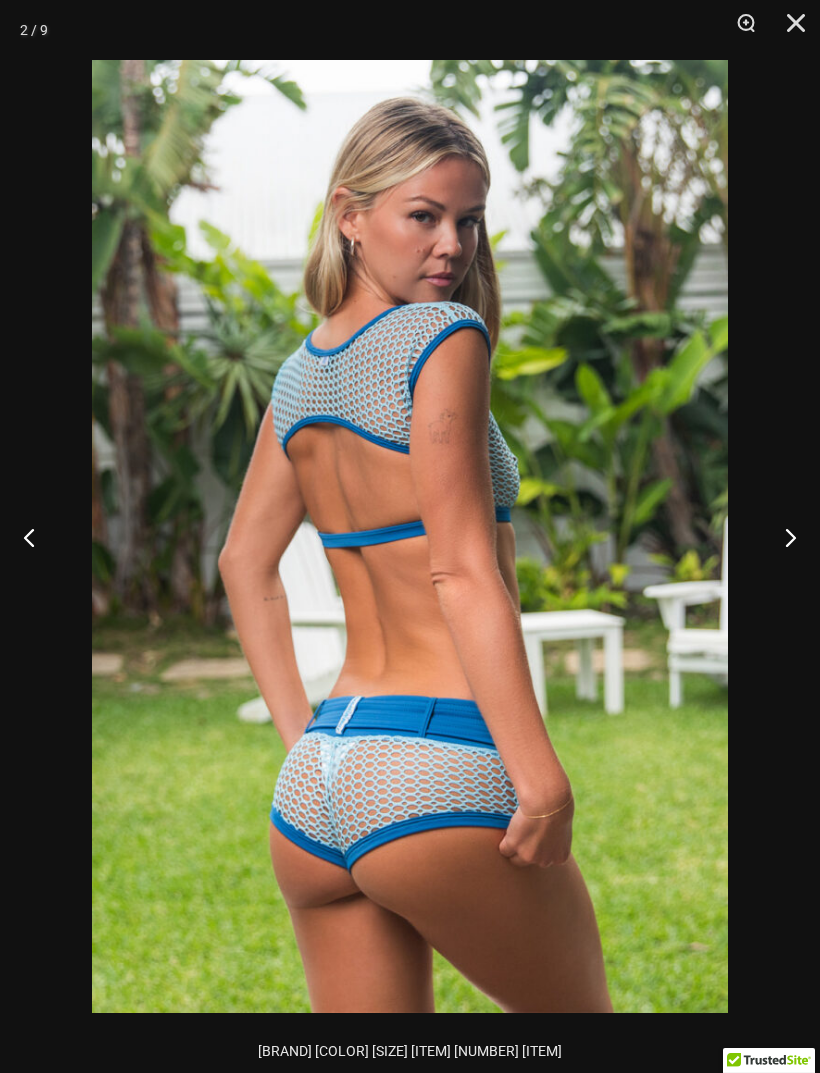 click at bounding box center [782, 537] 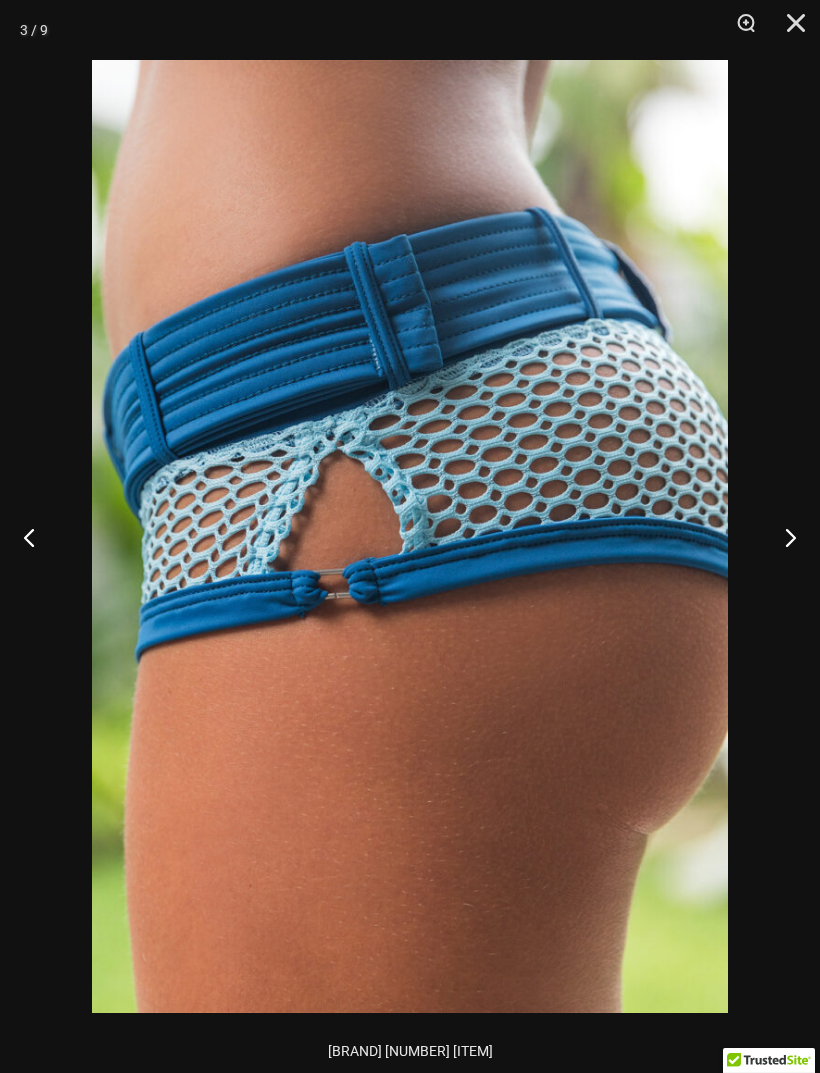 click at bounding box center [782, 537] 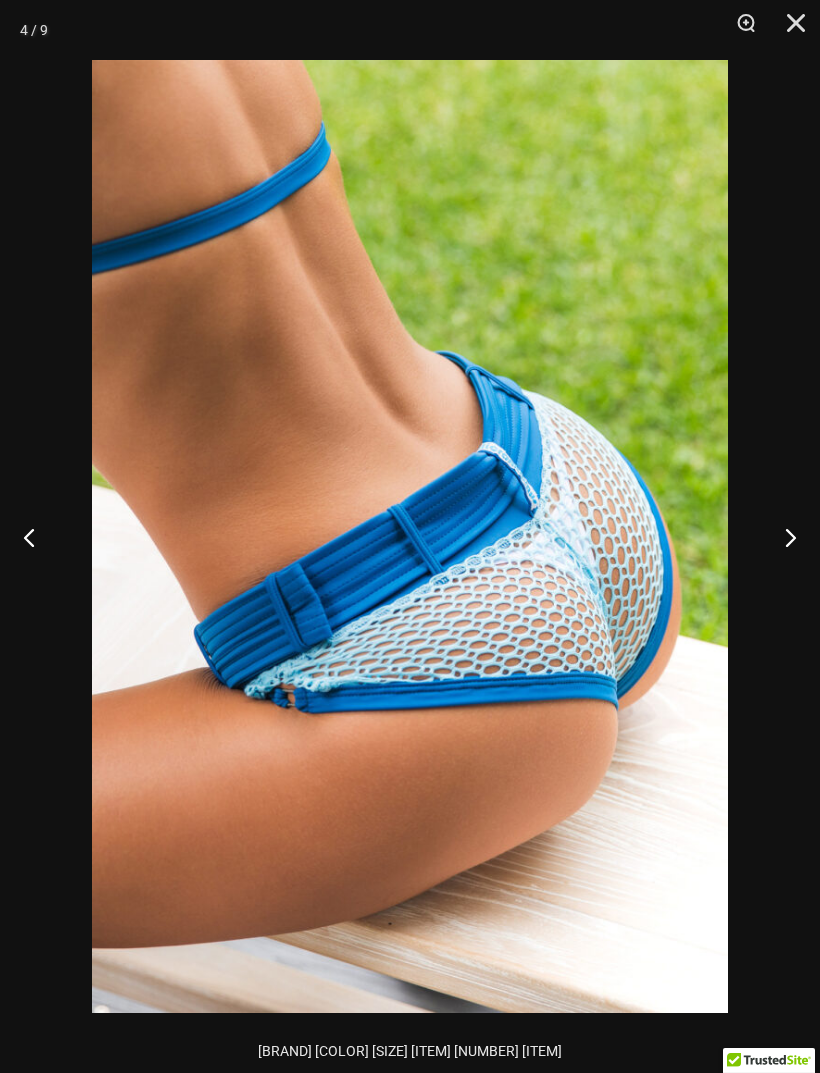 click at bounding box center [782, 537] 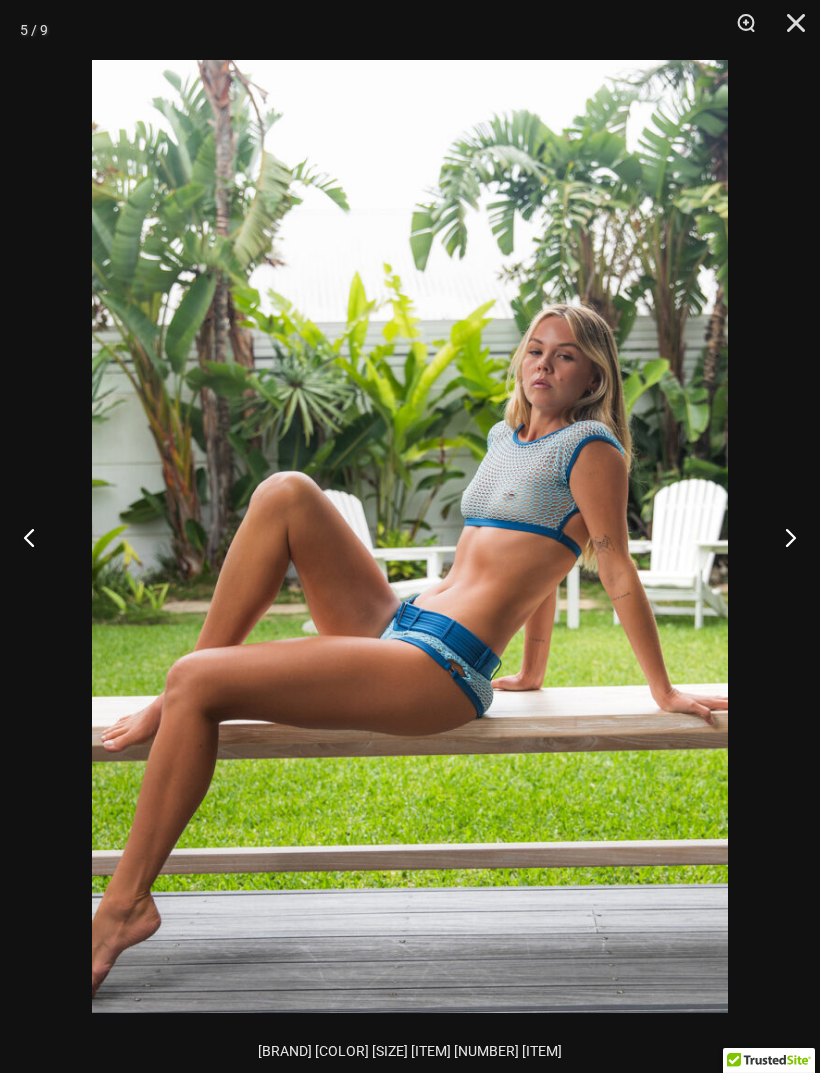 click at bounding box center [782, 537] 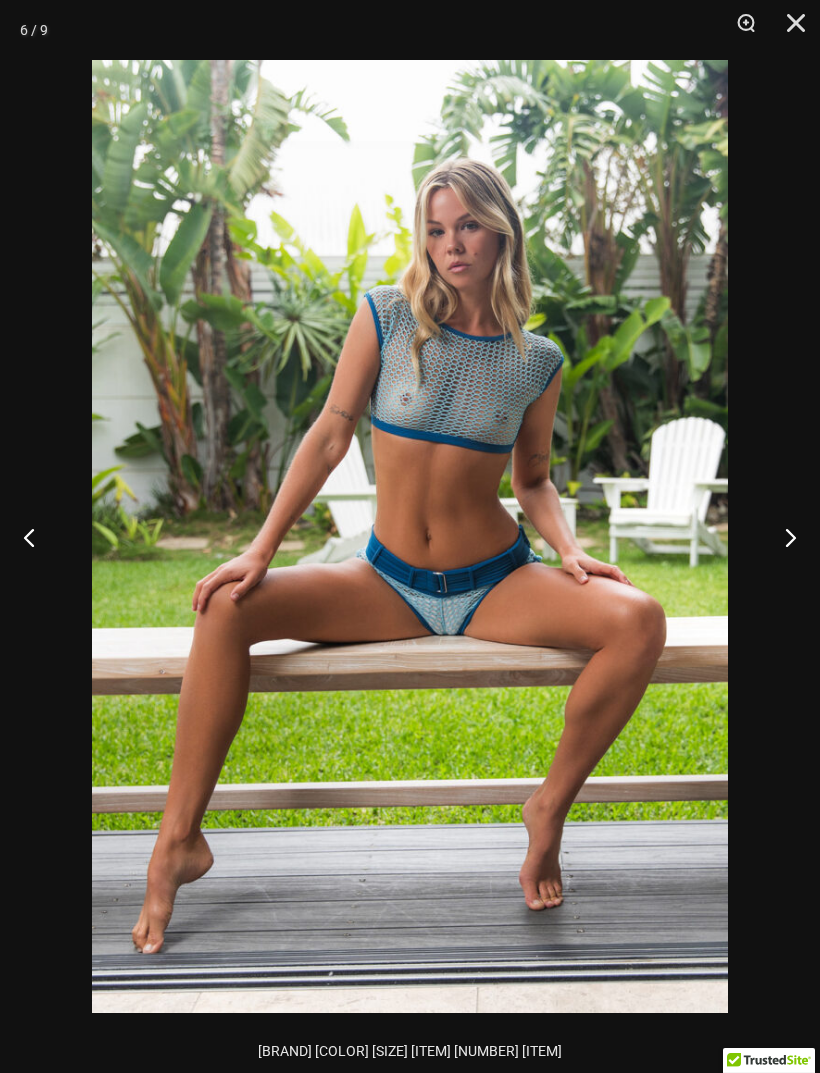 click at bounding box center (782, 537) 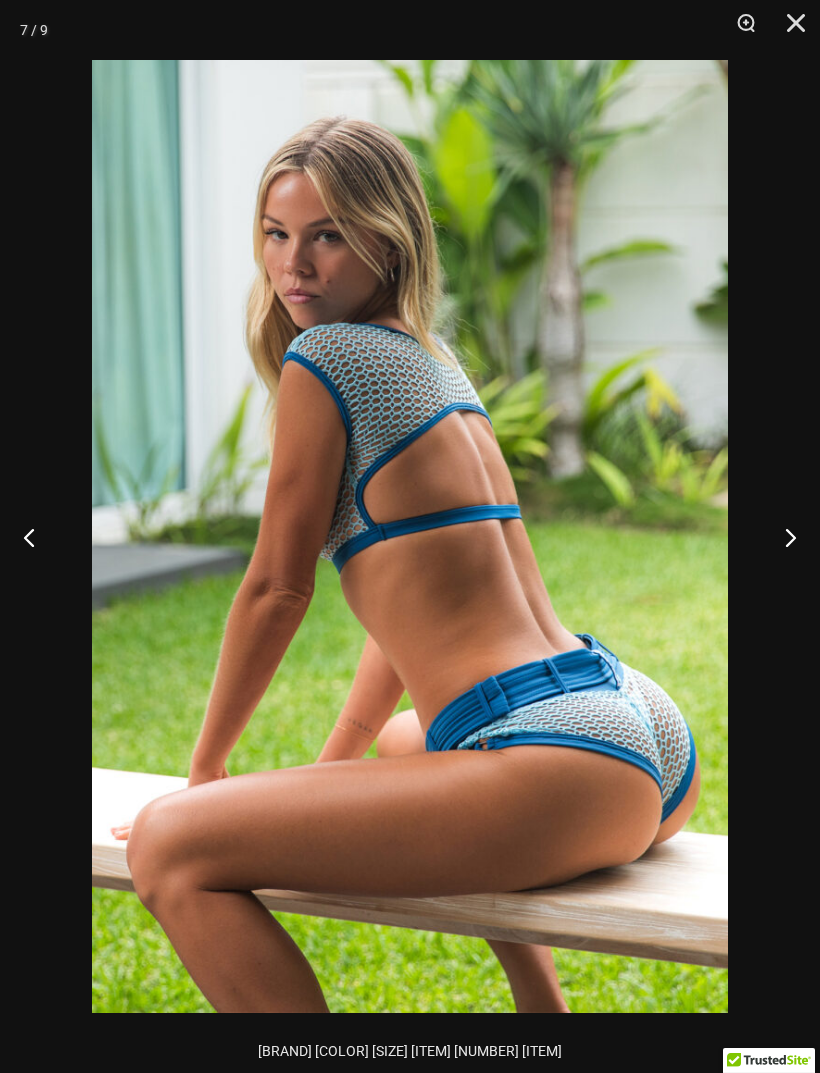 click at bounding box center [782, 537] 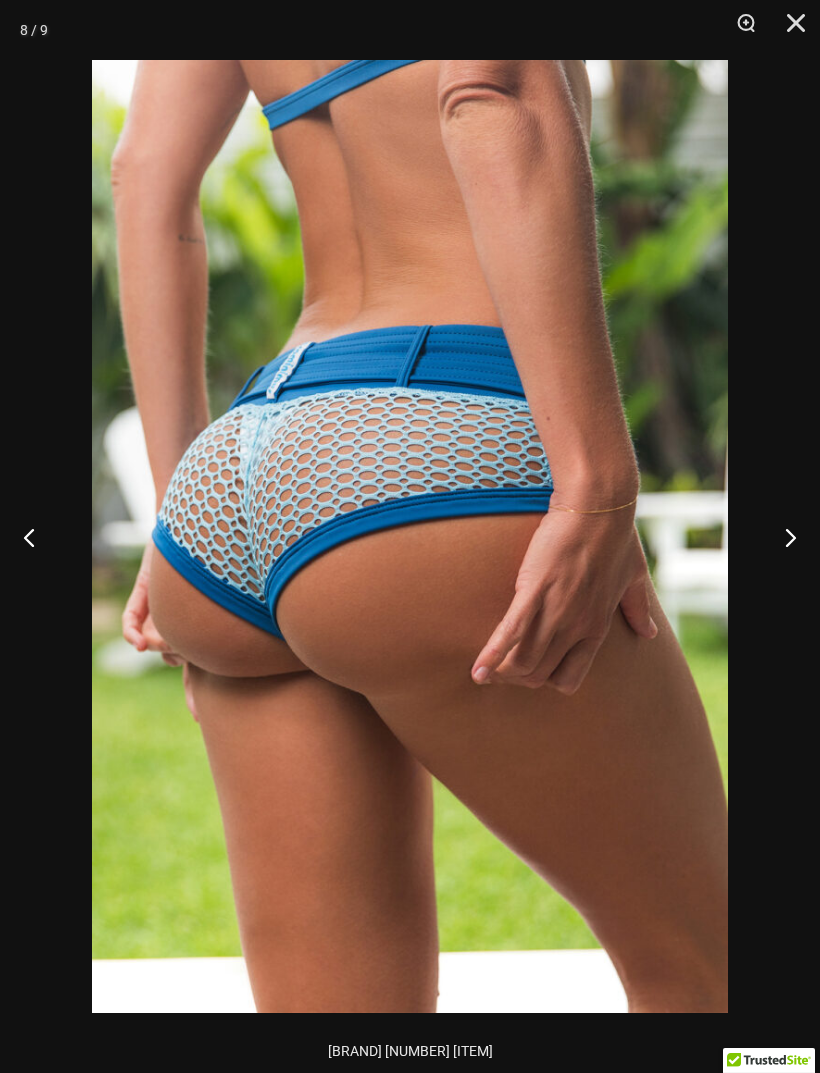 click at bounding box center (782, 537) 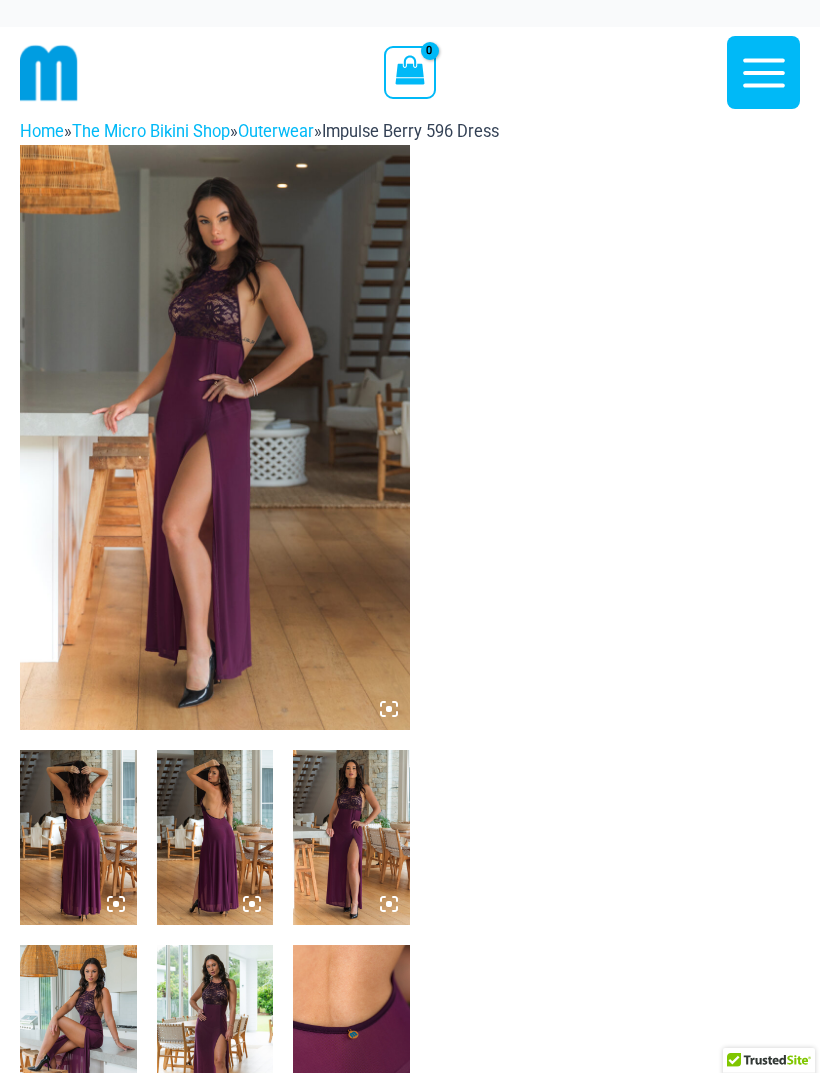scroll, scrollTop: 0, scrollLeft: 0, axis: both 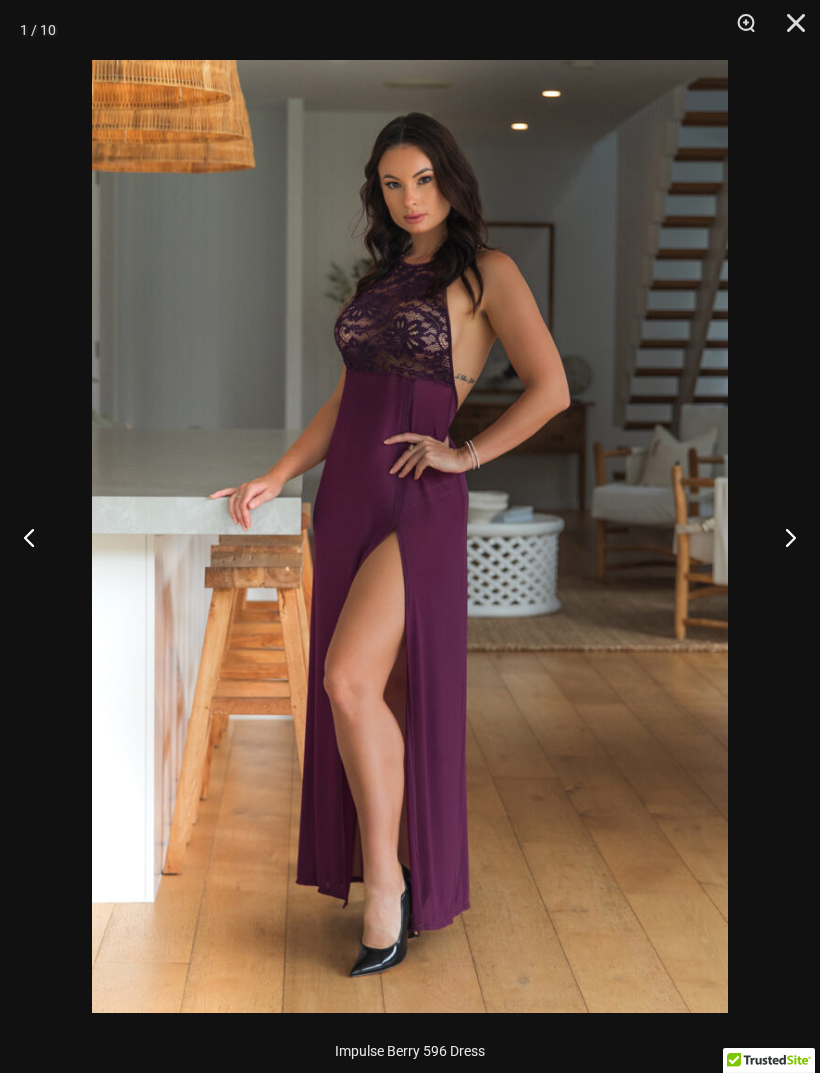 click at bounding box center [782, 537] 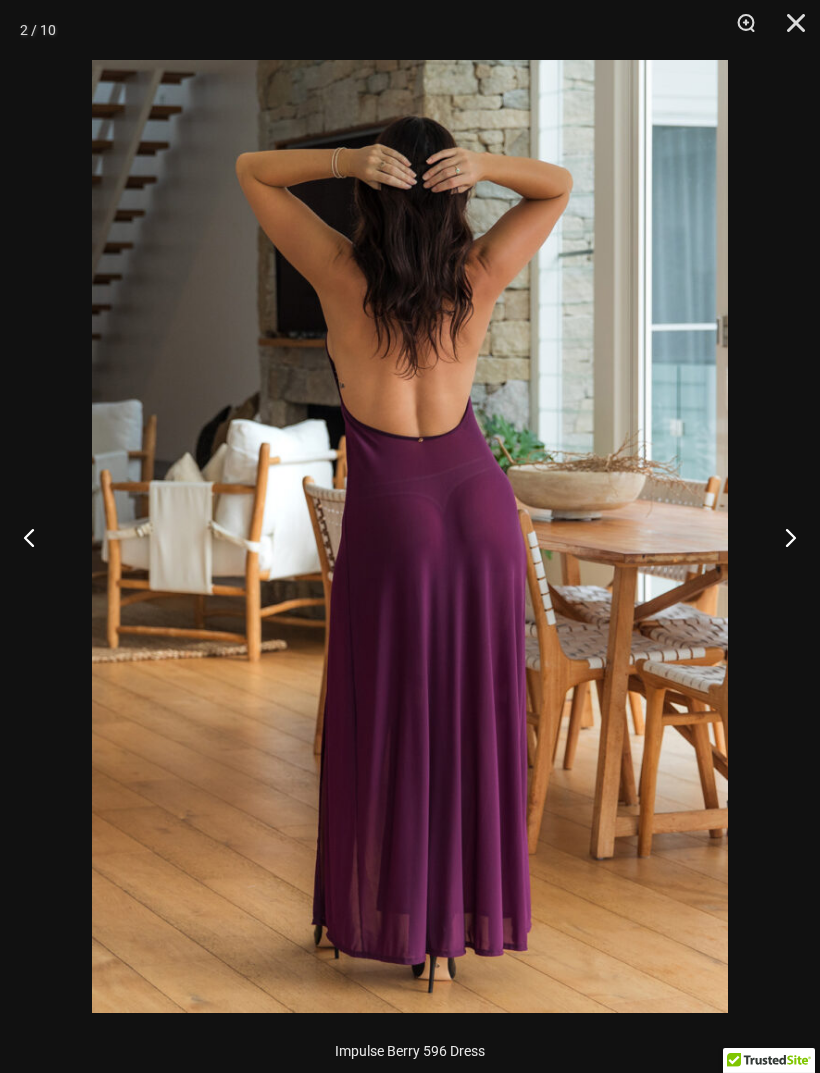 click at bounding box center [782, 537] 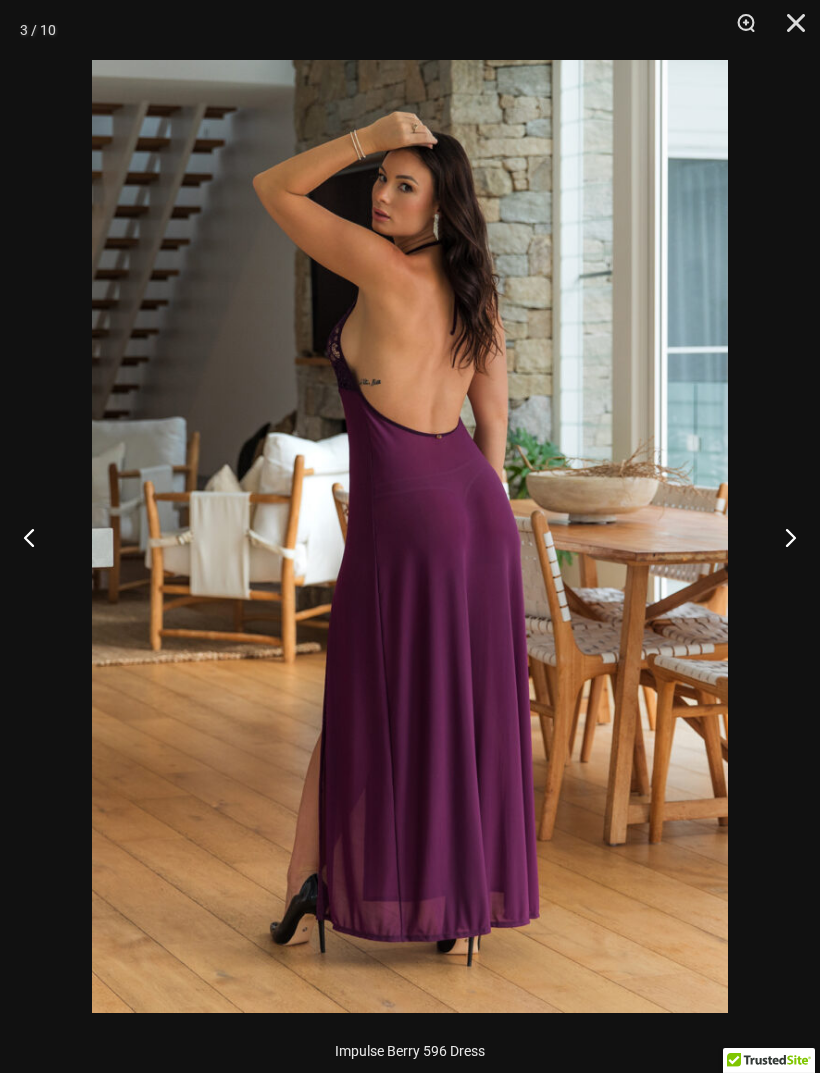 click at bounding box center [782, 537] 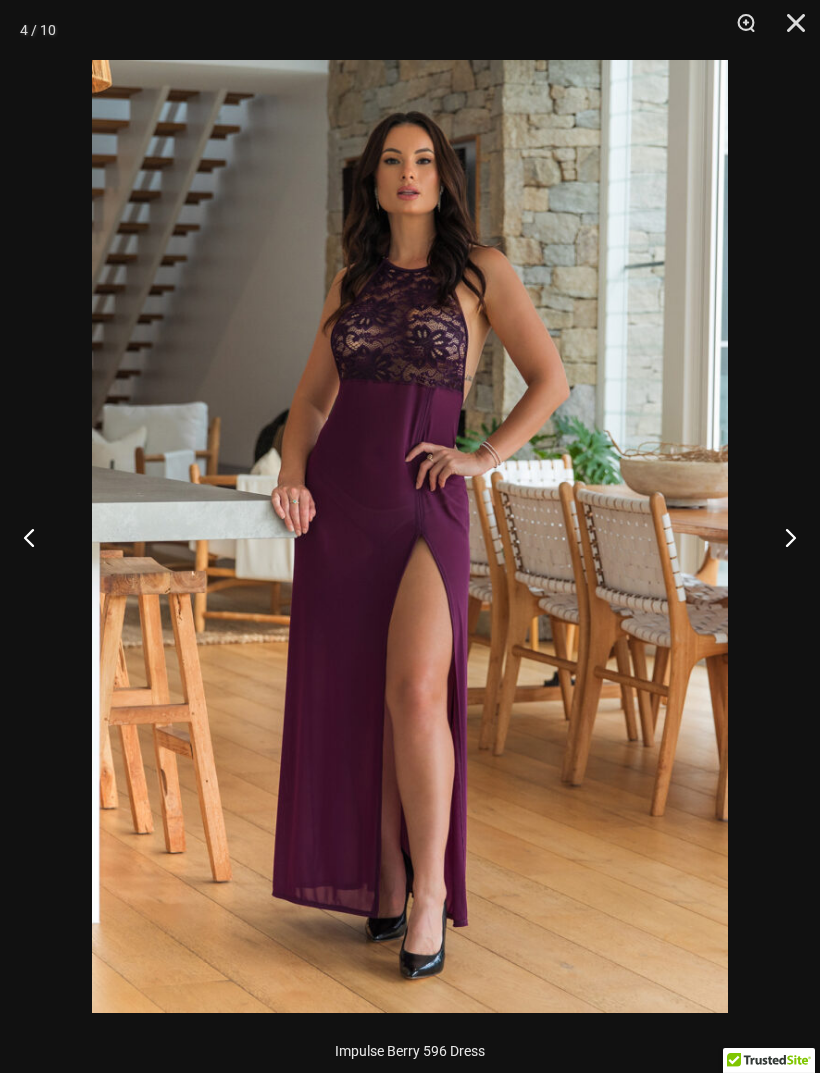 click at bounding box center [782, 537] 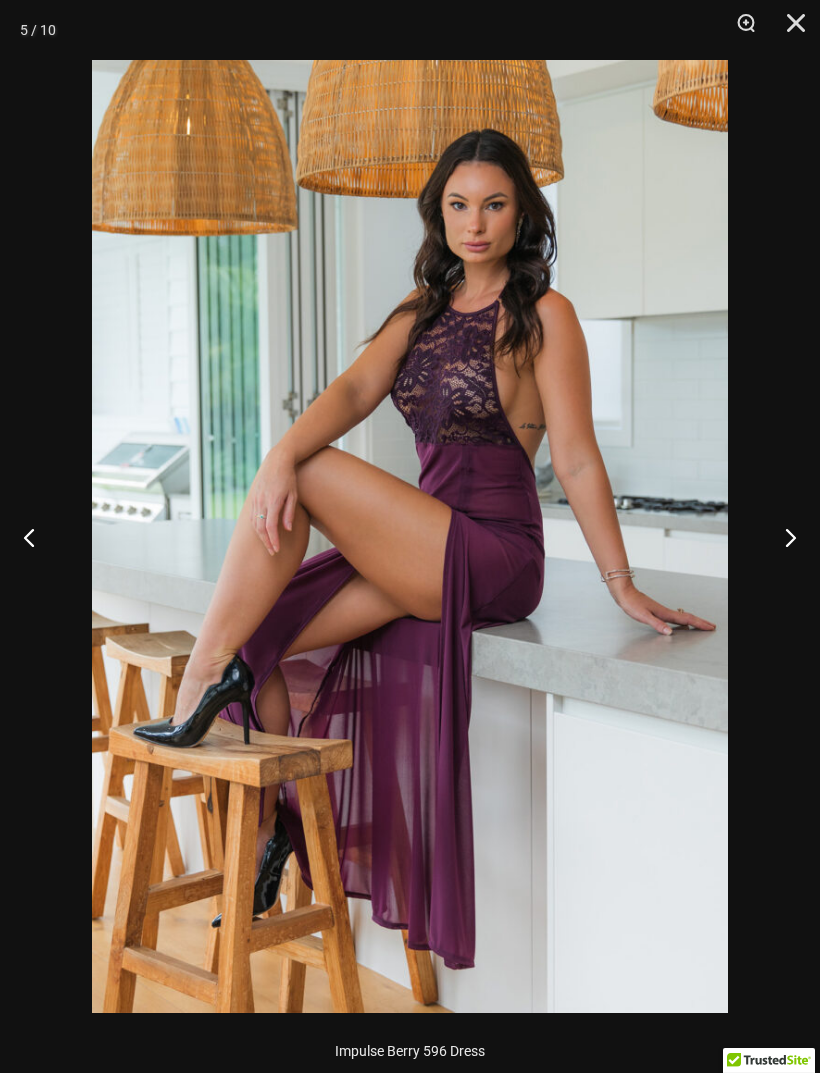 click at bounding box center [782, 537] 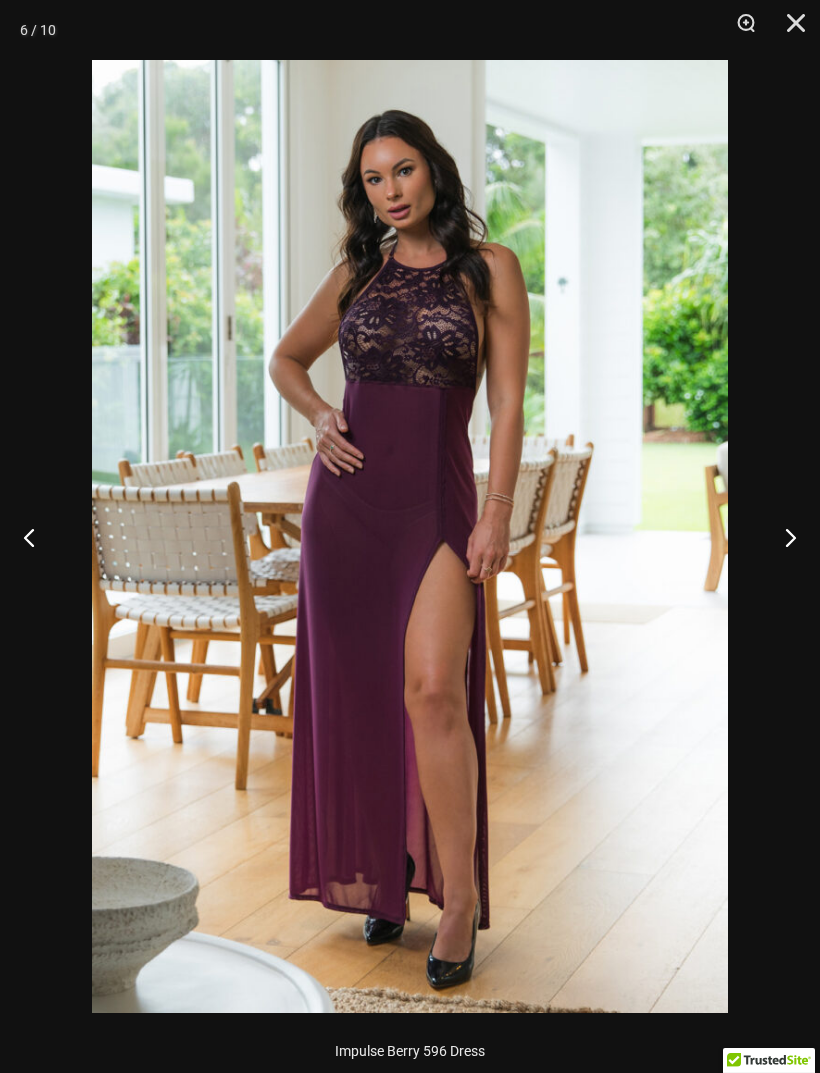 click at bounding box center (782, 537) 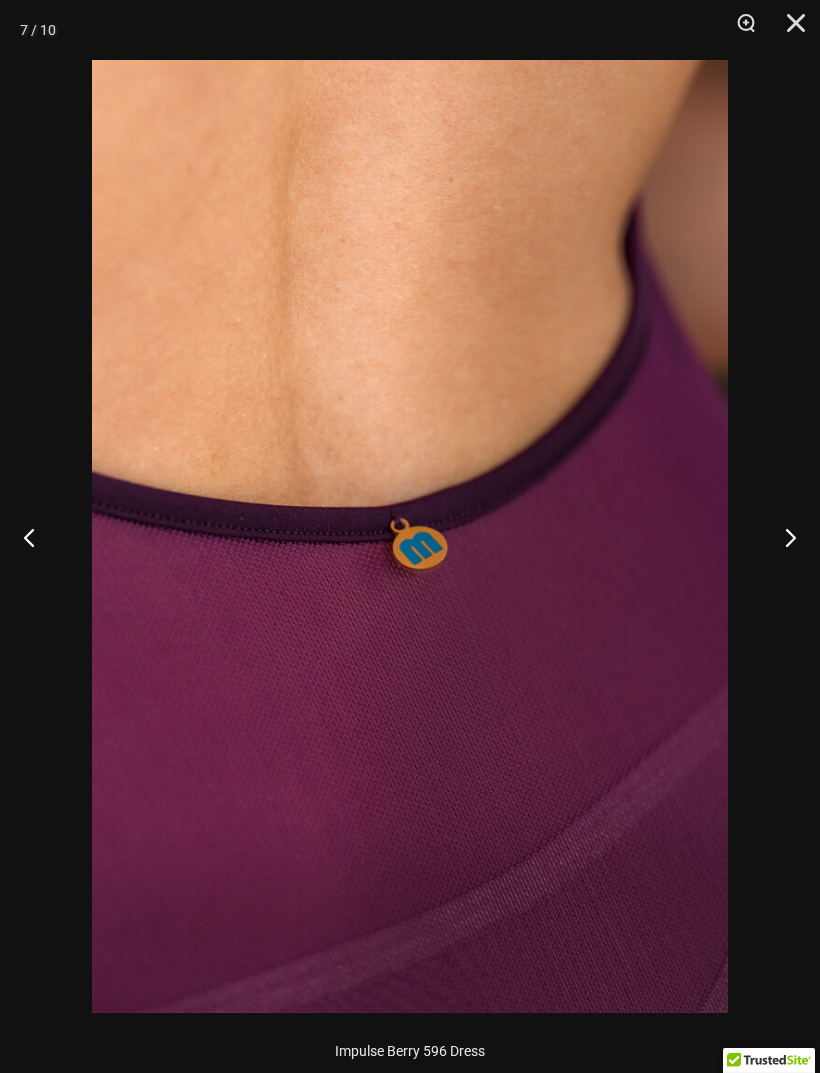 click at bounding box center (782, 537) 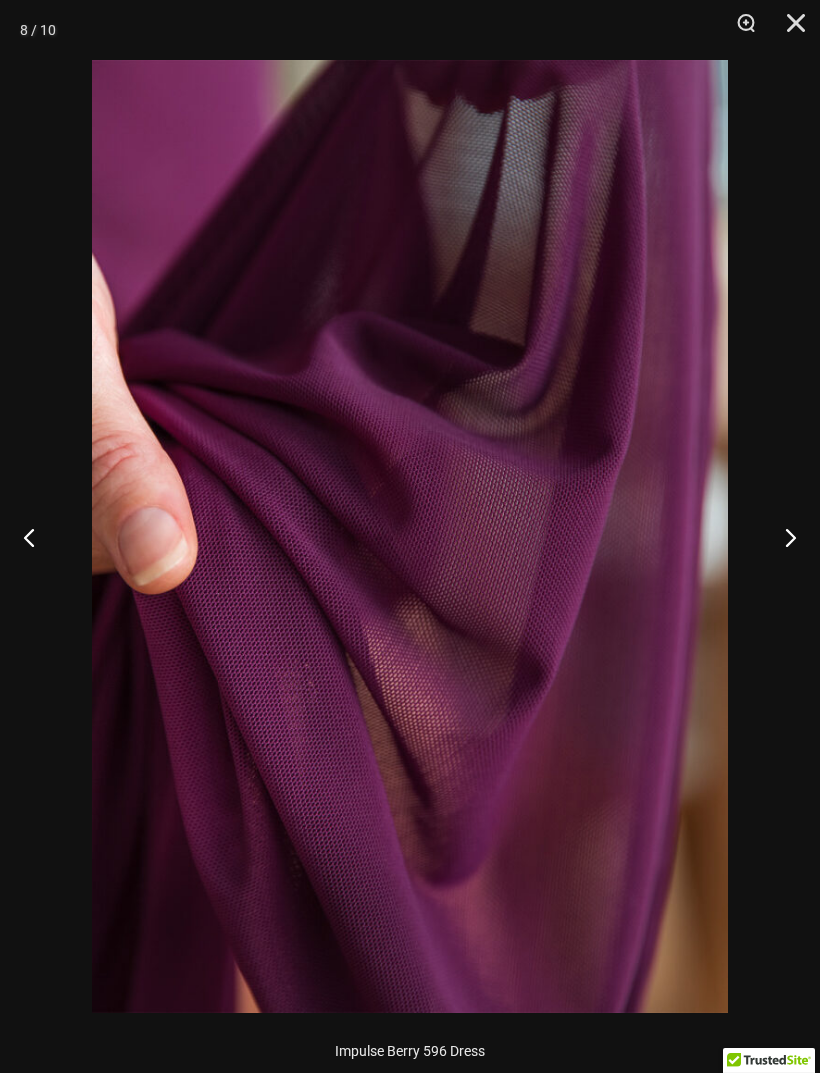 click at bounding box center [782, 537] 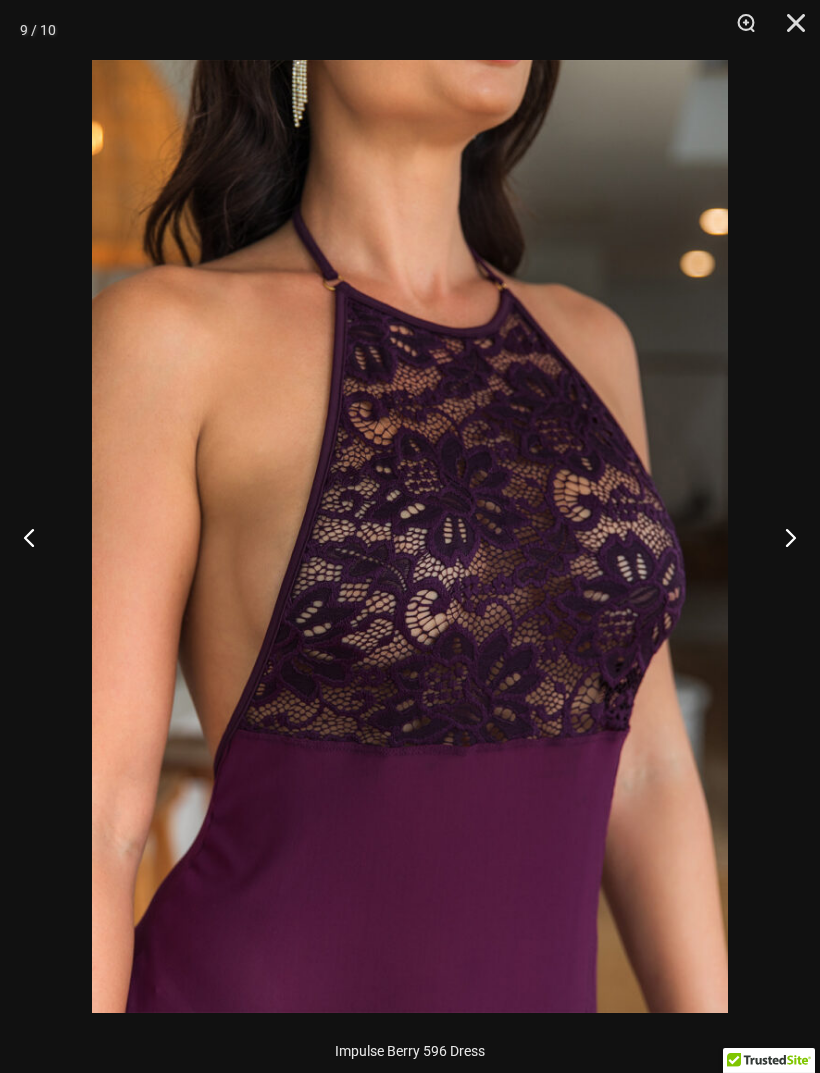 click at bounding box center (782, 537) 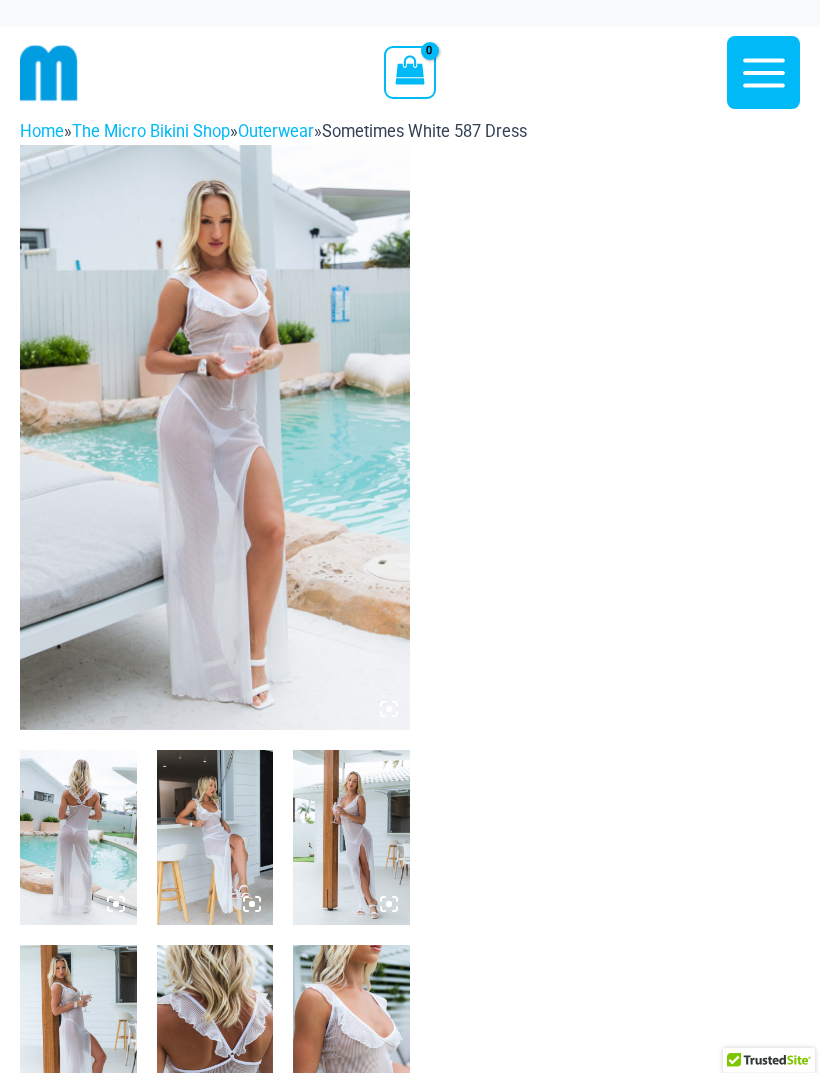 scroll, scrollTop: 0, scrollLeft: 0, axis: both 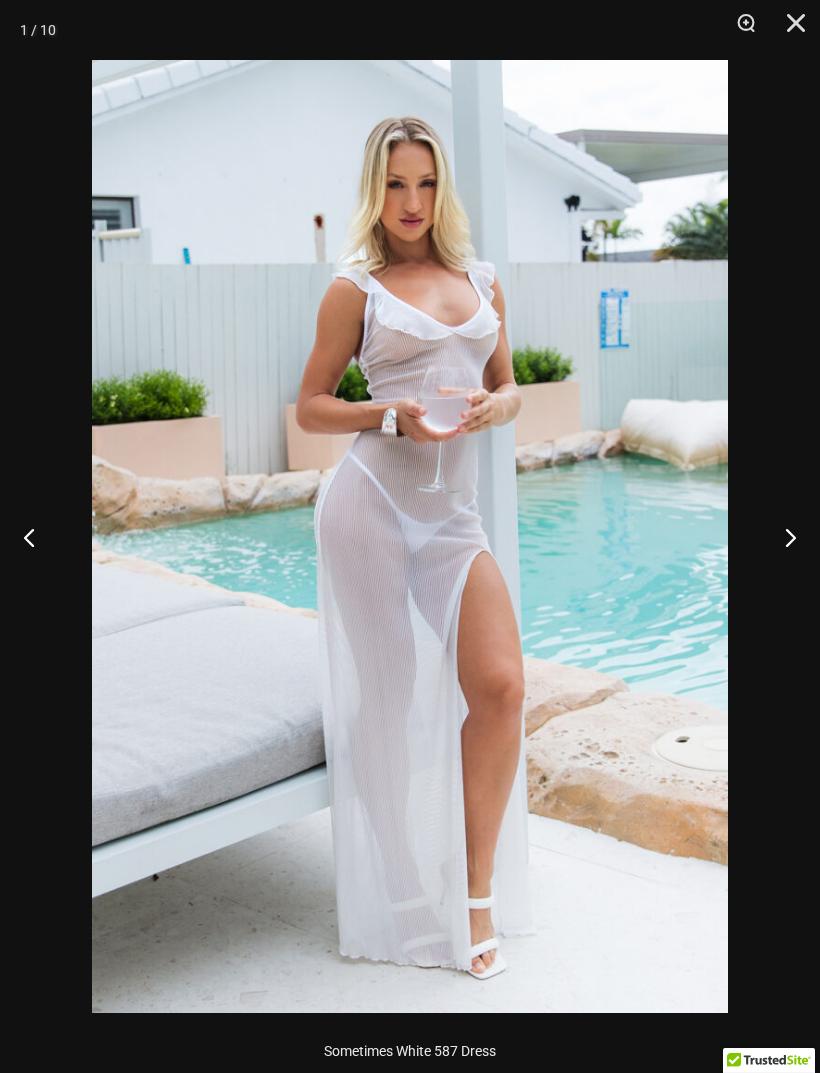click at bounding box center (782, 537) 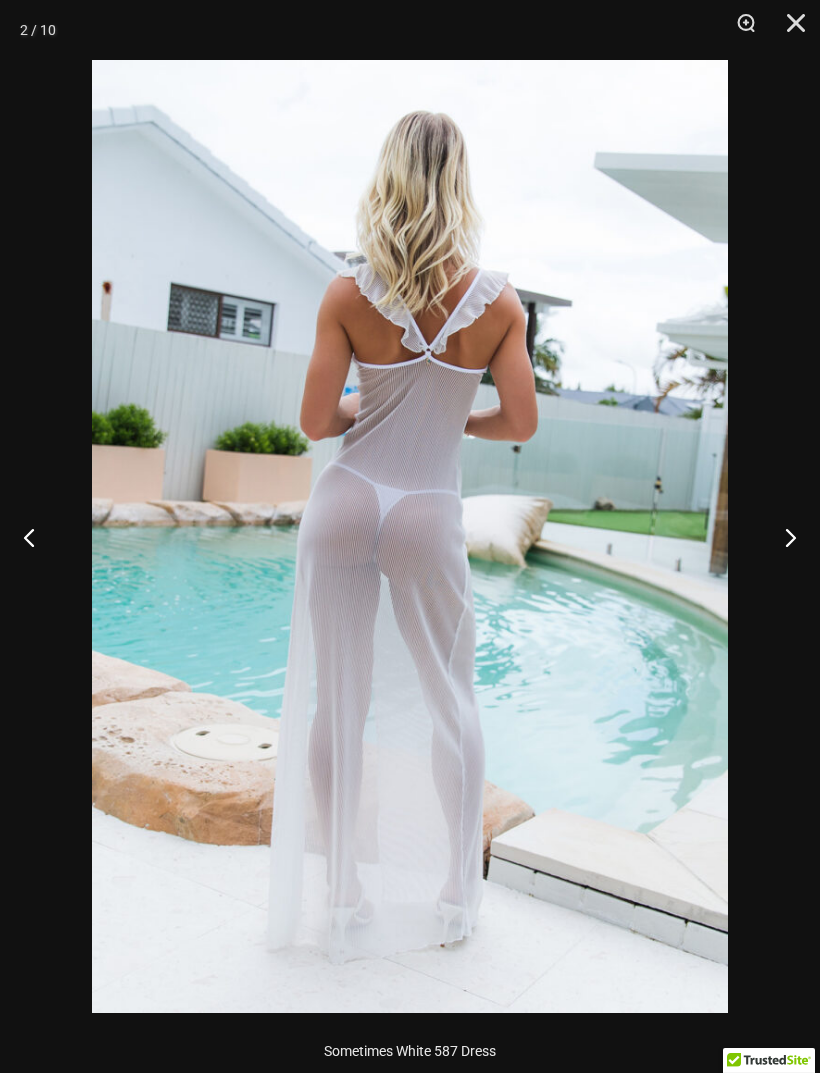 click at bounding box center (782, 537) 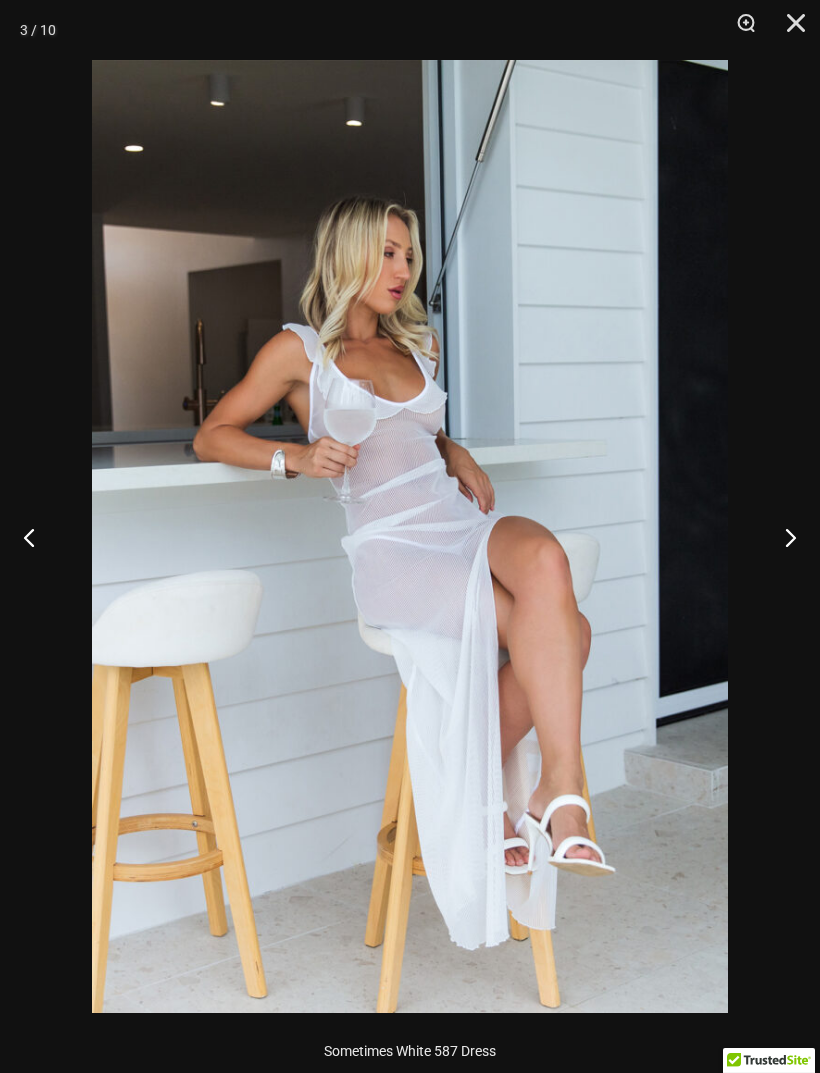 click at bounding box center [782, 537] 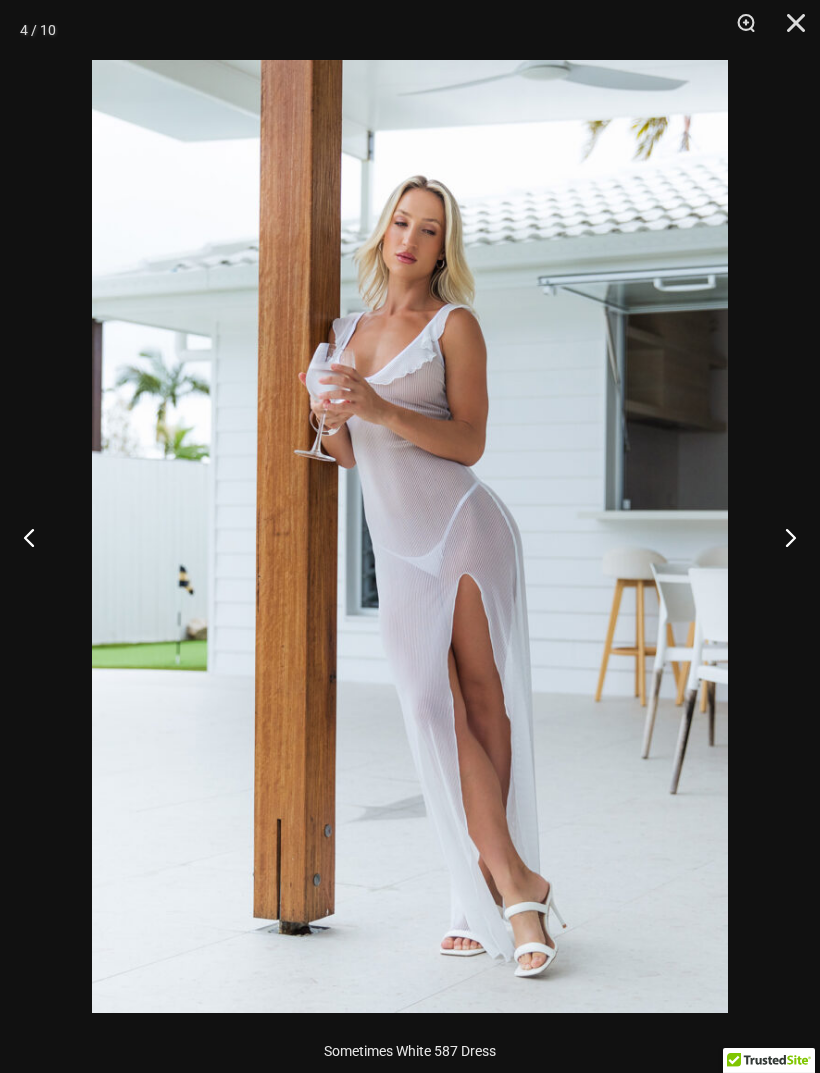 click at bounding box center (782, 537) 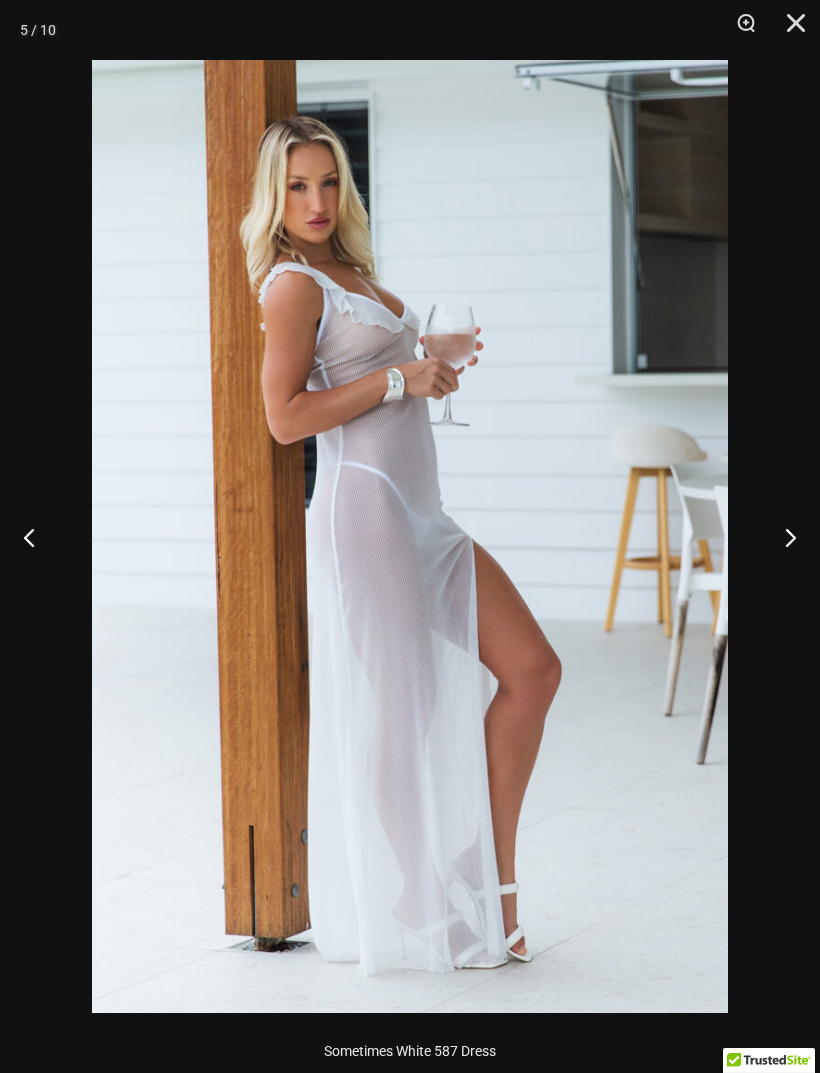click at bounding box center [782, 537] 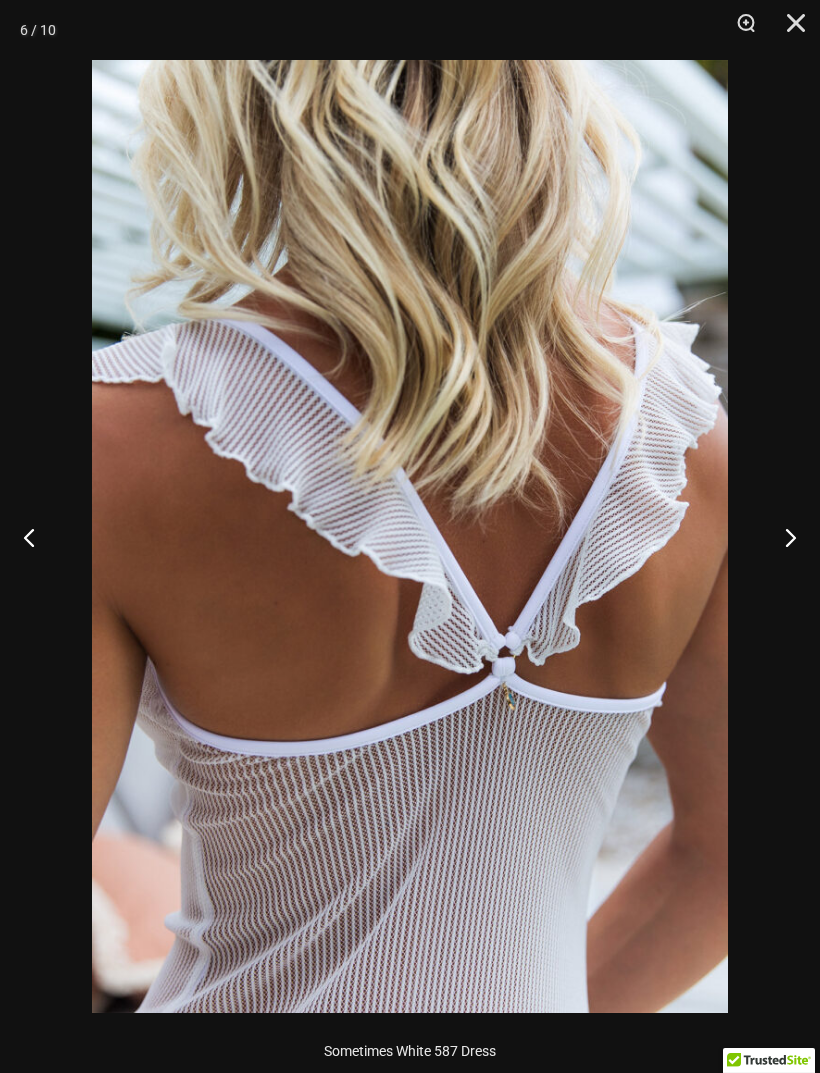 click at bounding box center [782, 537] 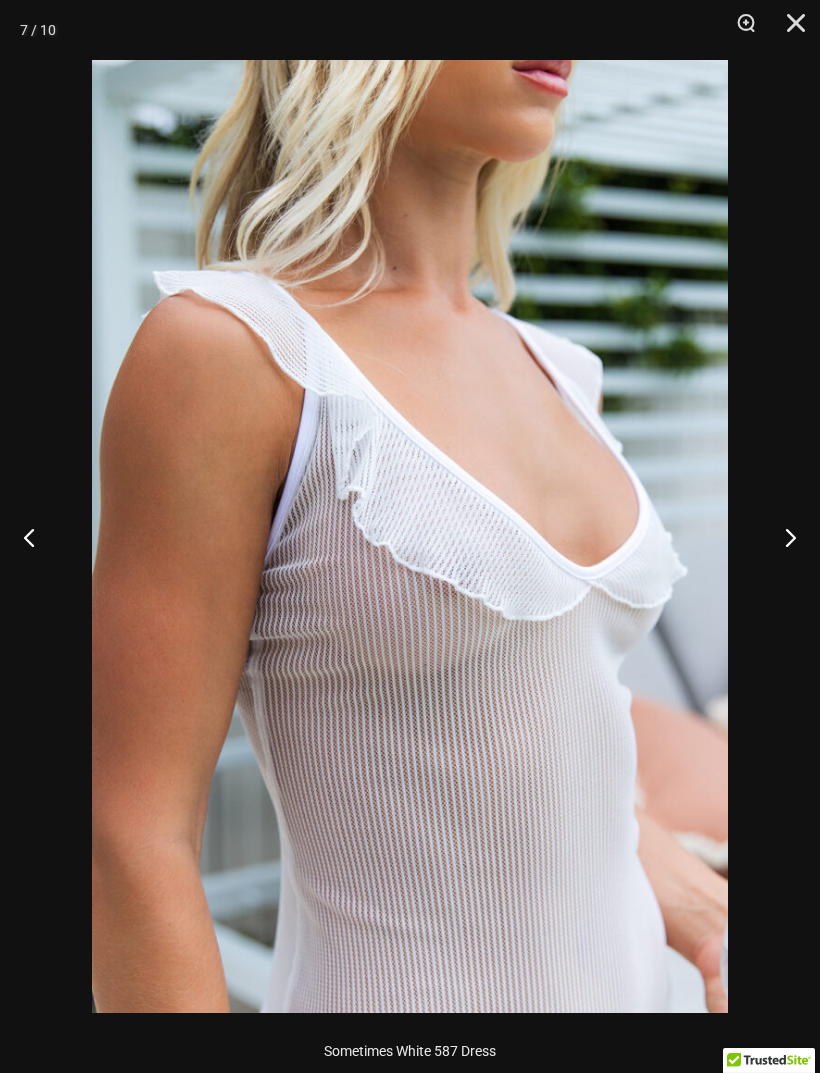 click at bounding box center (782, 537) 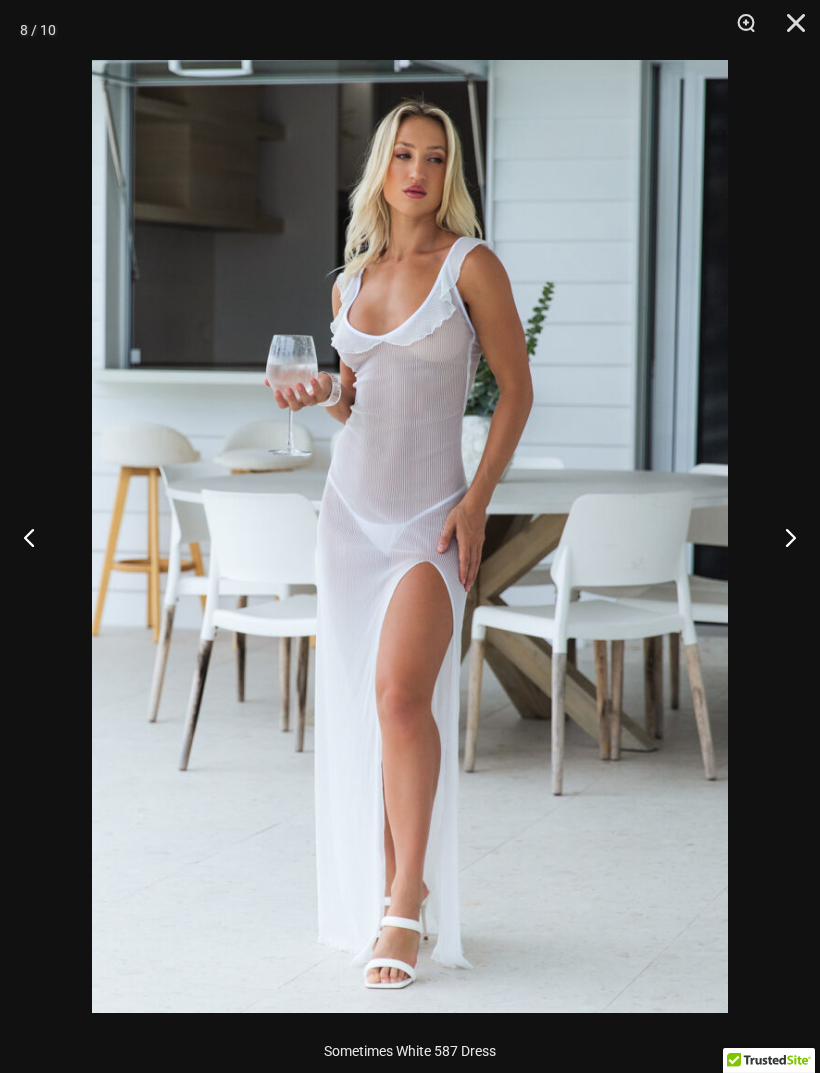 click at bounding box center [782, 537] 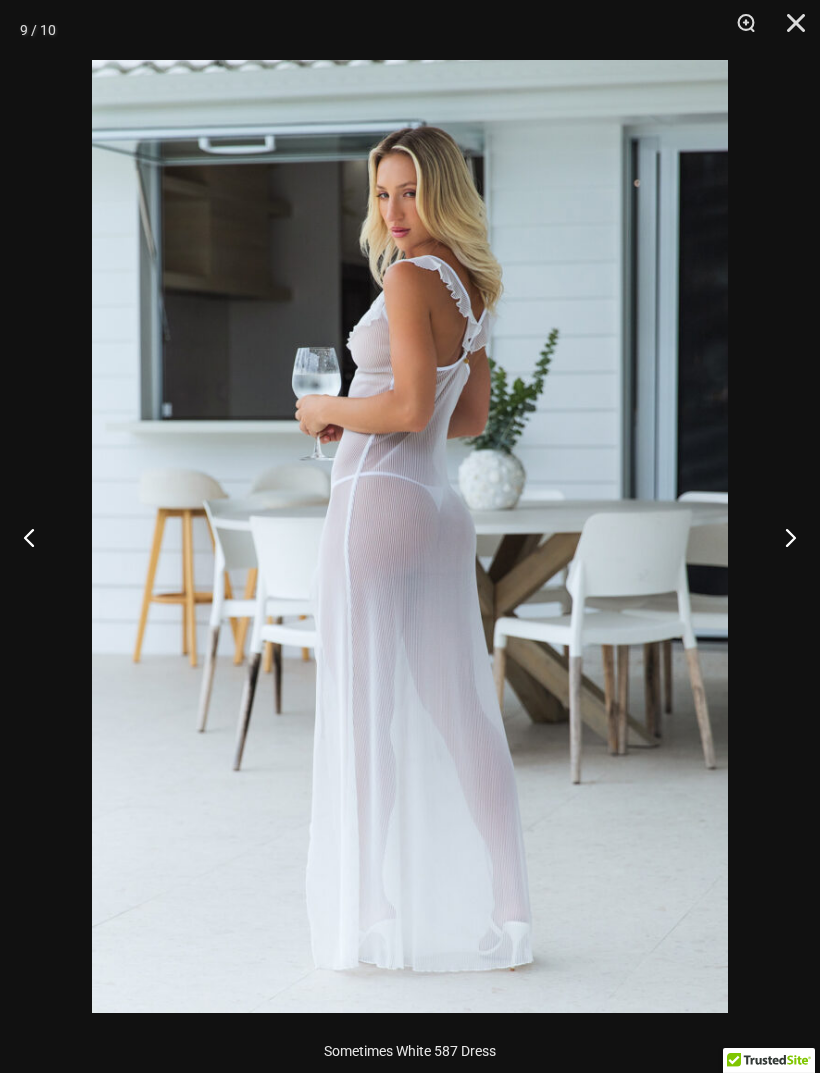 click at bounding box center (782, 537) 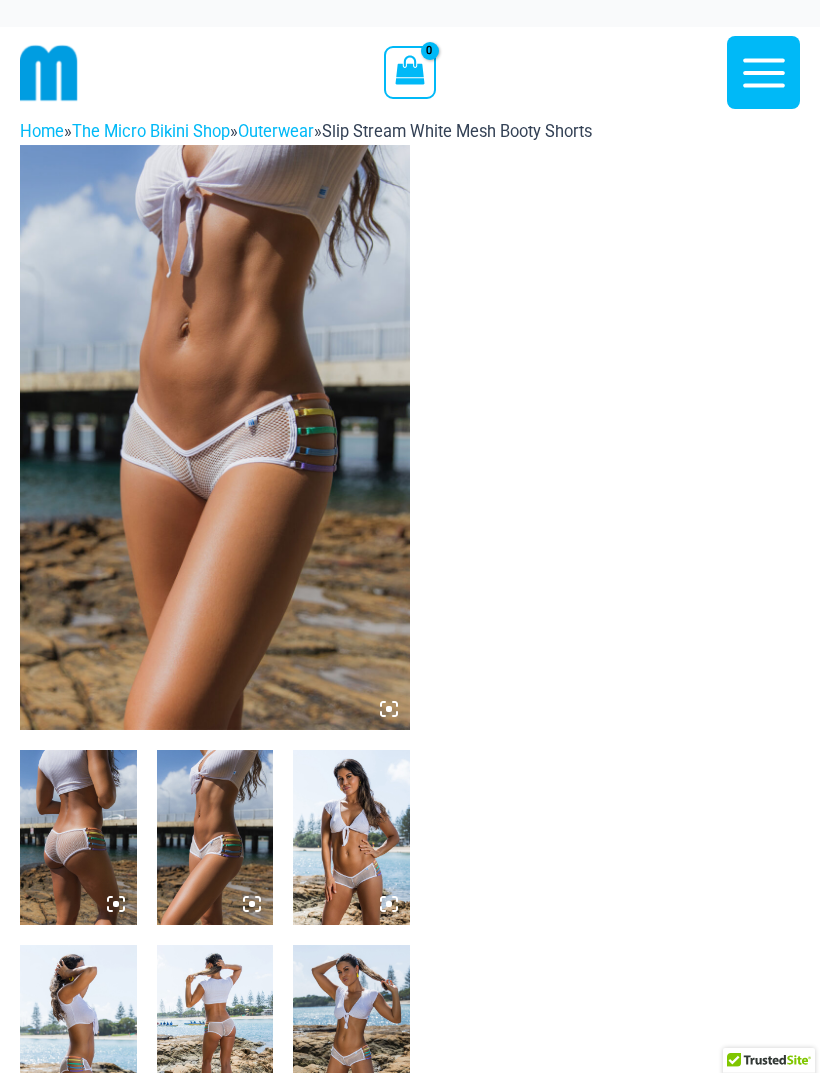 scroll, scrollTop: 0, scrollLeft: 0, axis: both 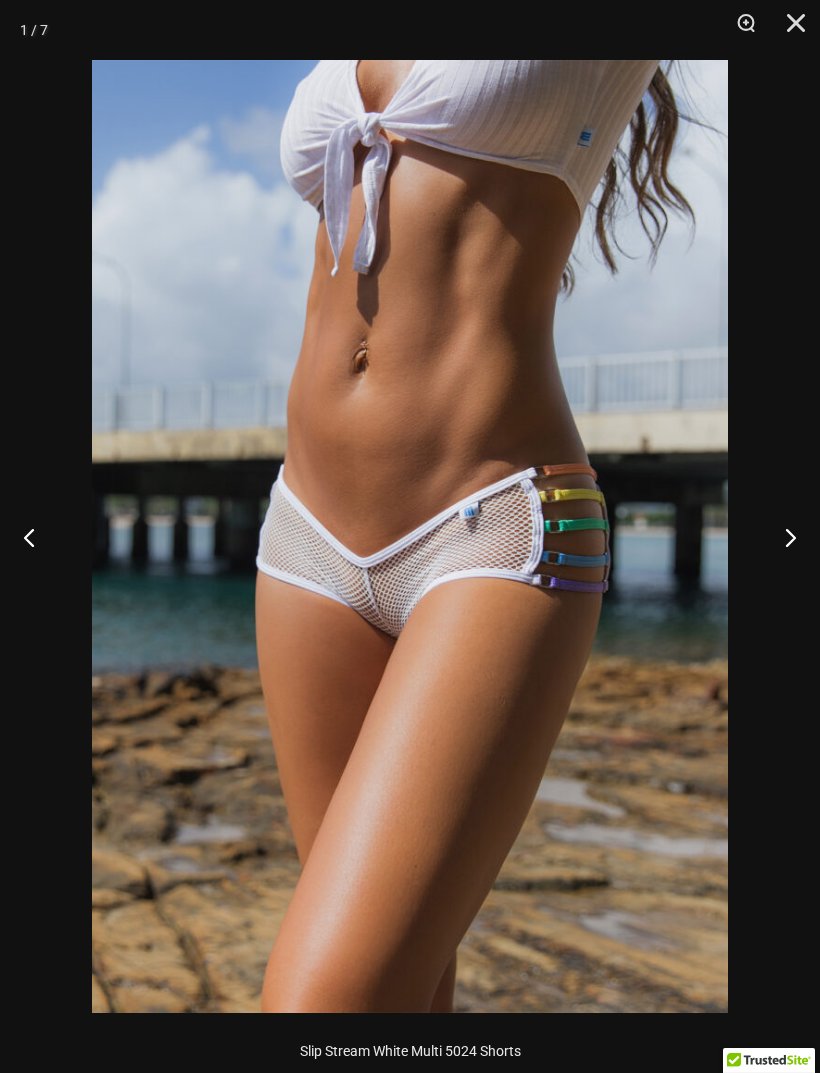 click at bounding box center (782, 537) 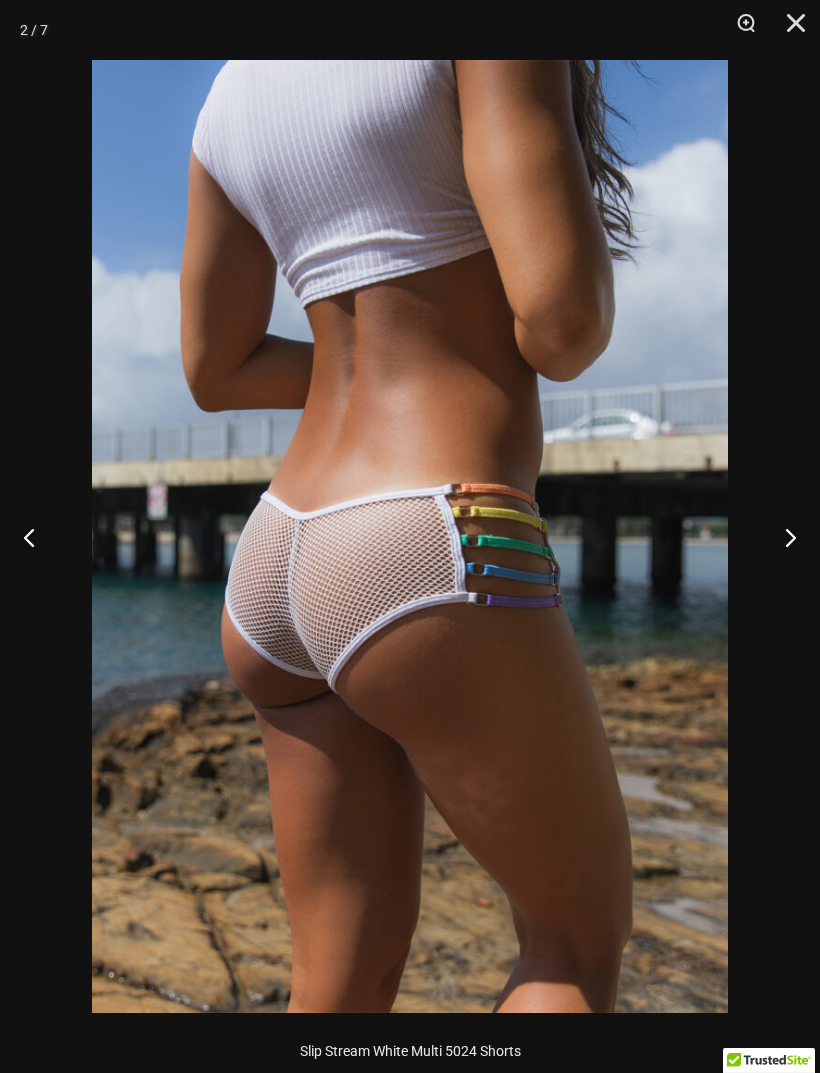click at bounding box center [782, 537] 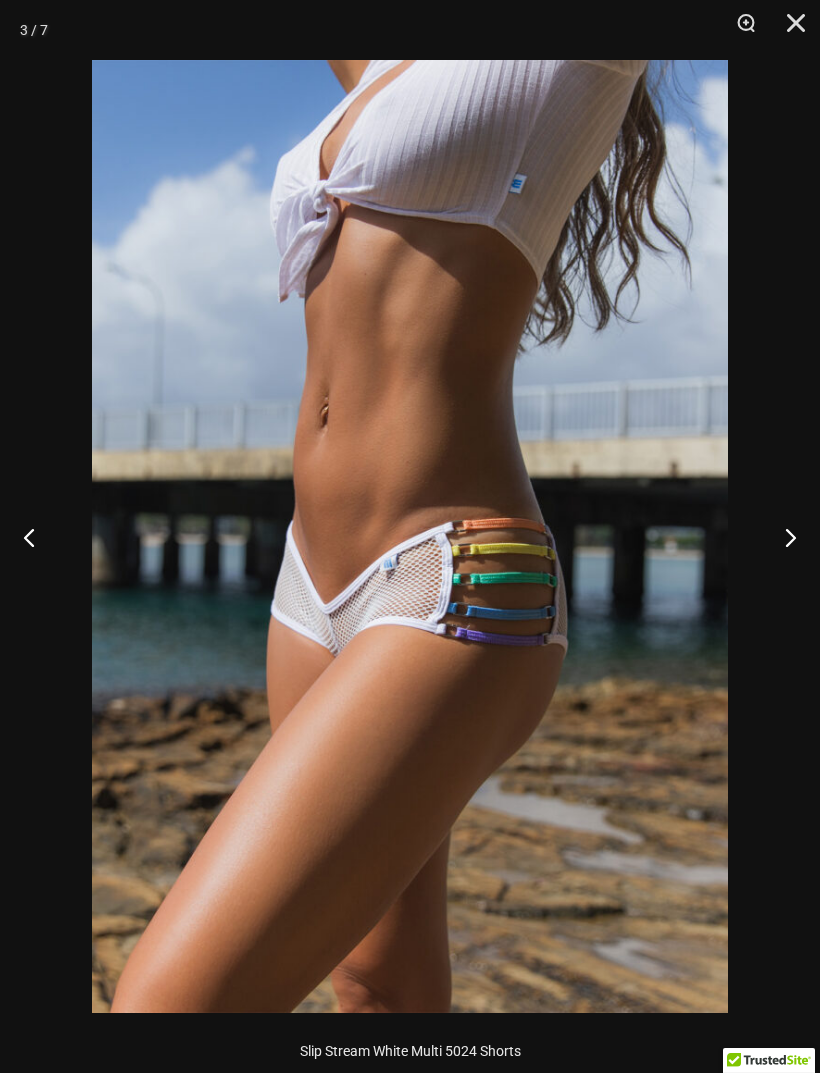 click at bounding box center (782, 537) 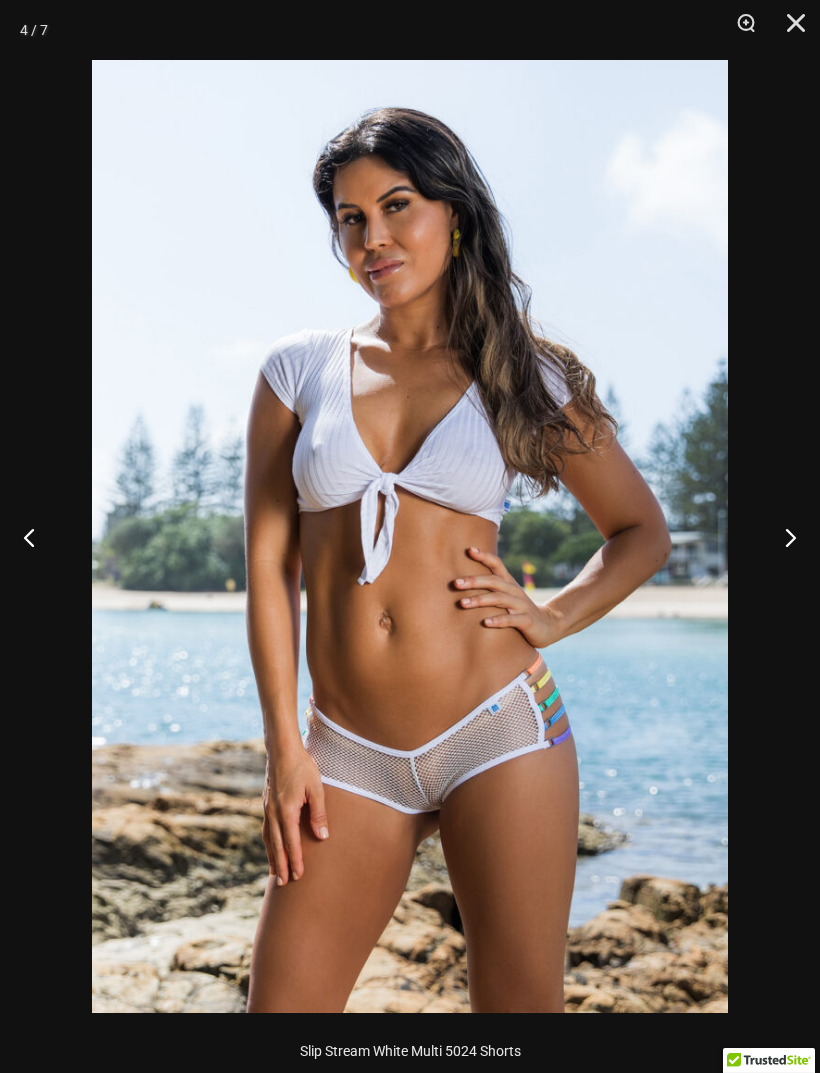 click at bounding box center [782, 537] 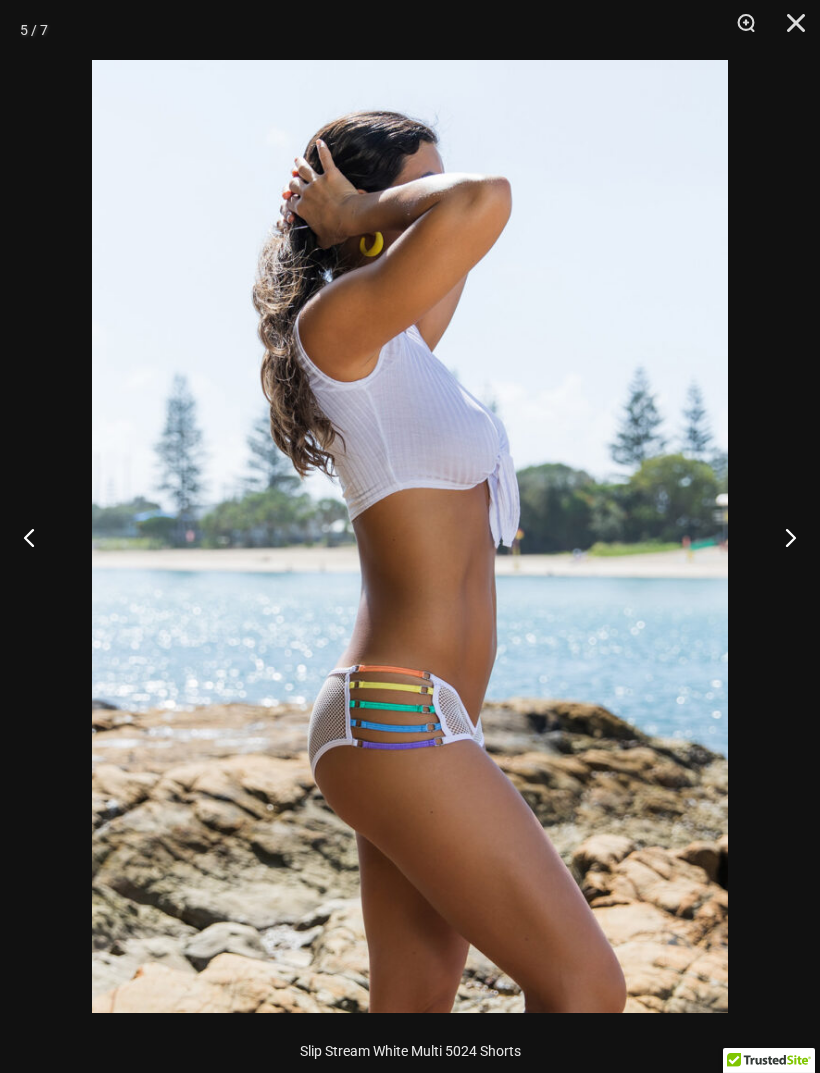 click at bounding box center [782, 537] 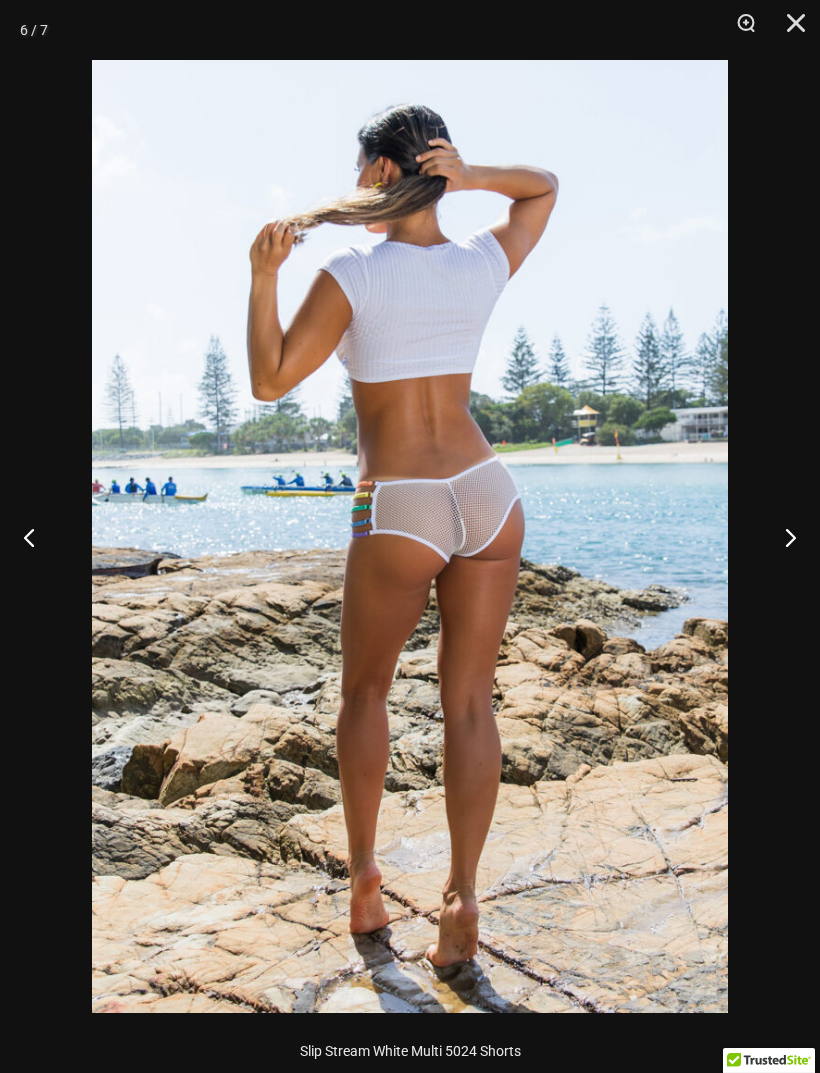 click at bounding box center (782, 537) 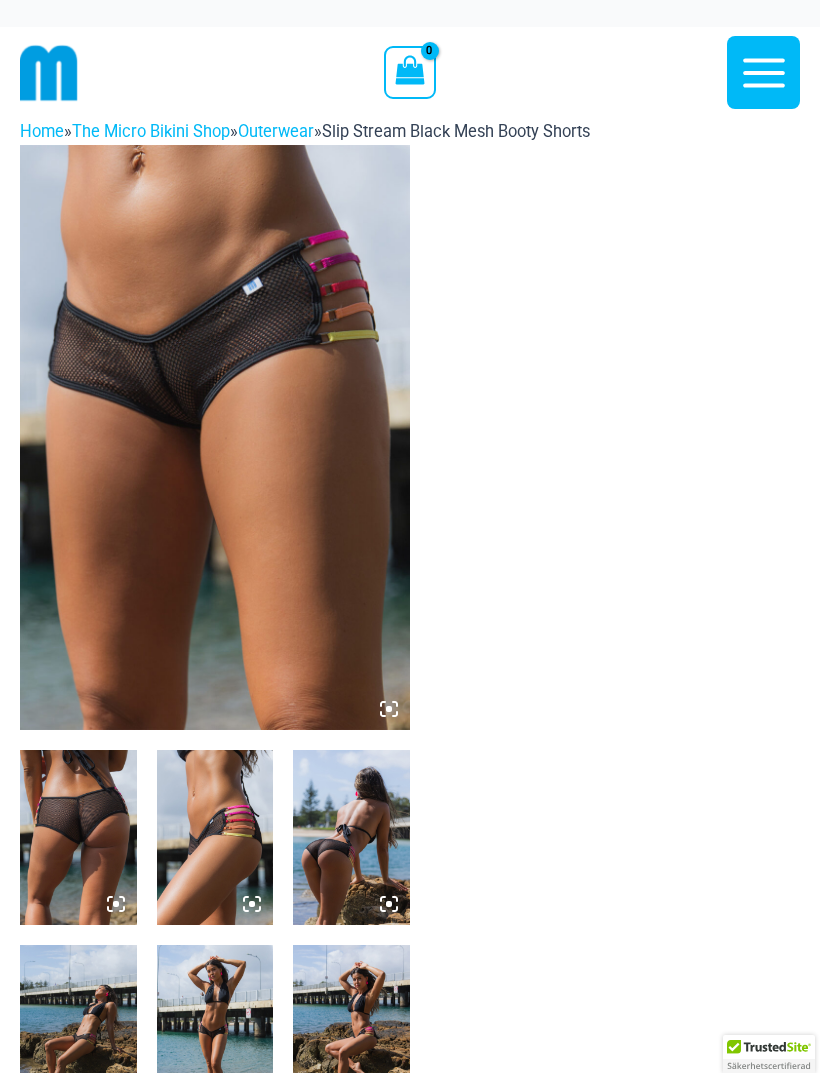 scroll, scrollTop: 0, scrollLeft: 0, axis: both 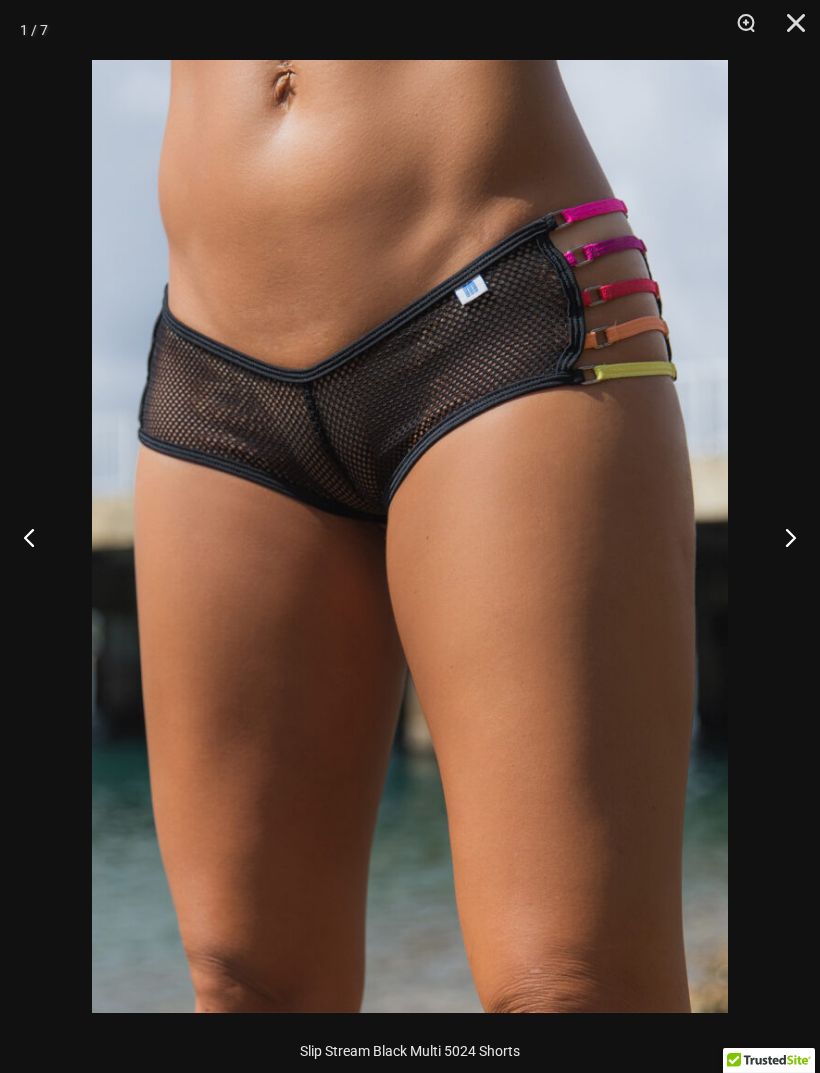 click at bounding box center (782, 537) 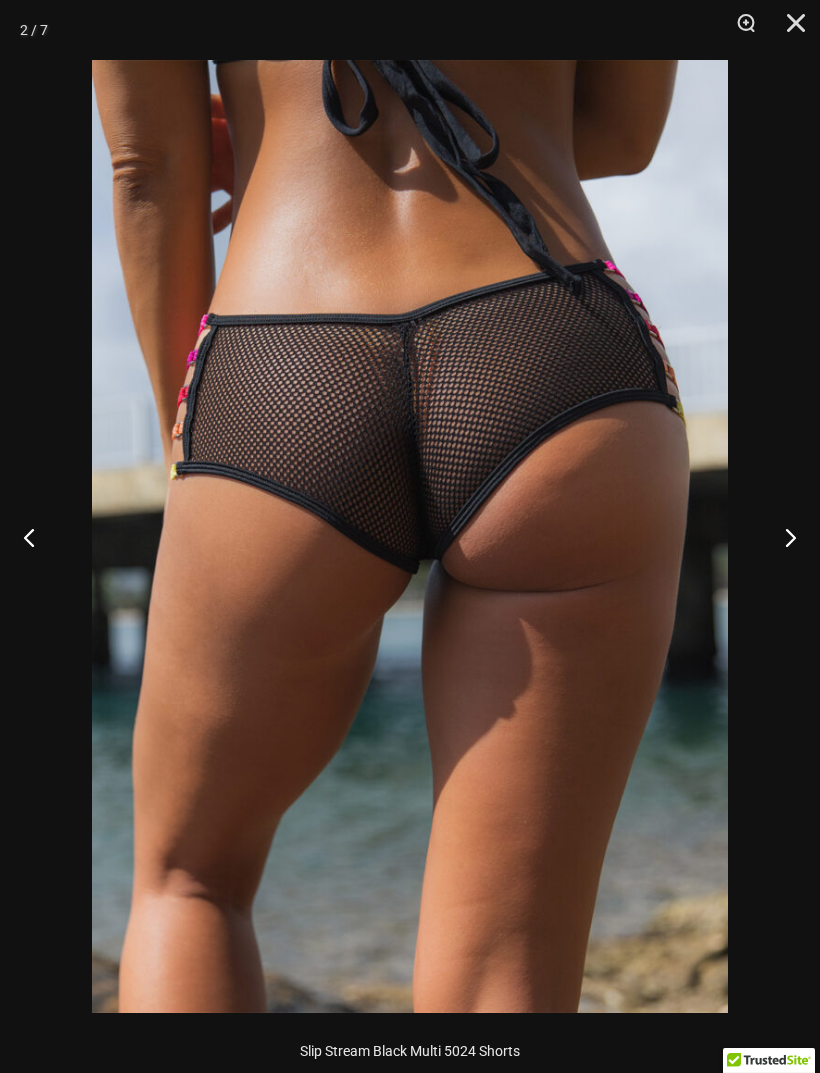click at bounding box center (782, 537) 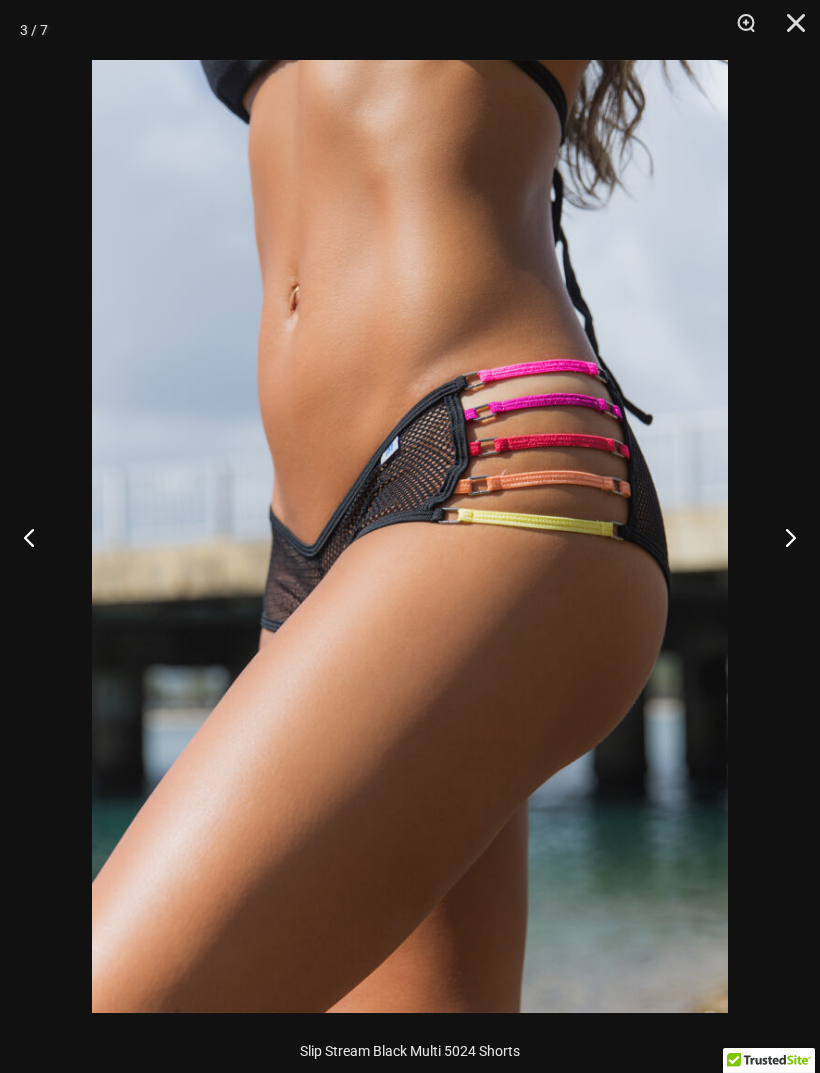 click at bounding box center [782, 537] 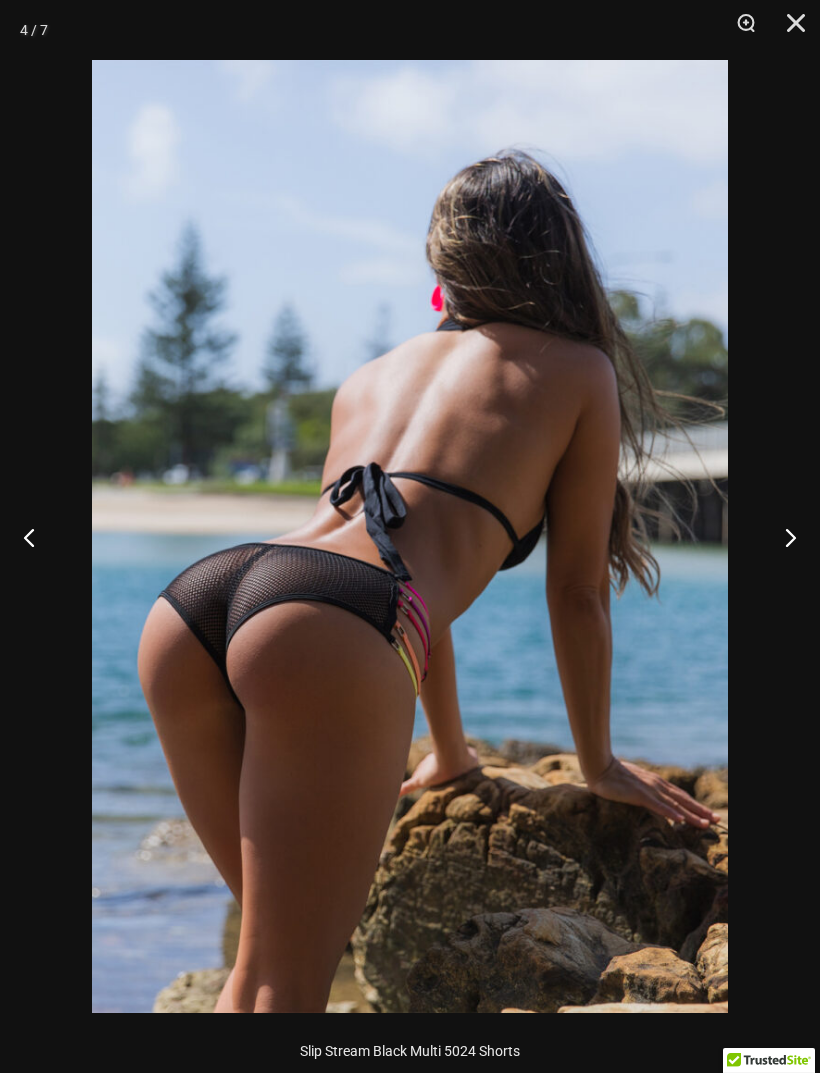 click at bounding box center [782, 537] 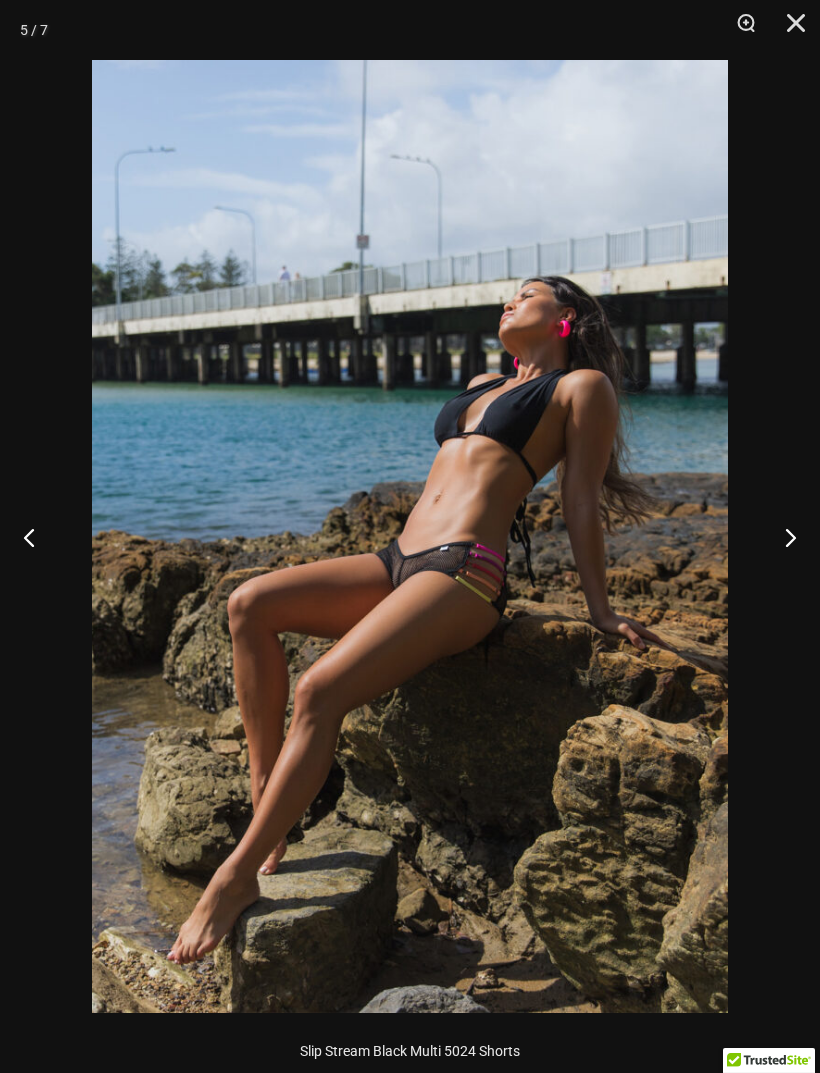 click at bounding box center [782, 537] 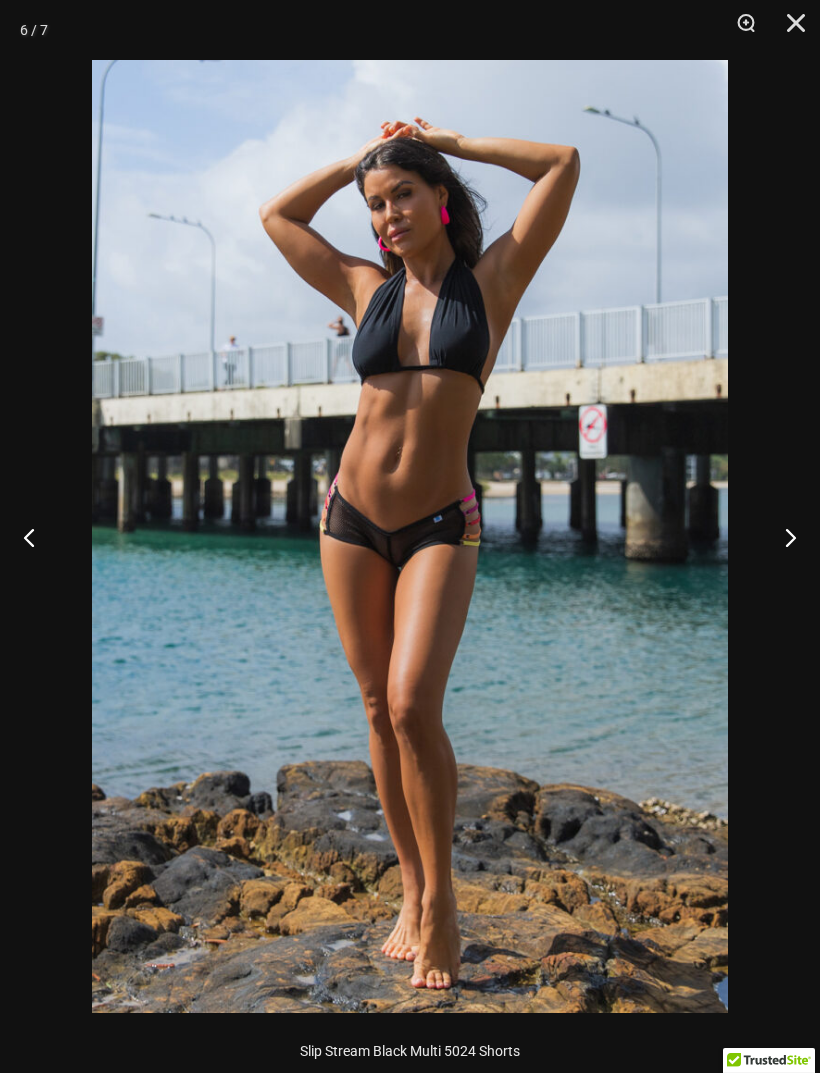 click at bounding box center (782, 537) 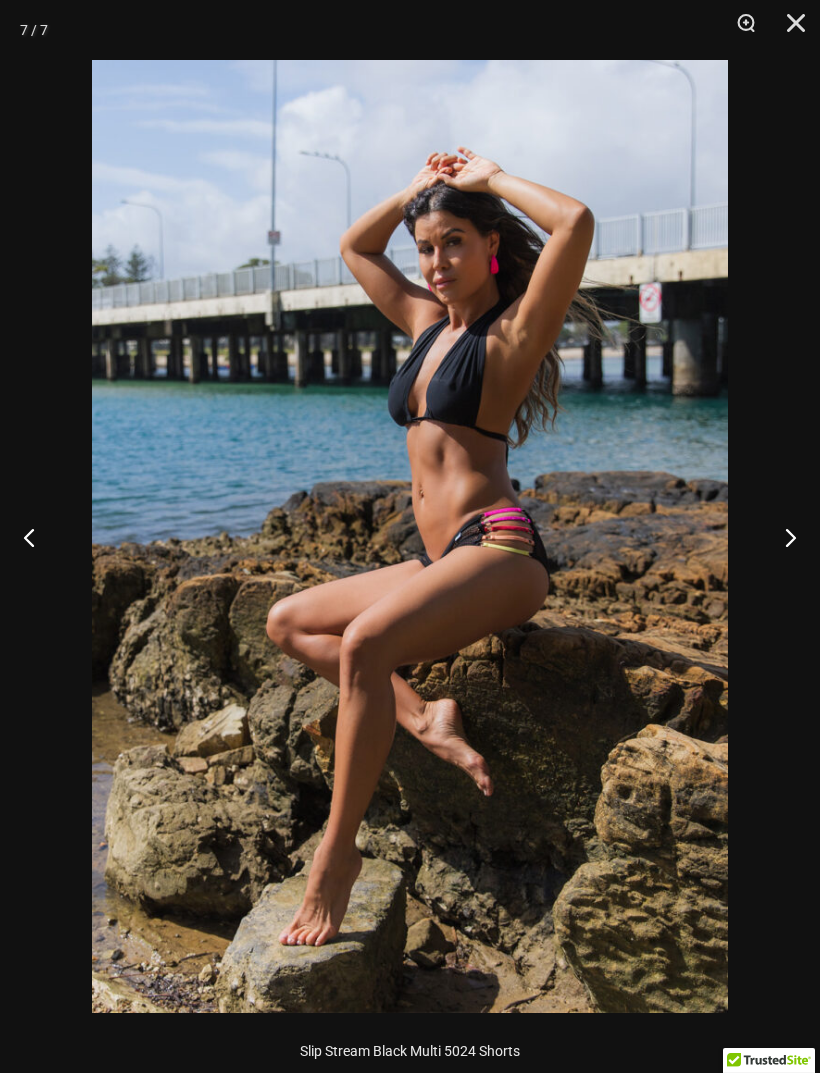 click at bounding box center [782, 537] 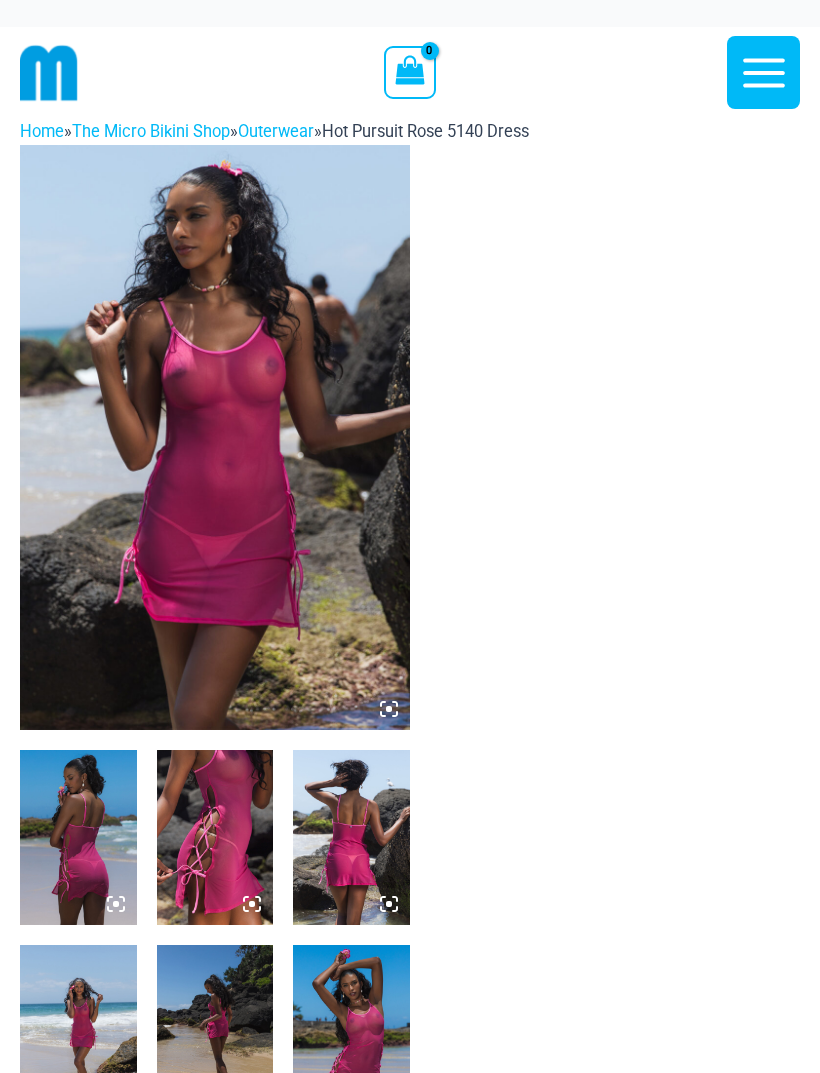 scroll, scrollTop: 0, scrollLeft: 0, axis: both 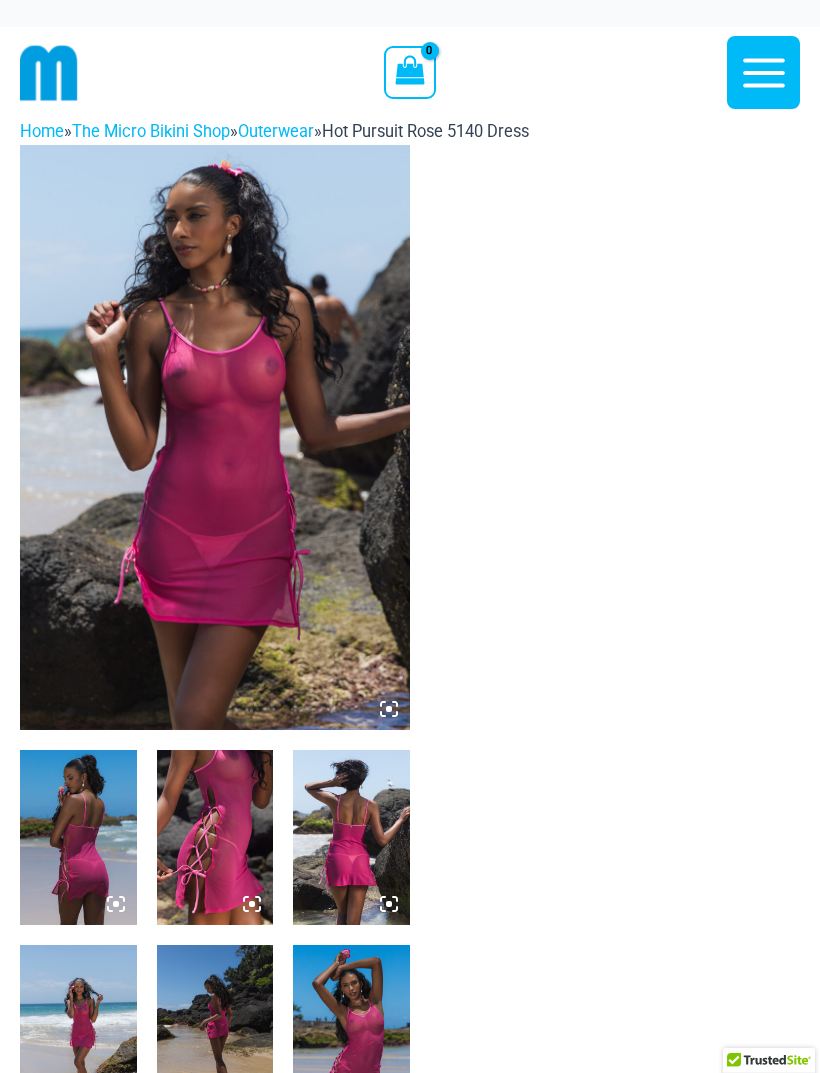 click 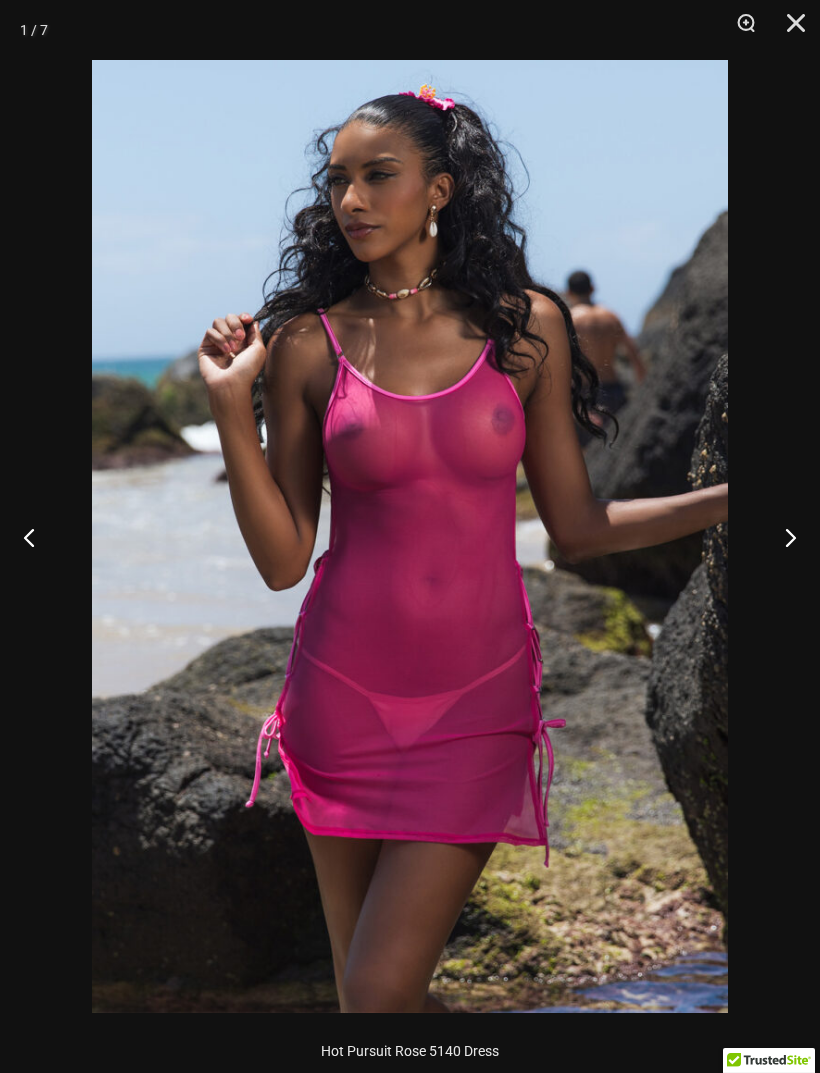 click at bounding box center (782, 537) 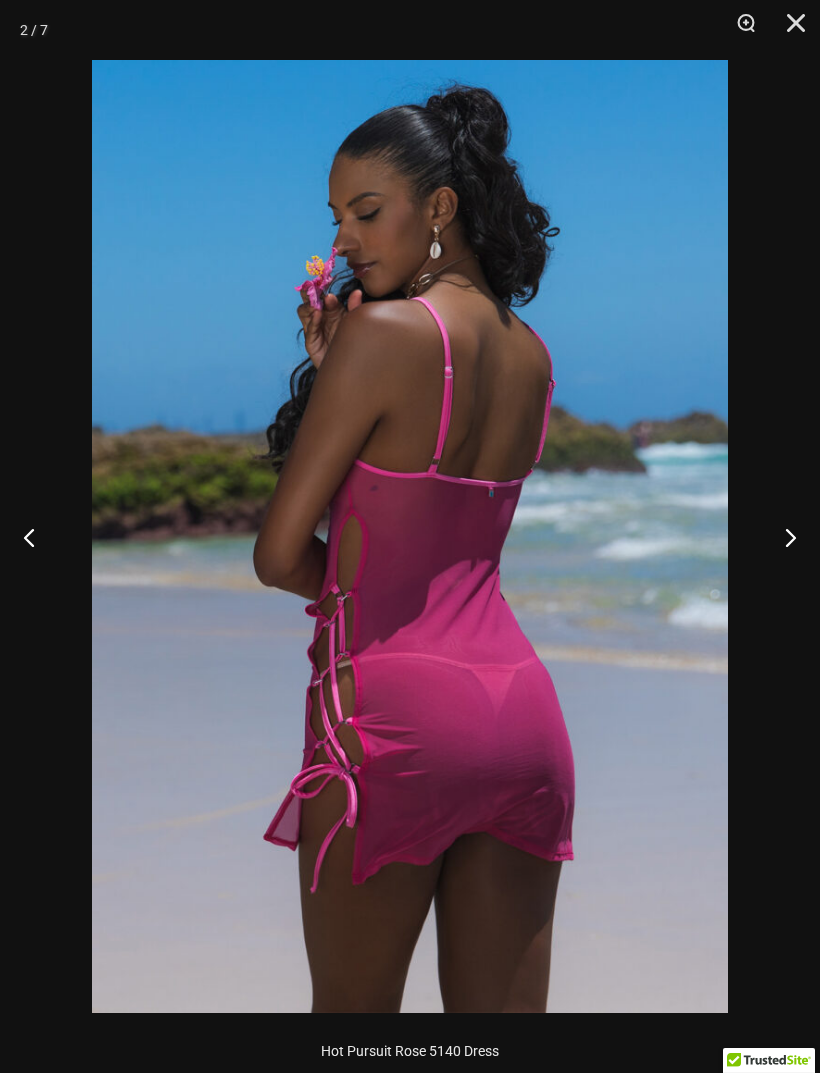 click at bounding box center [782, 537] 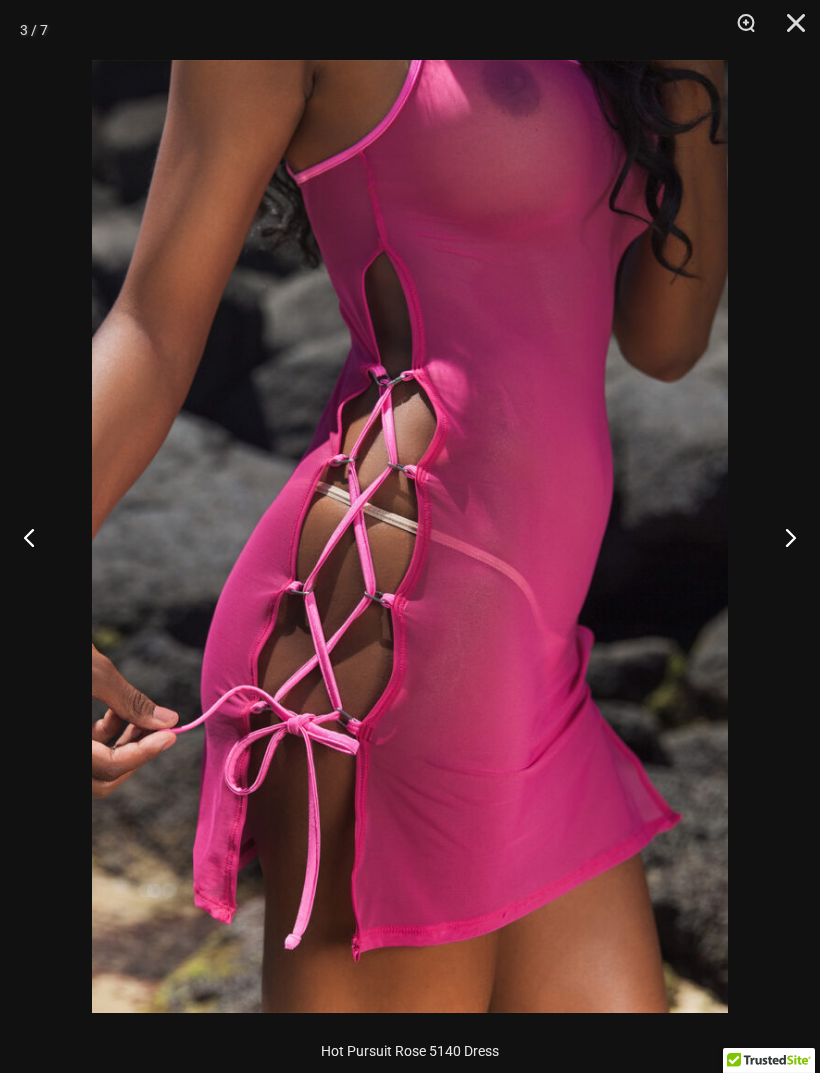 click at bounding box center (782, 537) 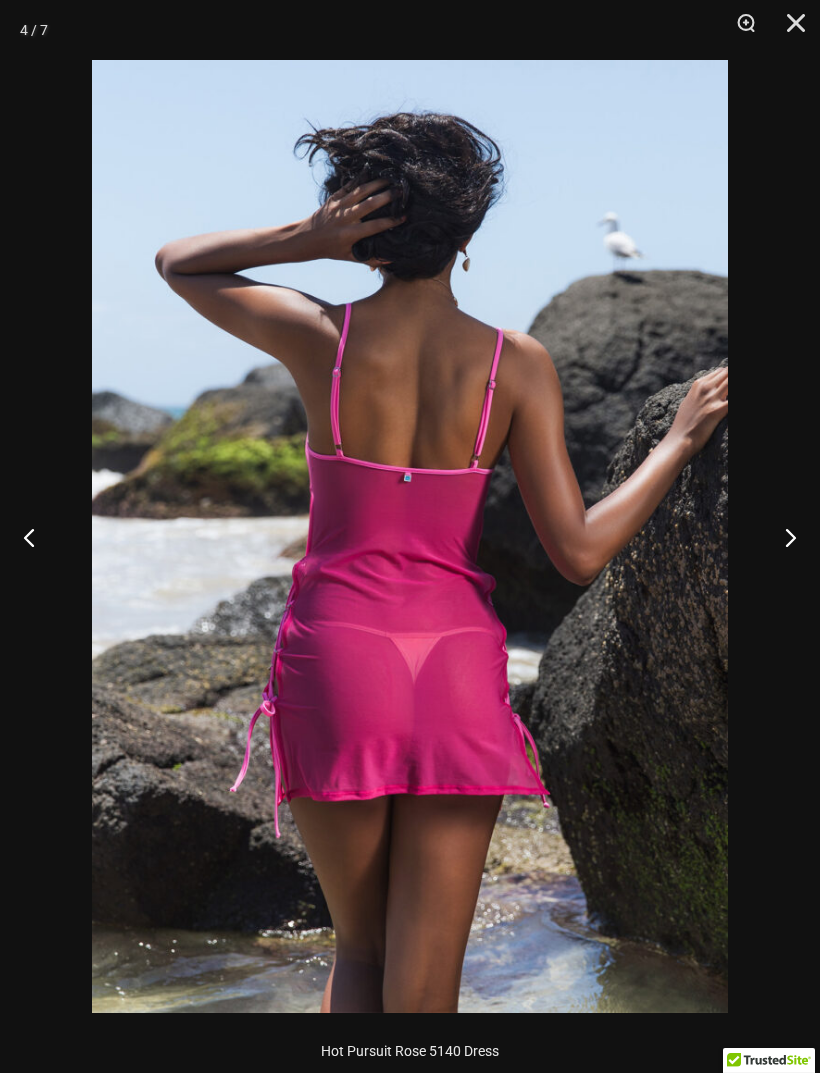 click at bounding box center [782, 537] 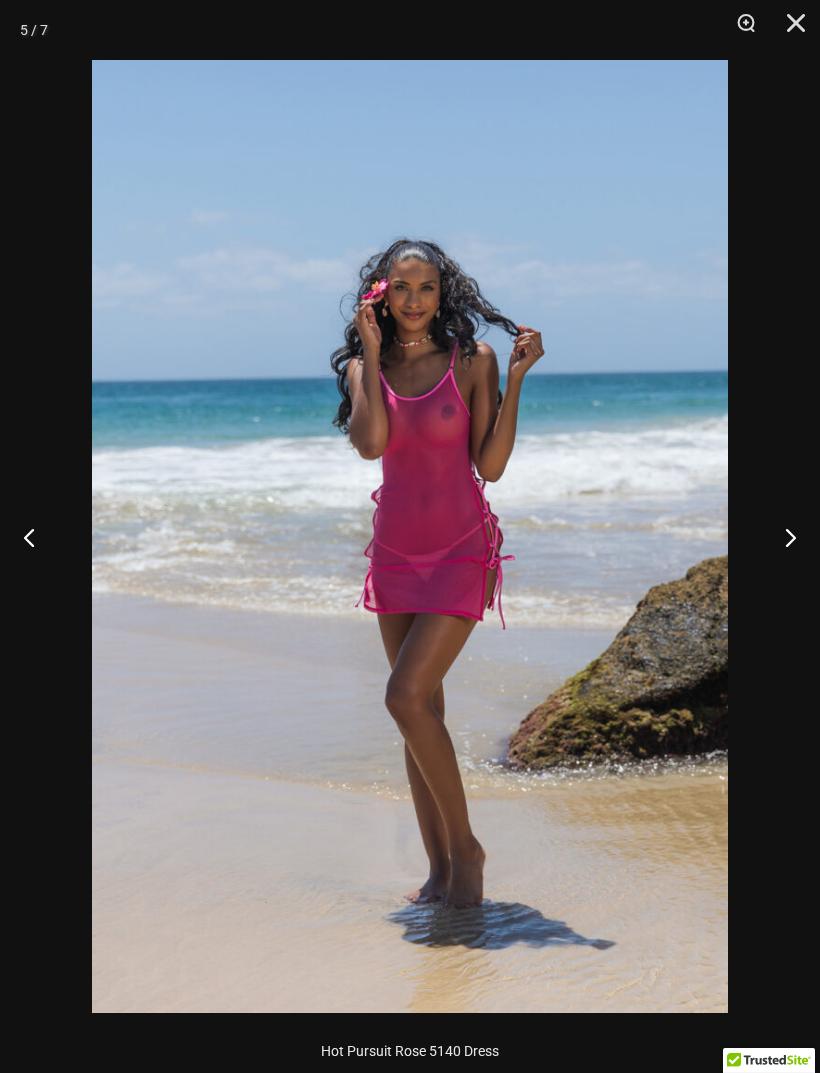 click at bounding box center (782, 537) 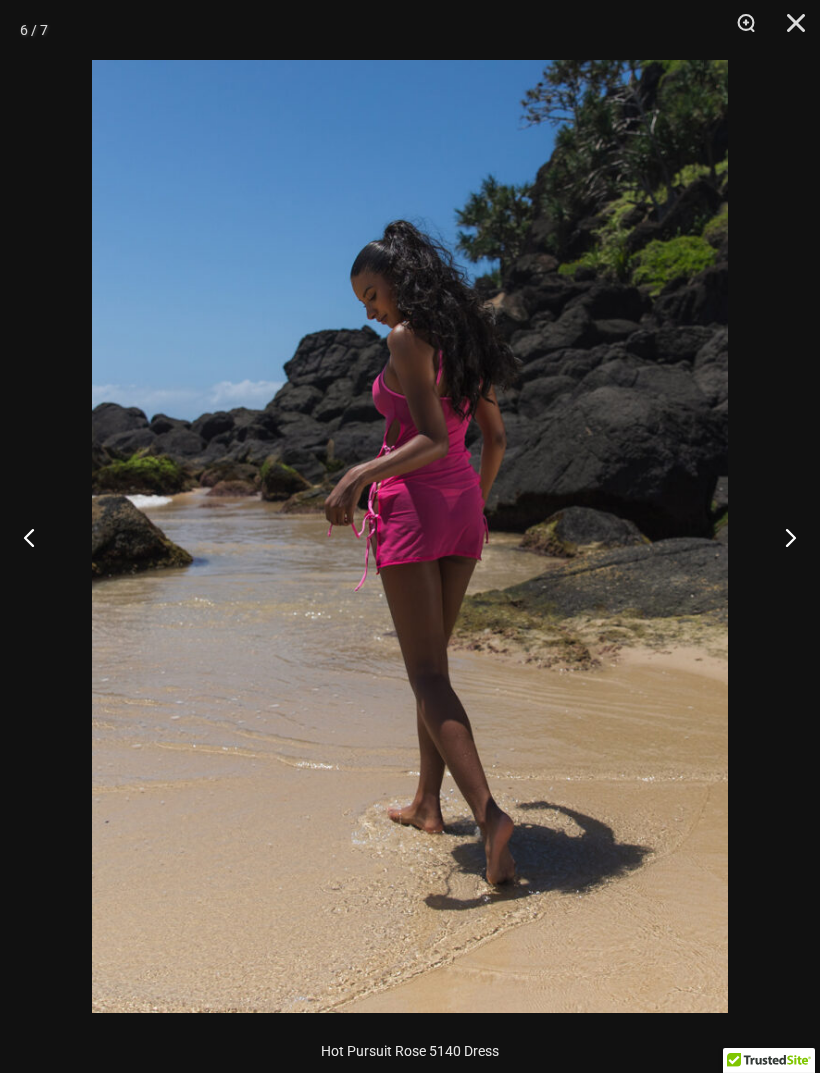 click at bounding box center [782, 537] 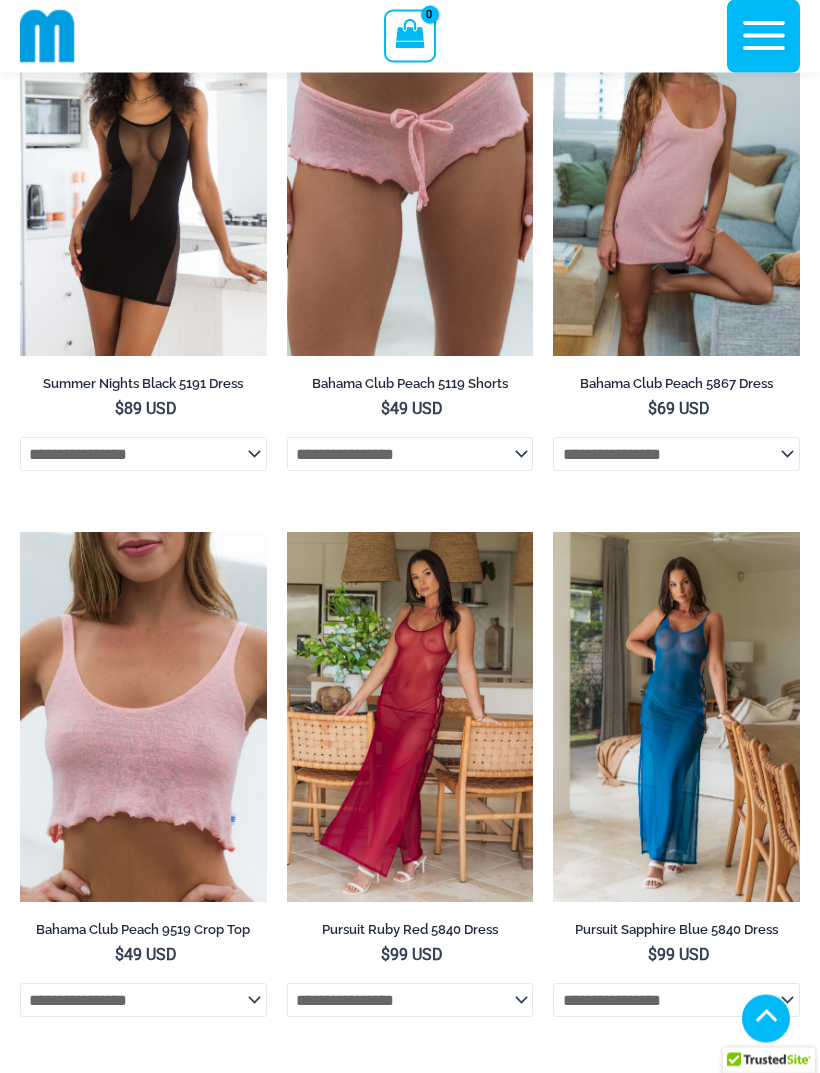 scroll, scrollTop: 1823, scrollLeft: 0, axis: vertical 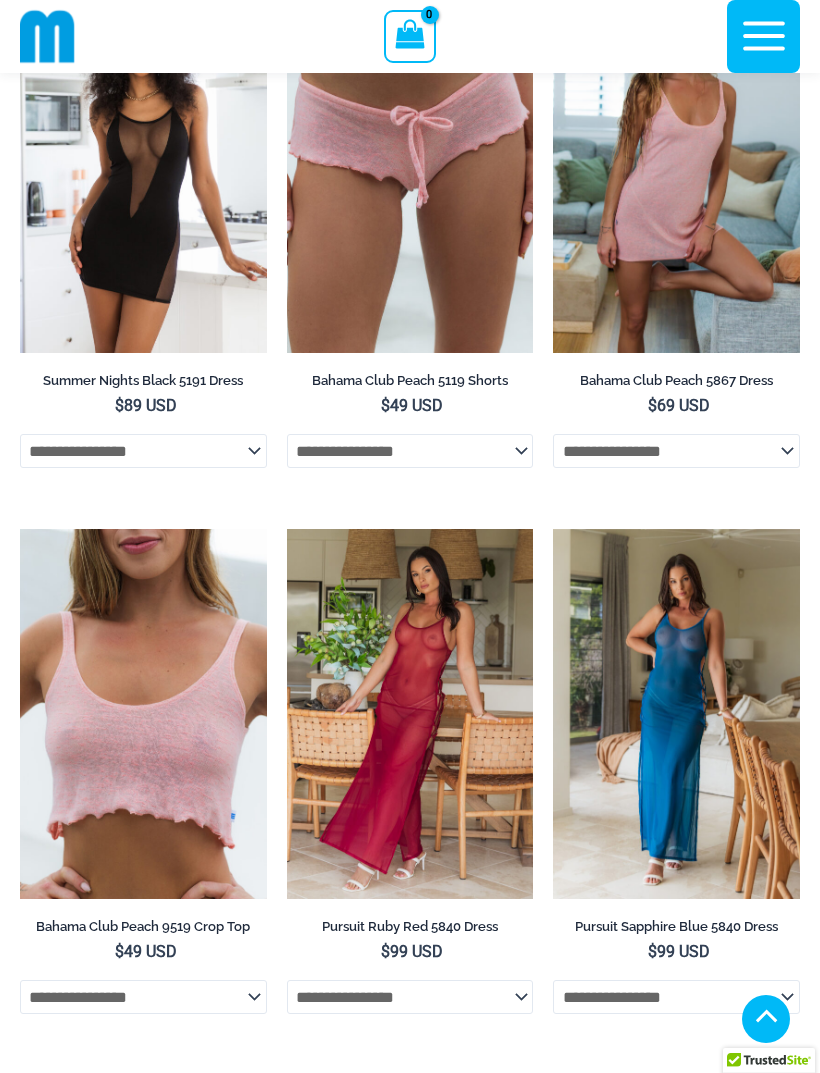 click at bounding box center [553, 529] 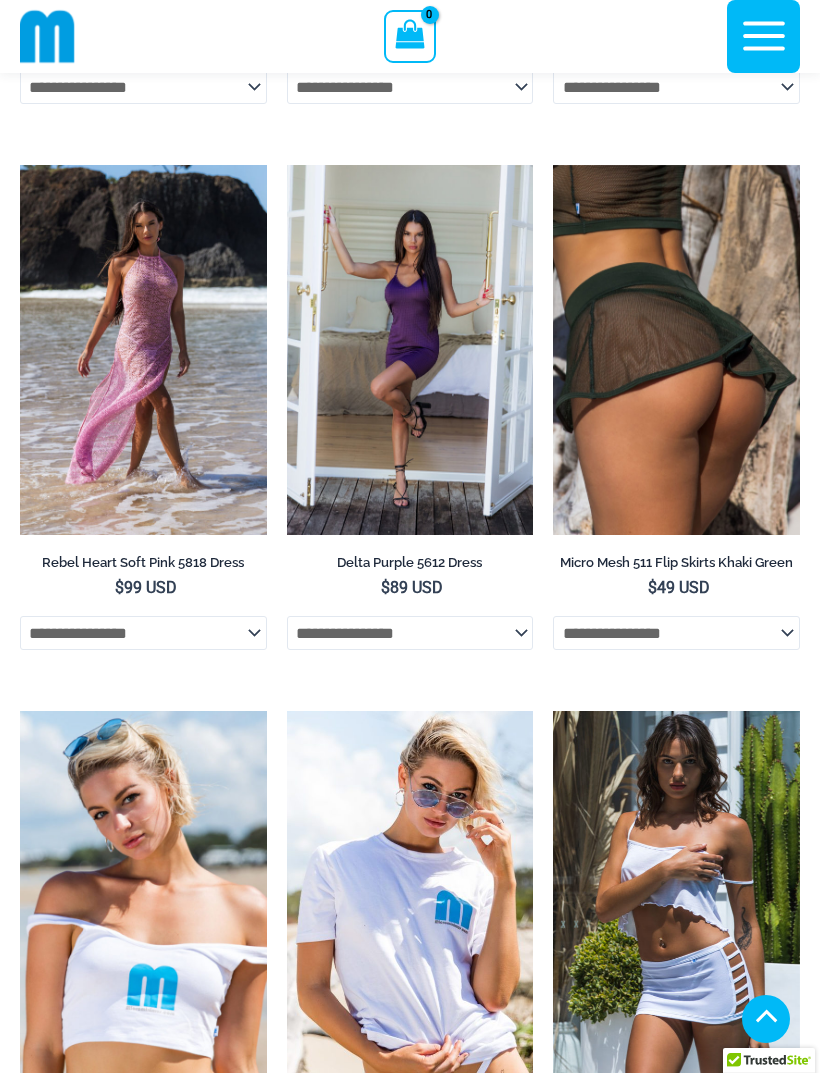 scroll, scrollTop: 2732, scrollLeft: 0, axis: vertical 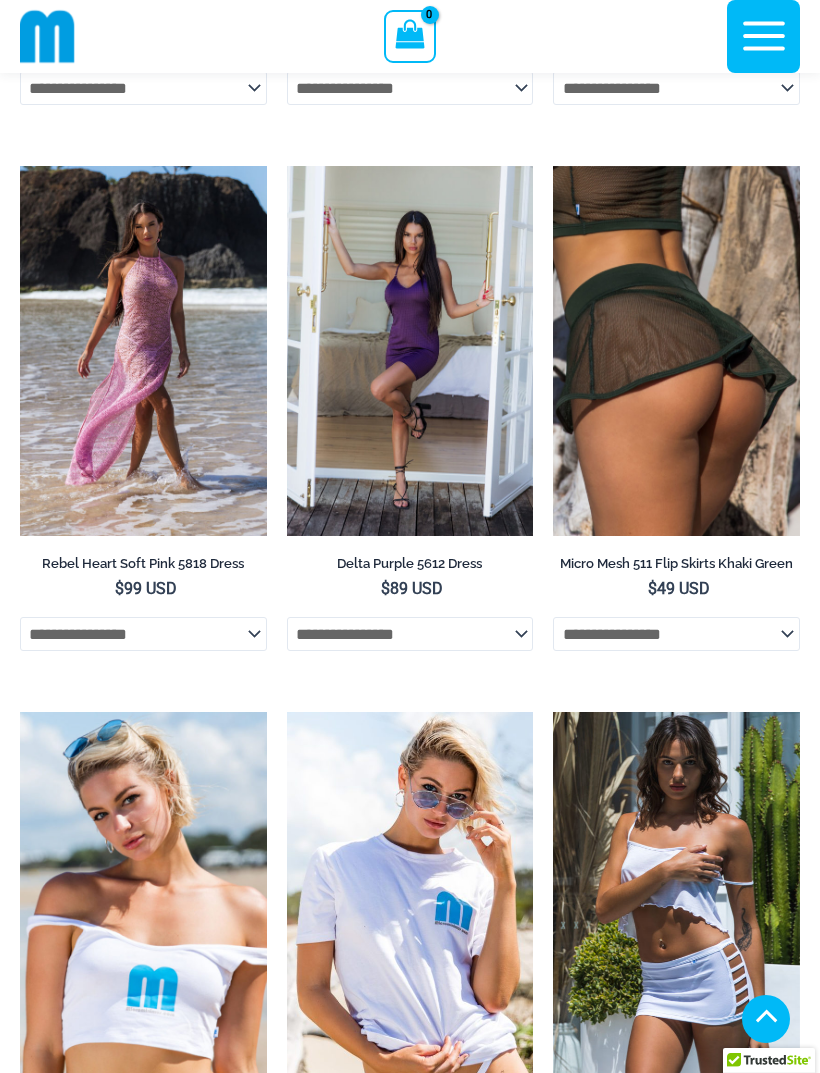 click at bounding box center (553, 166) 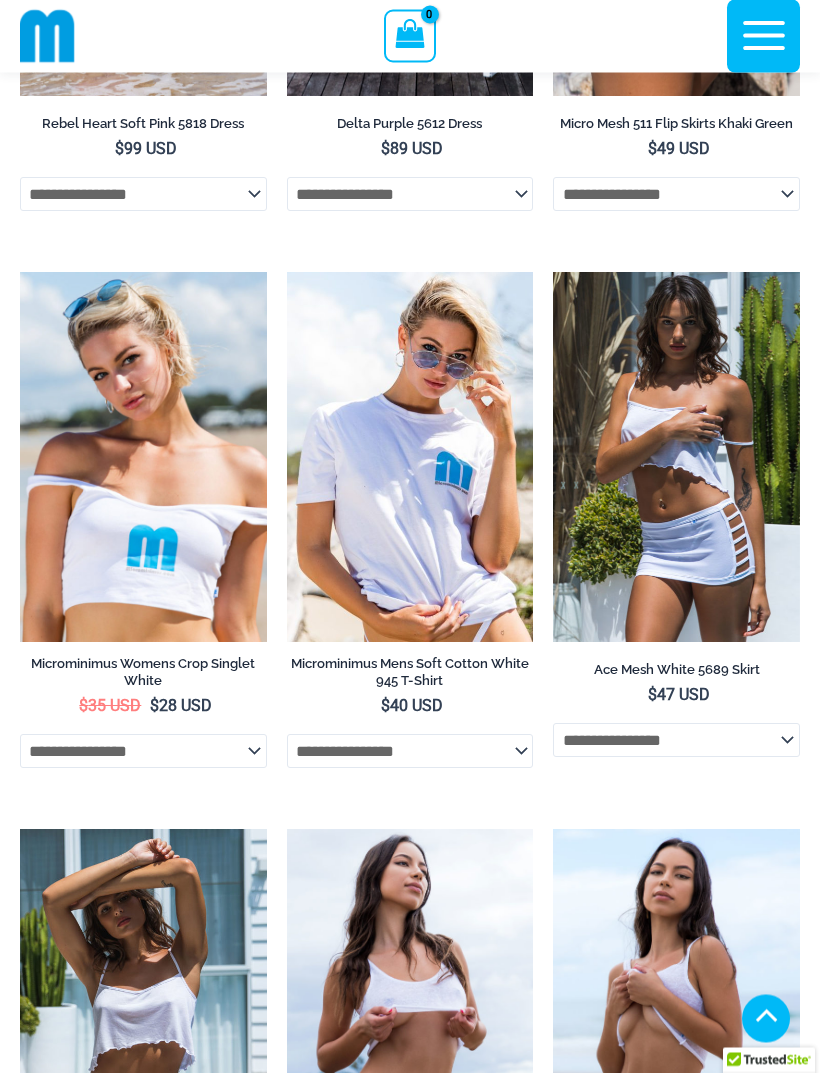 scroll, scrollTop: 3172, scrollLeft: 0, axis: vertical 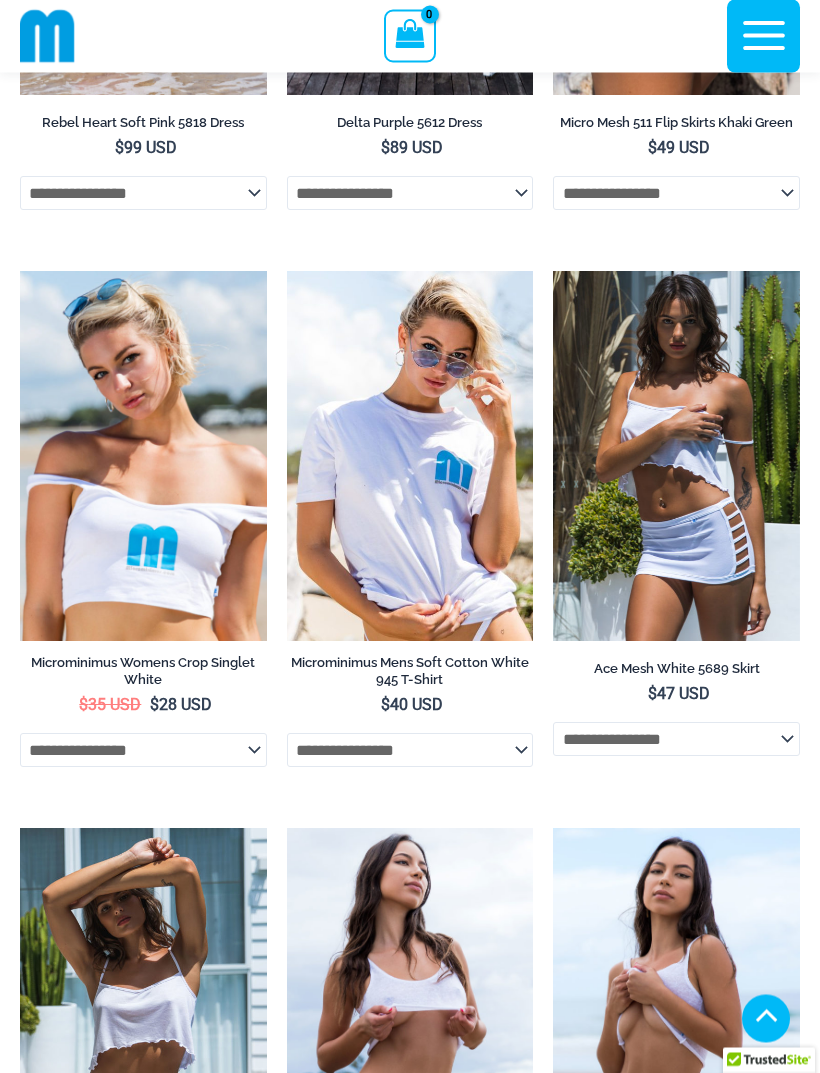 click at bounding box center [553, 272] 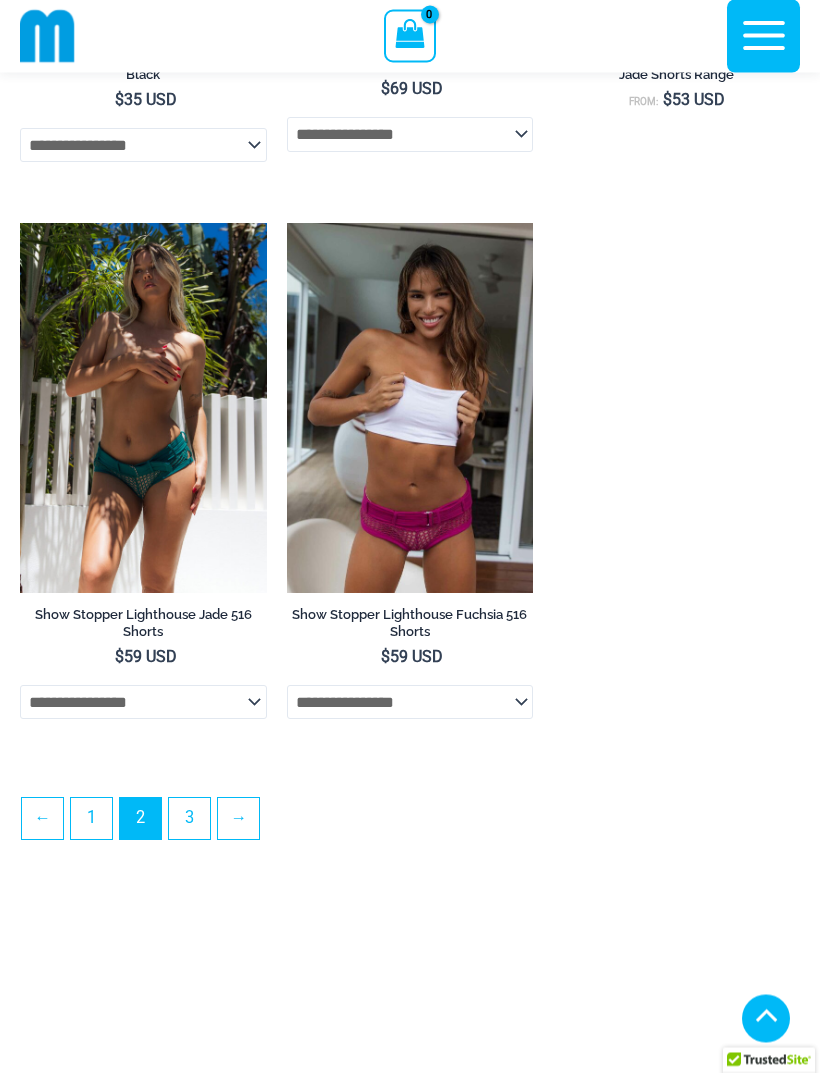 scroll, scrollTop: 5427, scrollLeft: 0, axis: vertical 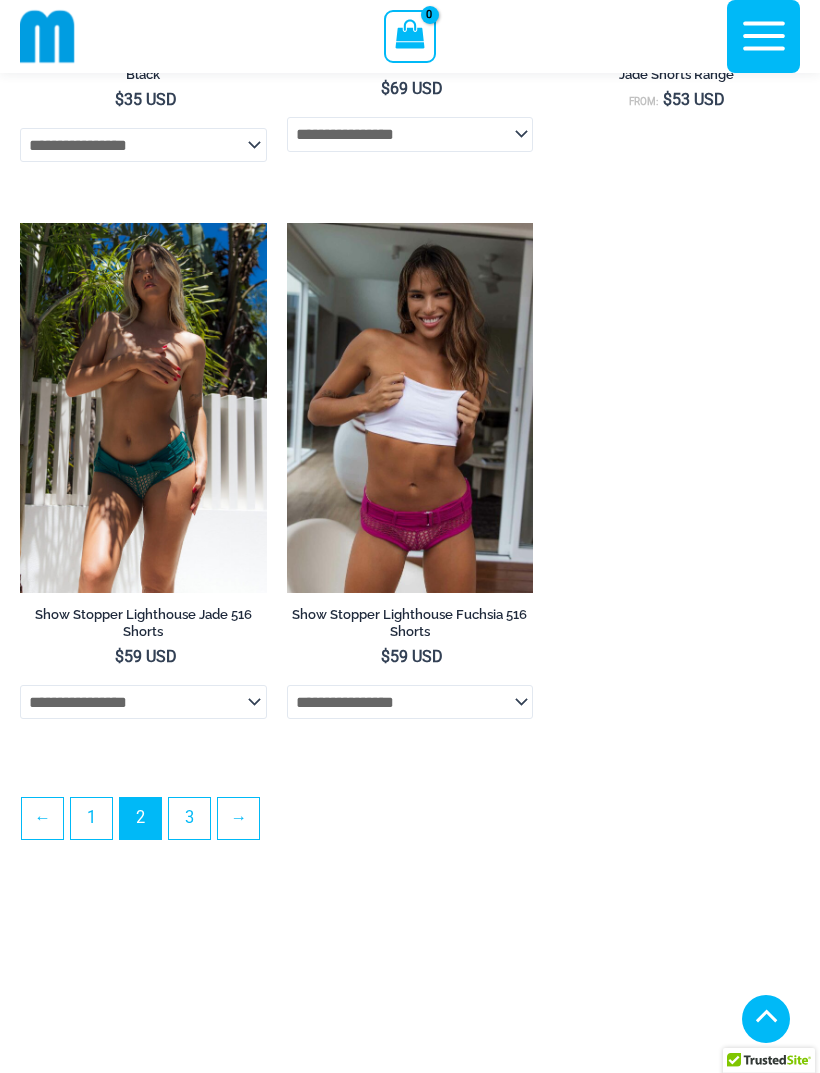 click on "3" at bounding box center [189, 818] 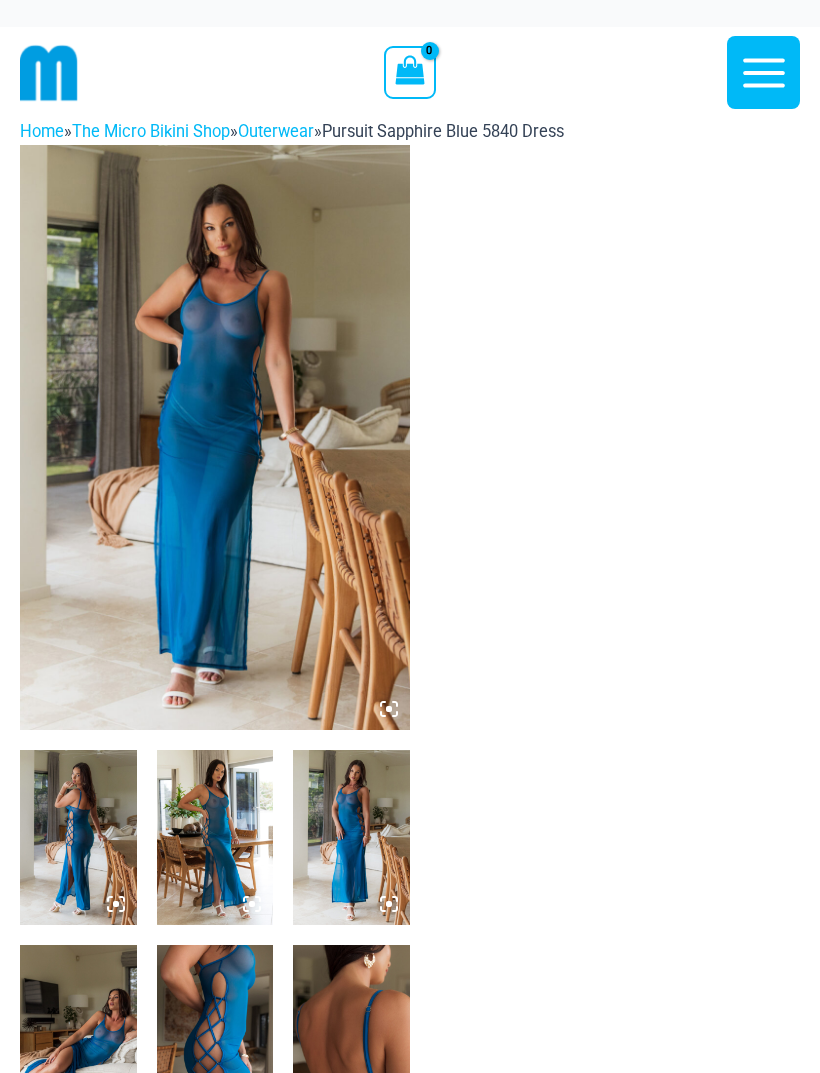 scroll, scrollTop: 0, scrollLeft: 0, axis: both 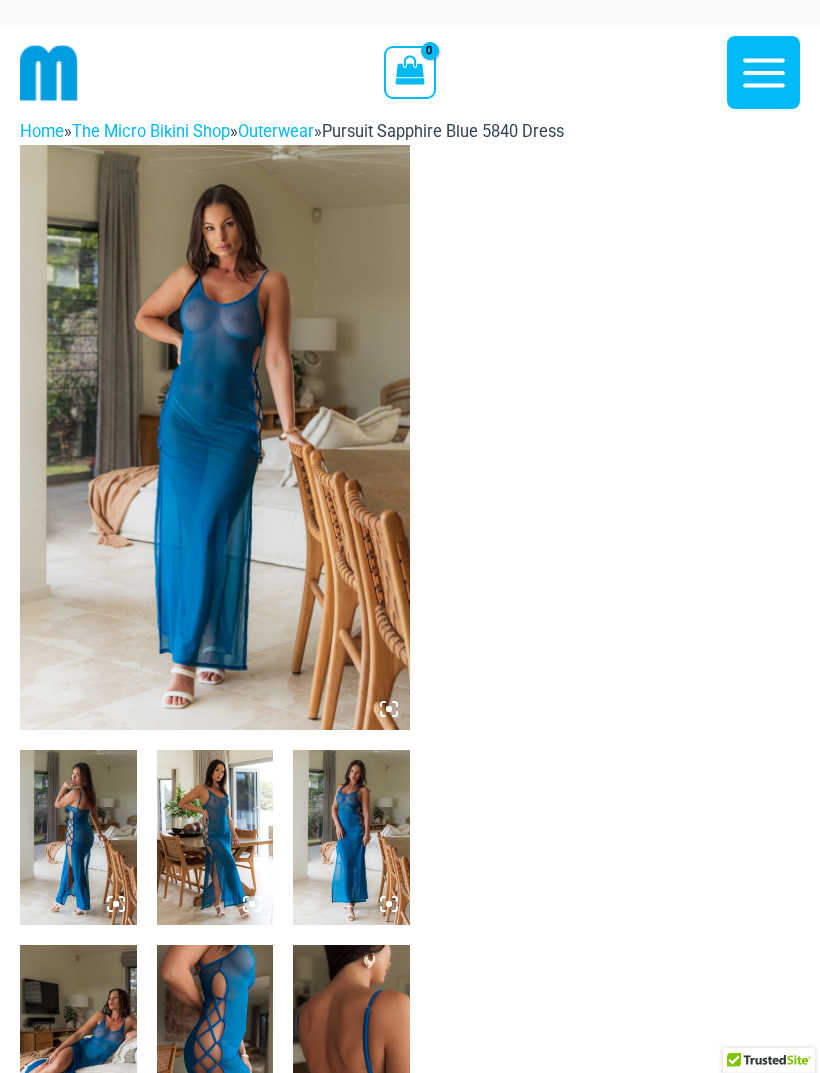click 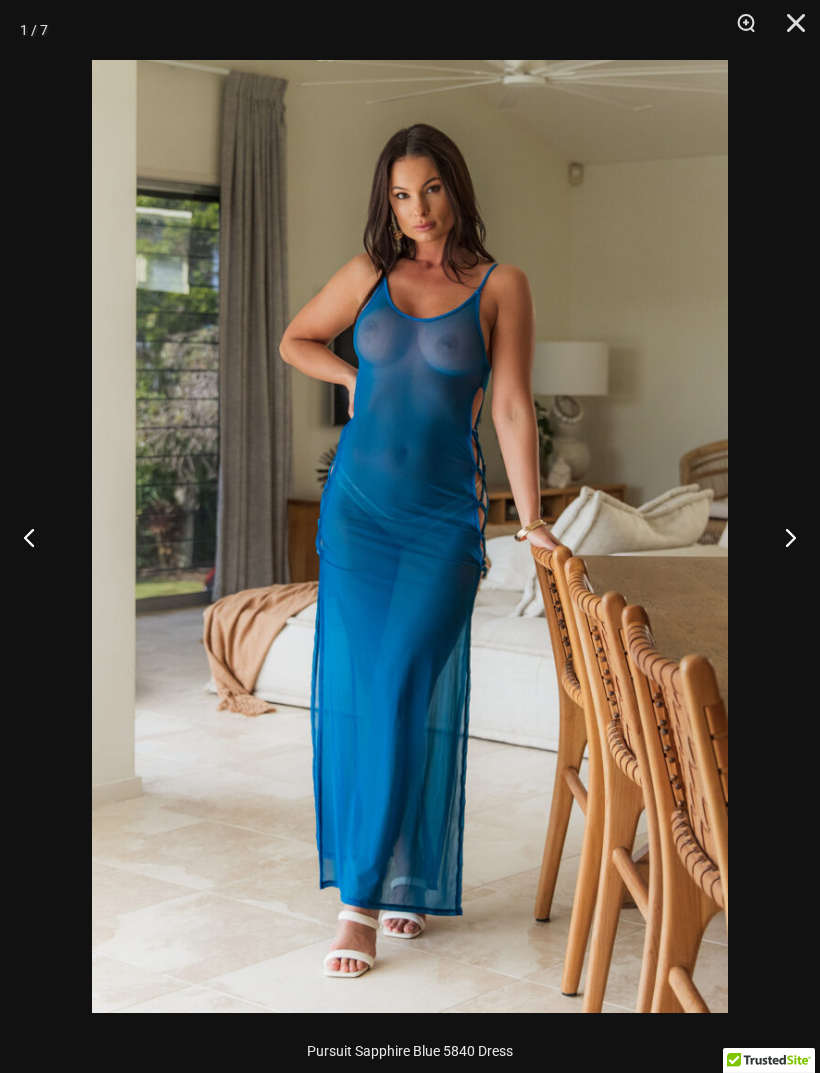 click at bounding box center (782, 537) 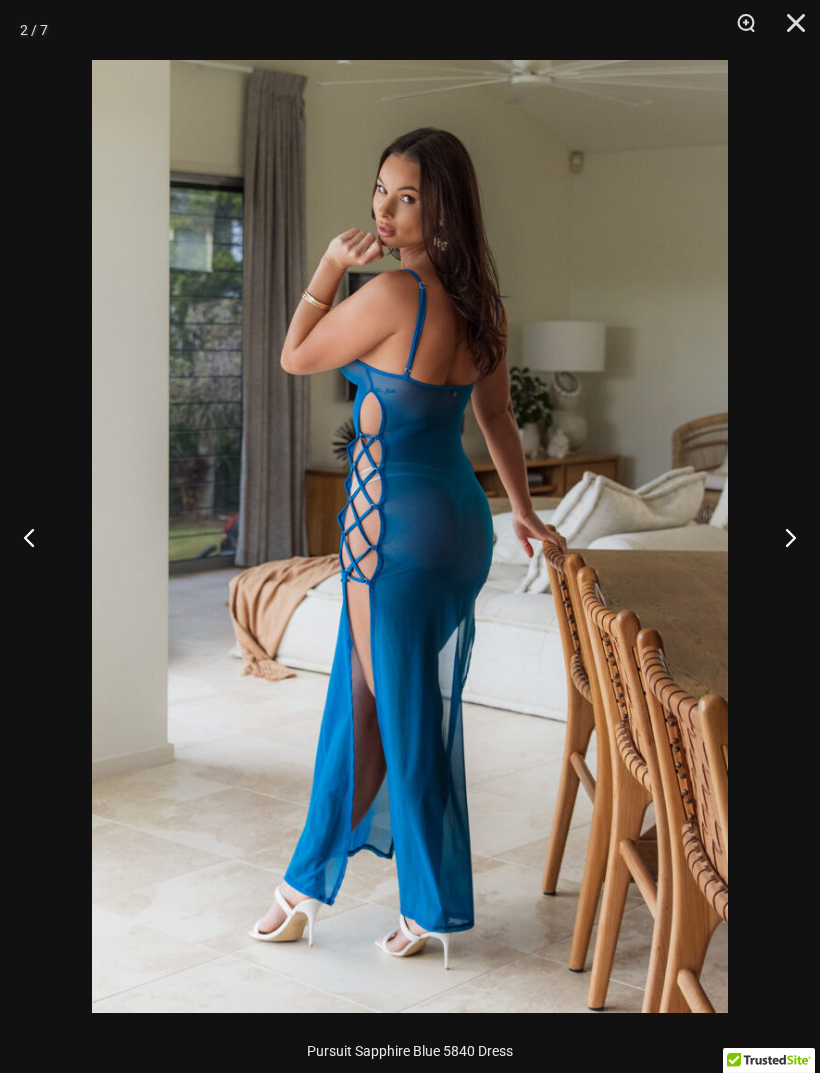 click at bounding box center [782, 537] 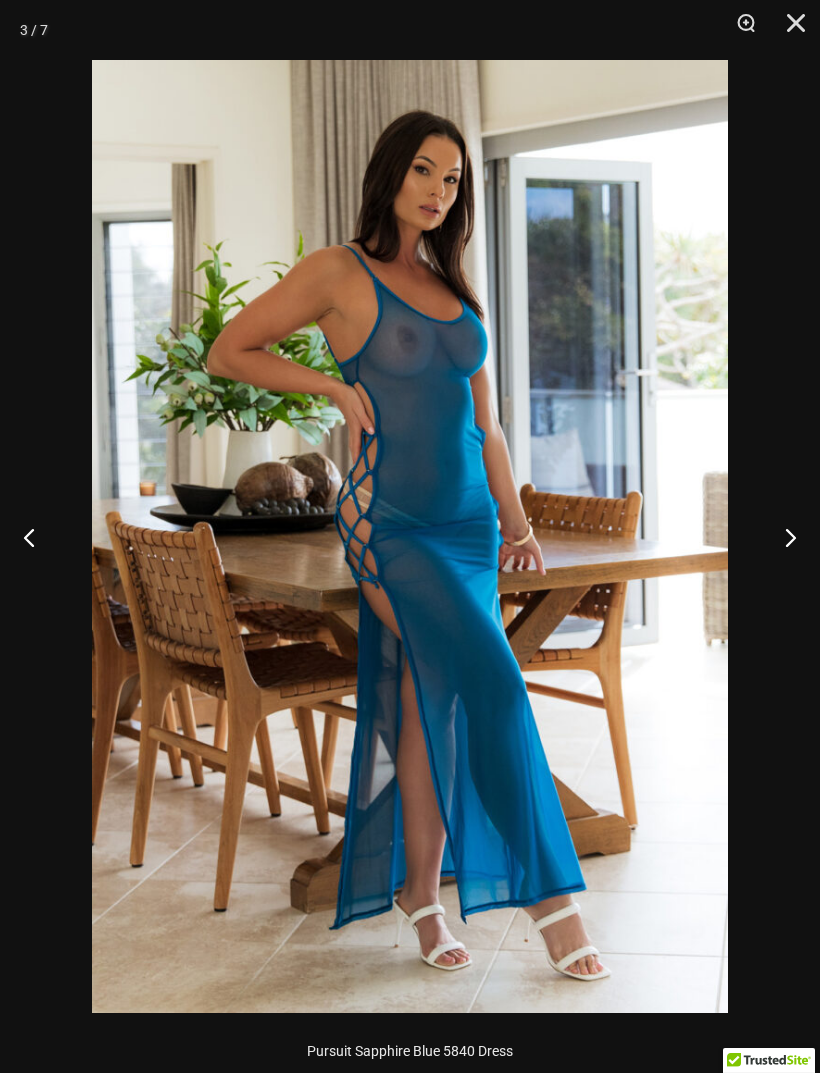 click at bounding box center (782, 537) 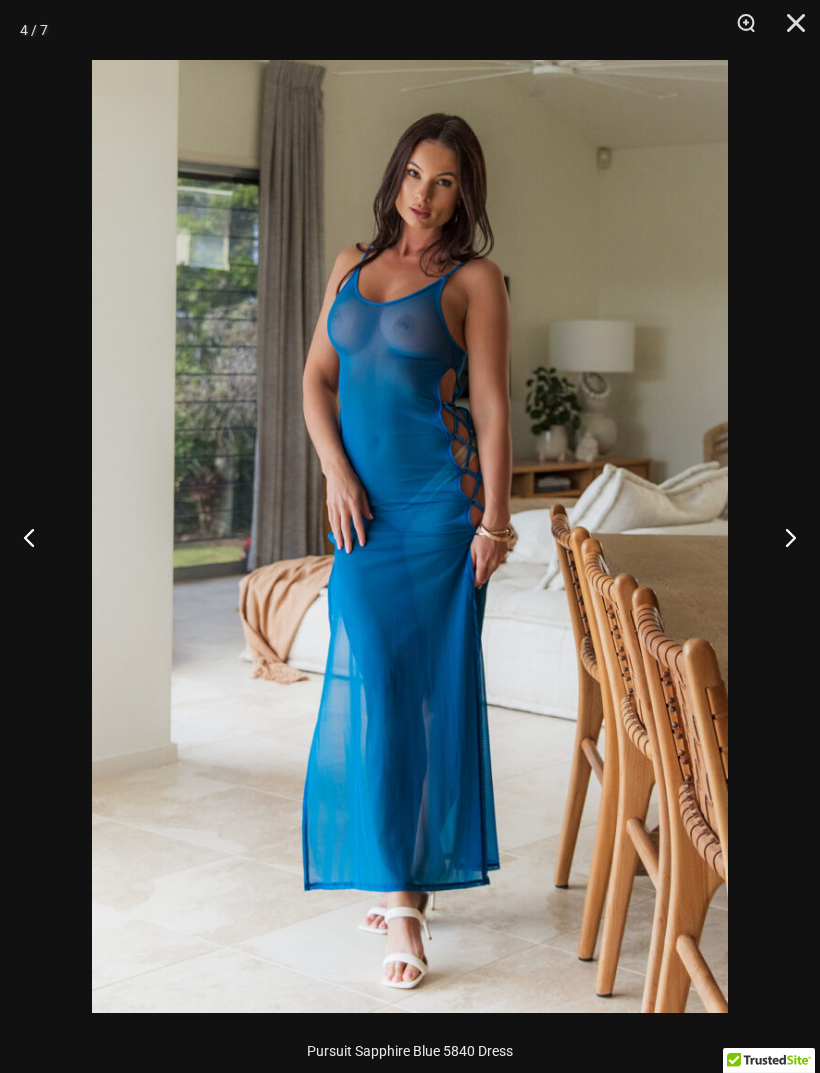 click at bounding box center [782, 537] 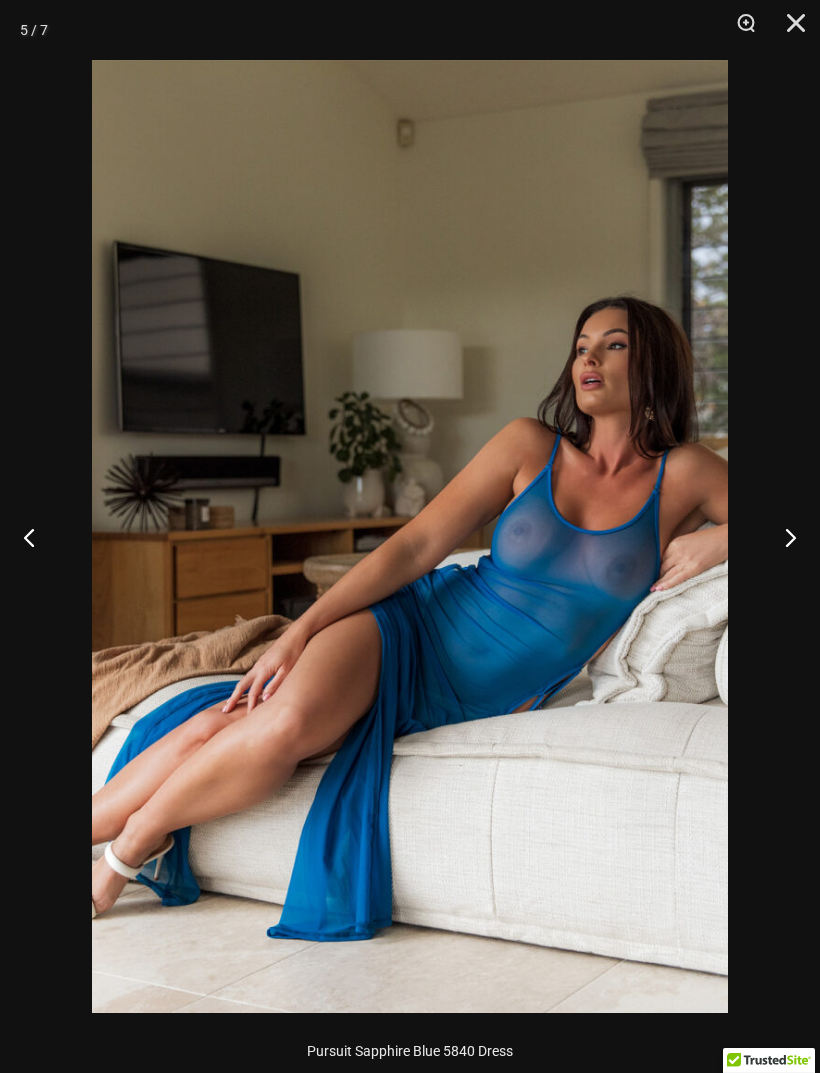 click at bounding box center (782, 537) 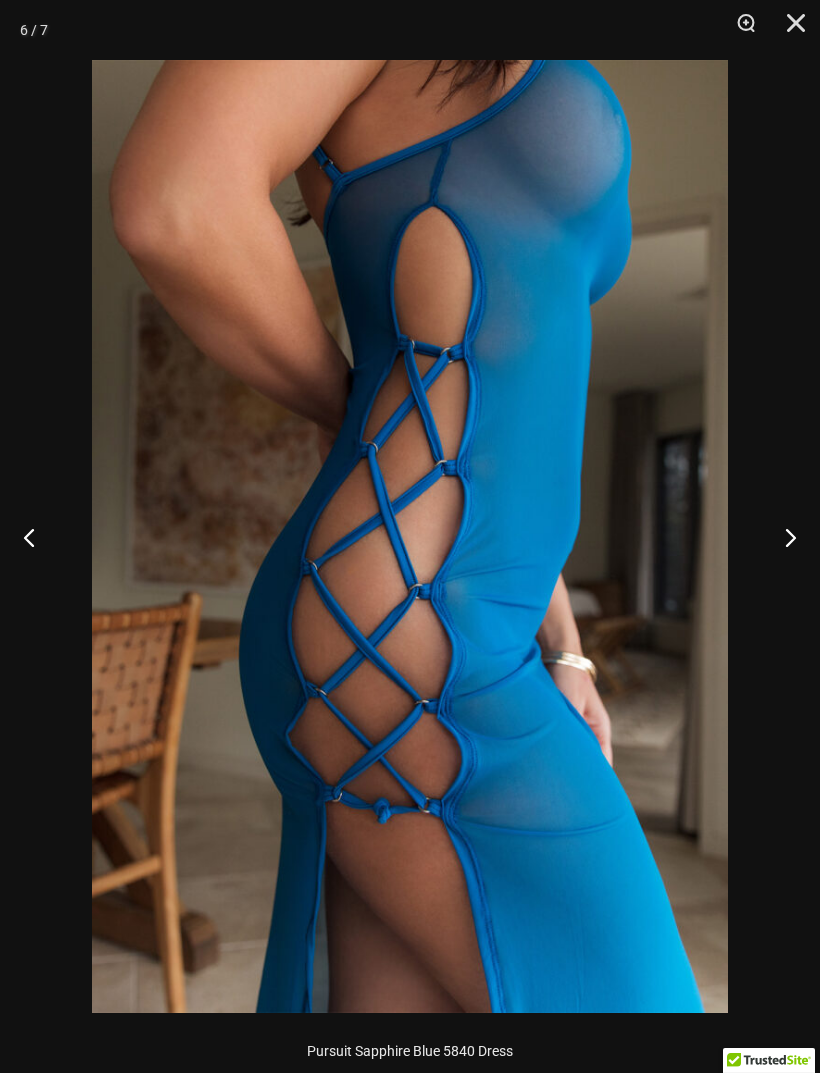 click at bounding box center [782, 537] 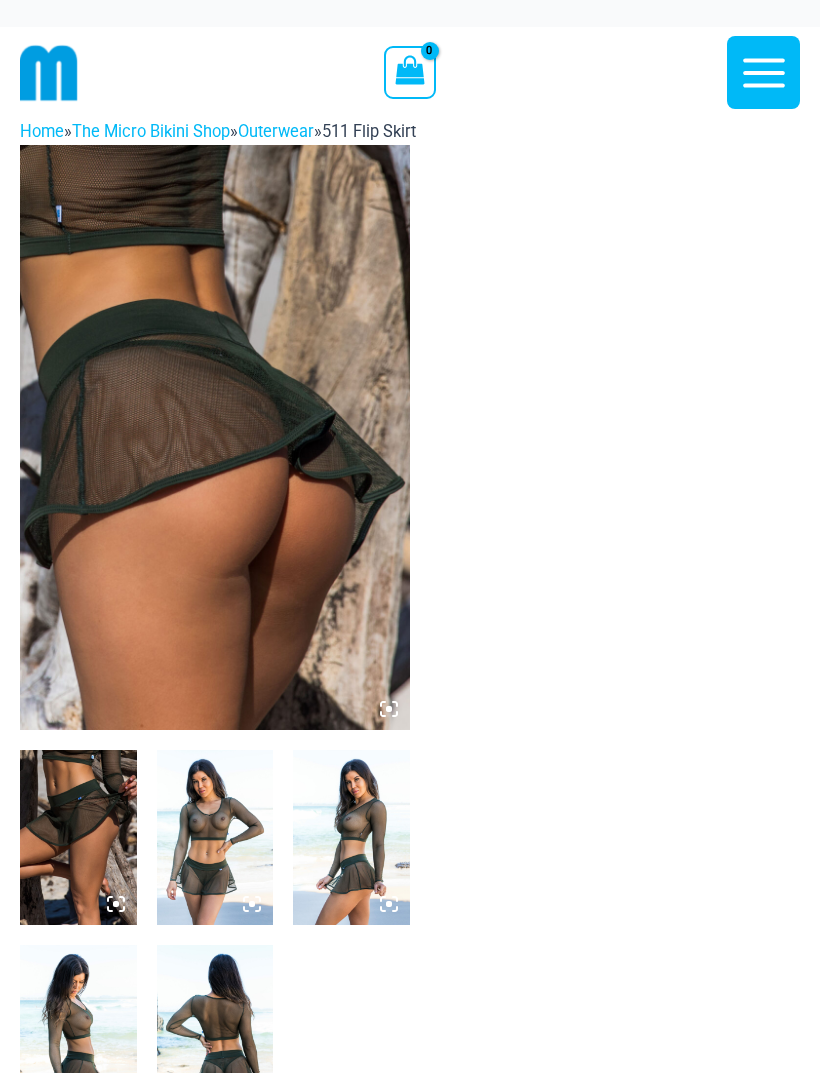 scroll, scrollTop: 0, scrollLeft: 0, axis: both 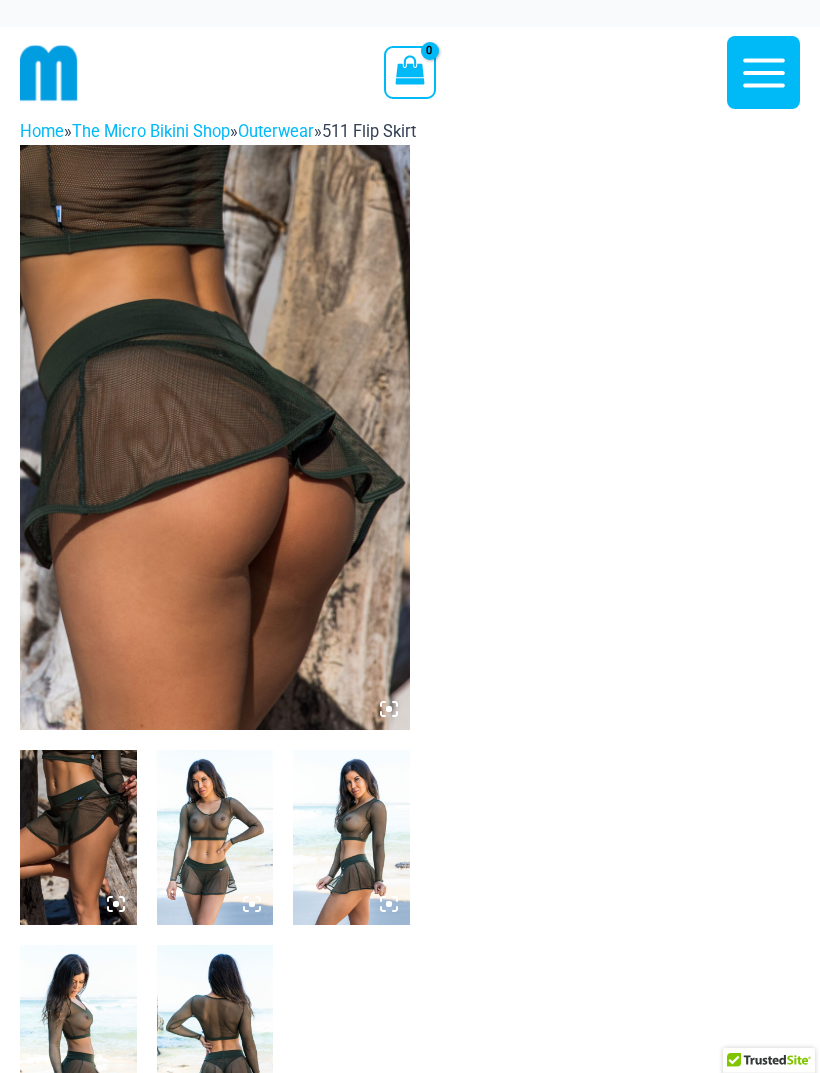 click at bounding box center [215, 437] 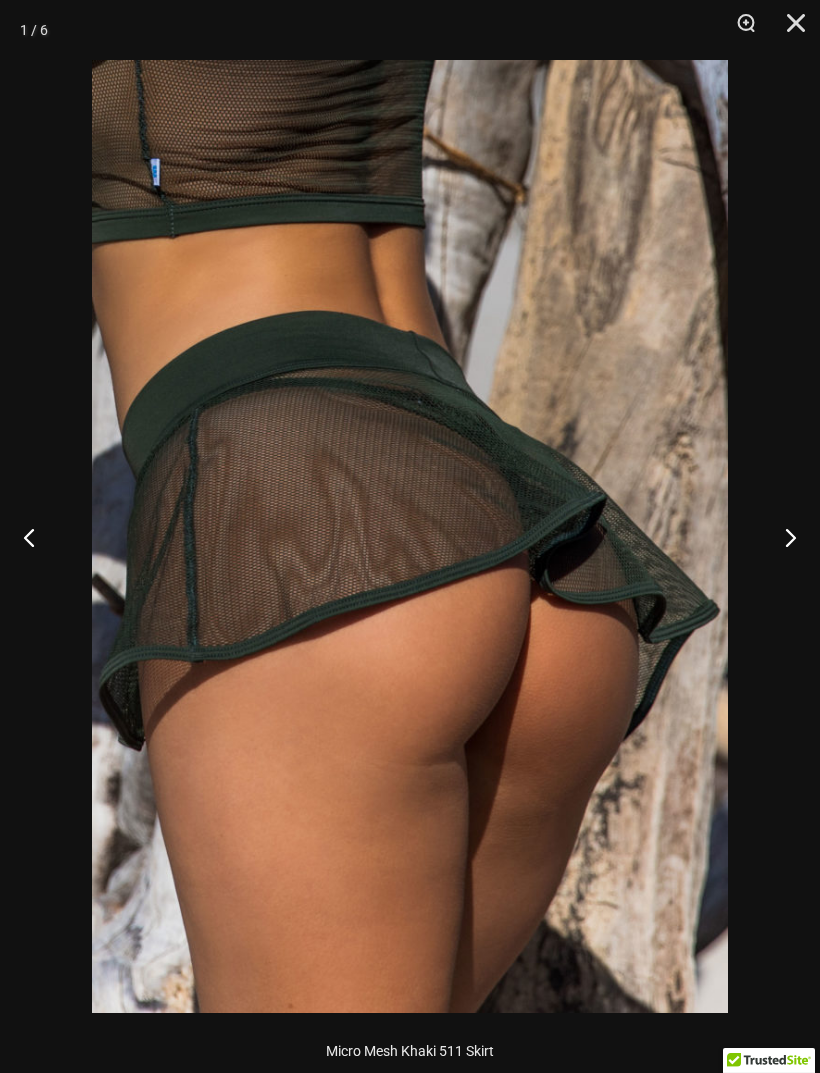 click at bounding box center [782, 537] 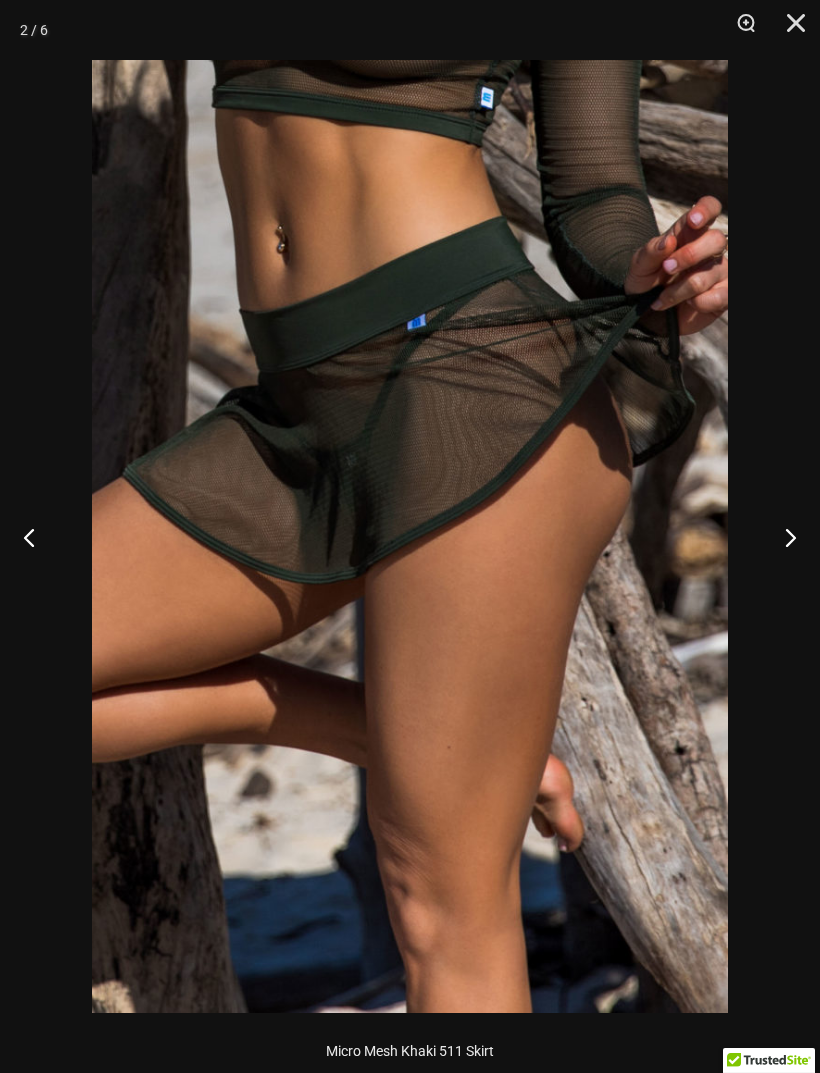 click at bounding box center (782, 537) 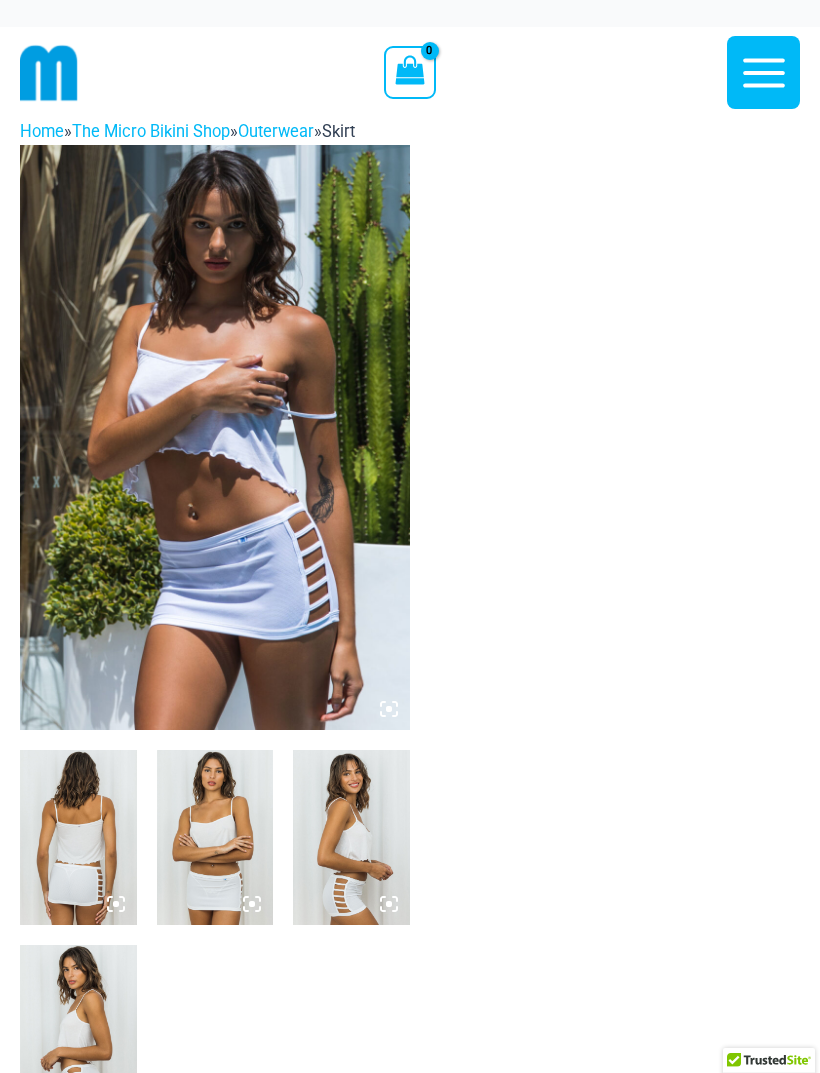 scroll, scrollTop: 0, scrollLeft: 0, axis: both 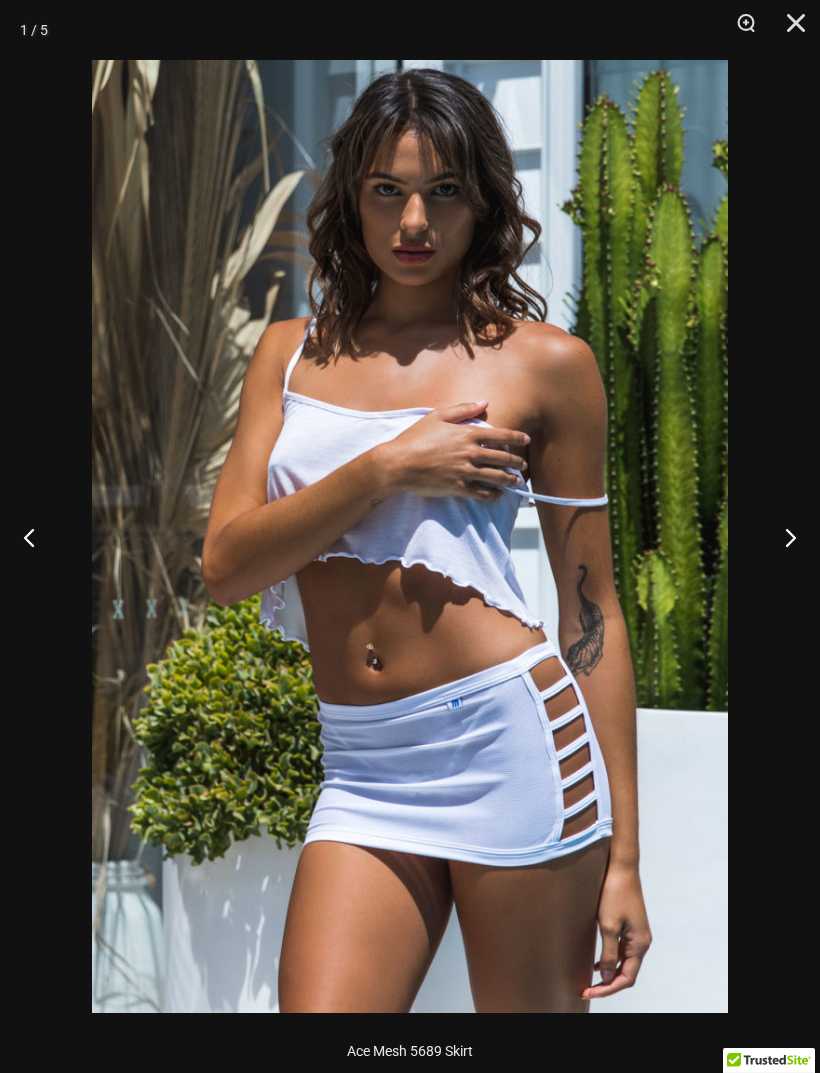 click at bounding box center (782, 537) 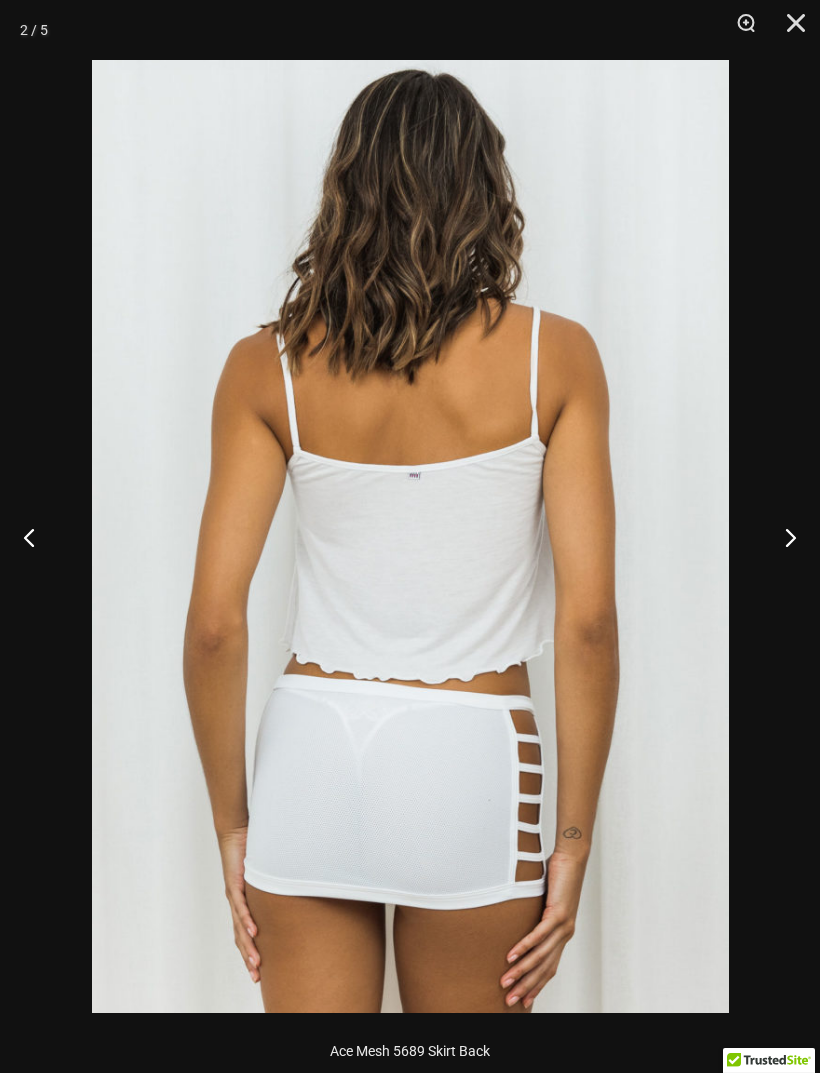 click at bounding box center (782, 537) 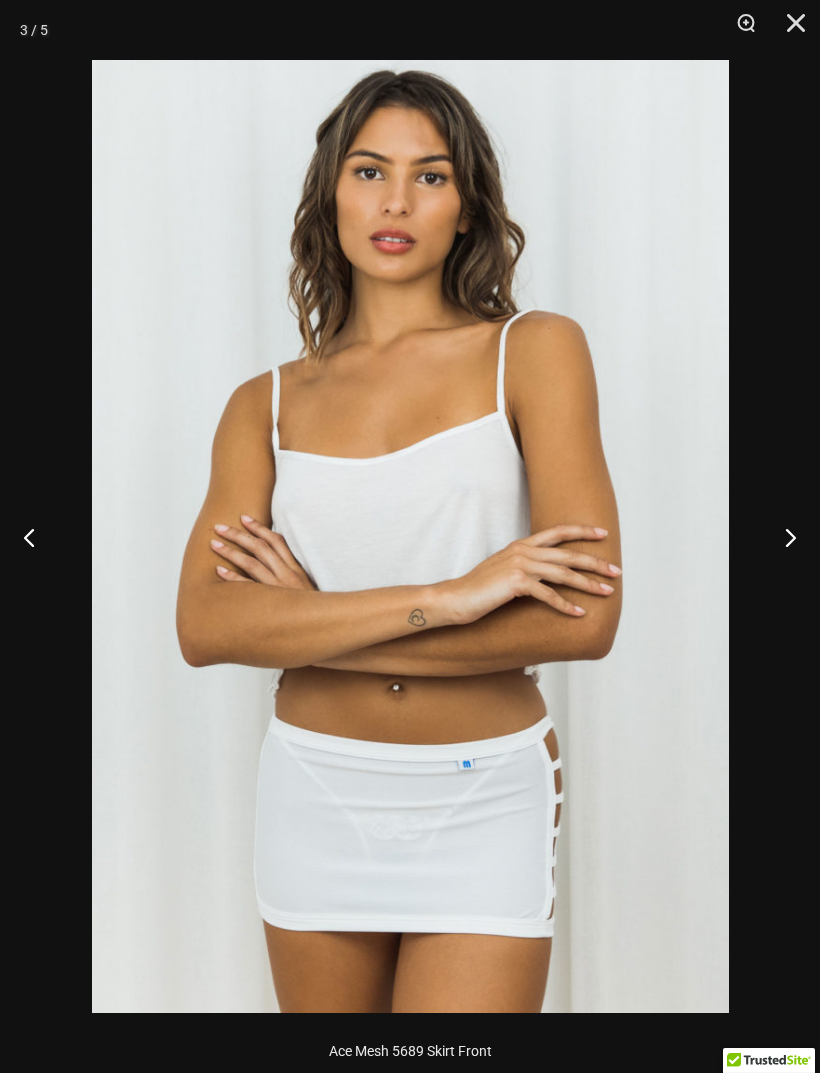 click at bounding box center (782, 537) 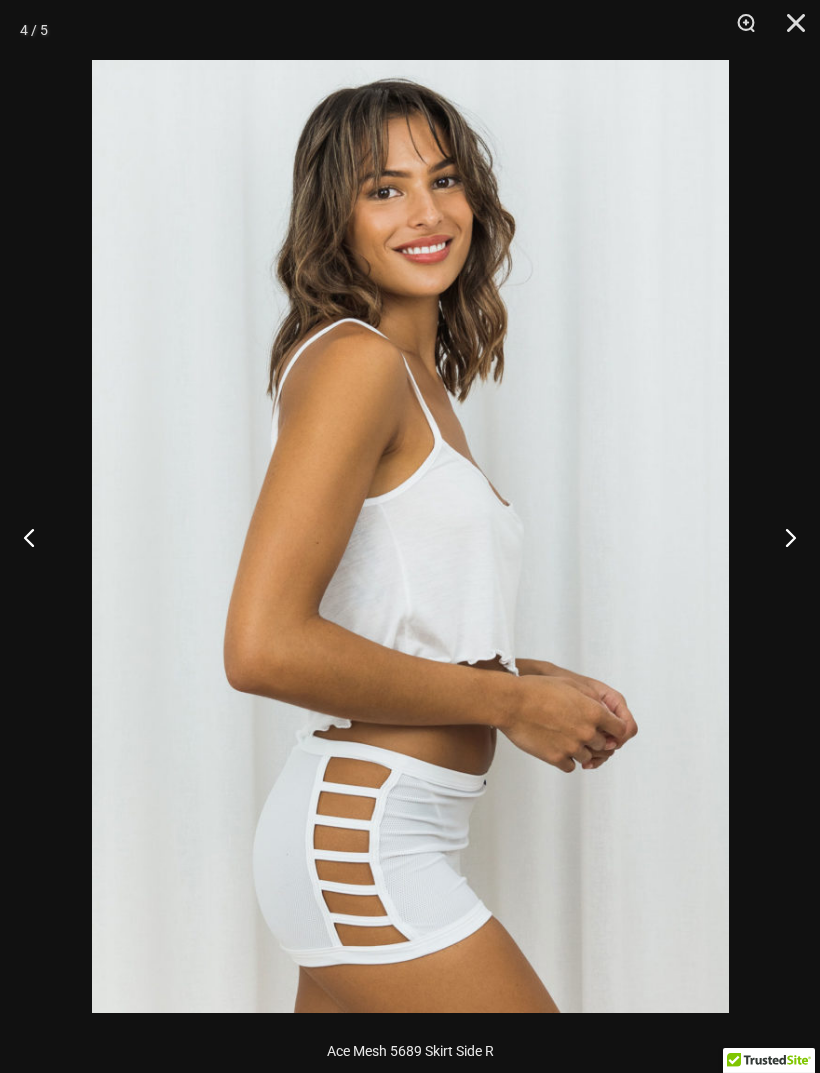click at bounding box center [782, 537] 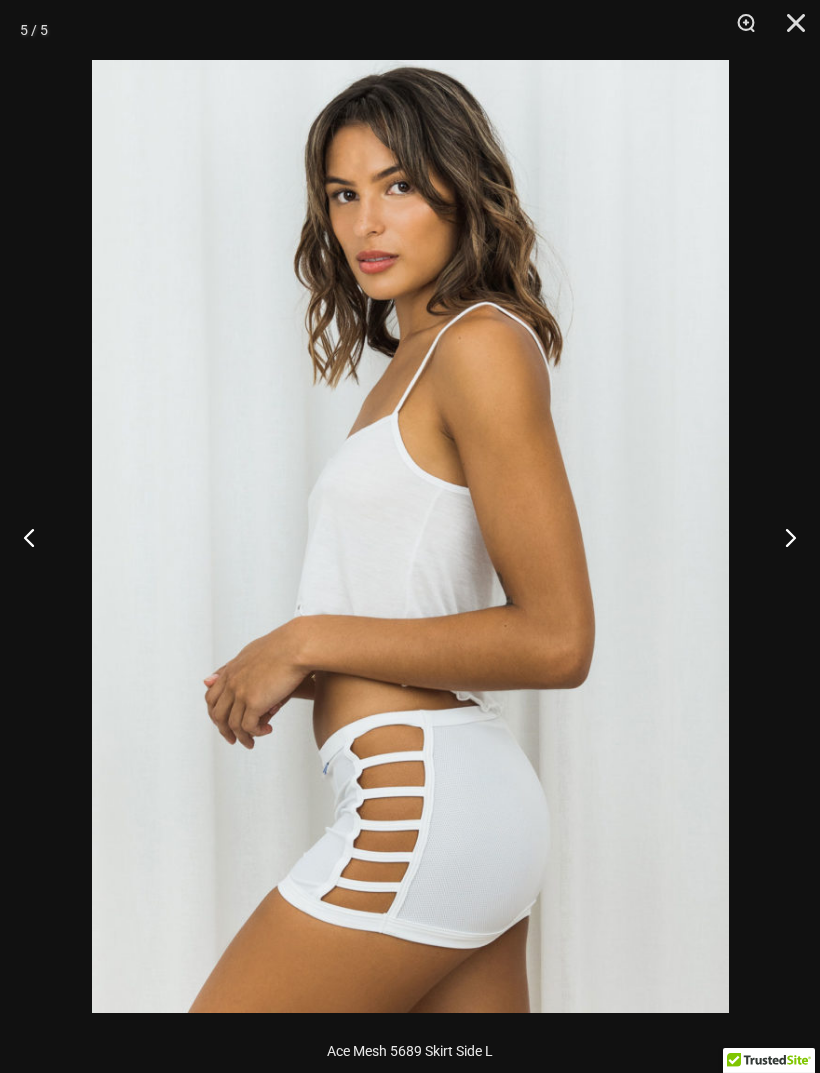 click at bounding box center (782, 537) 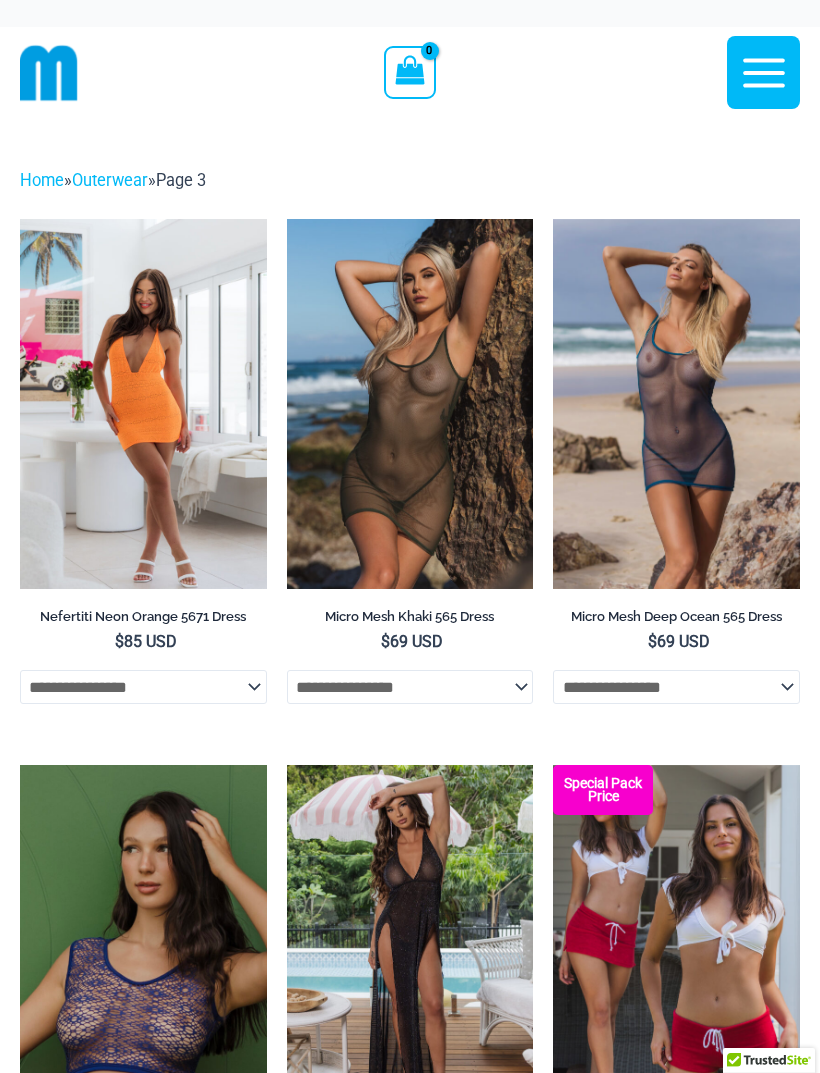 scroll, scrollTop: 0, scrollLeft: 0, axis: both 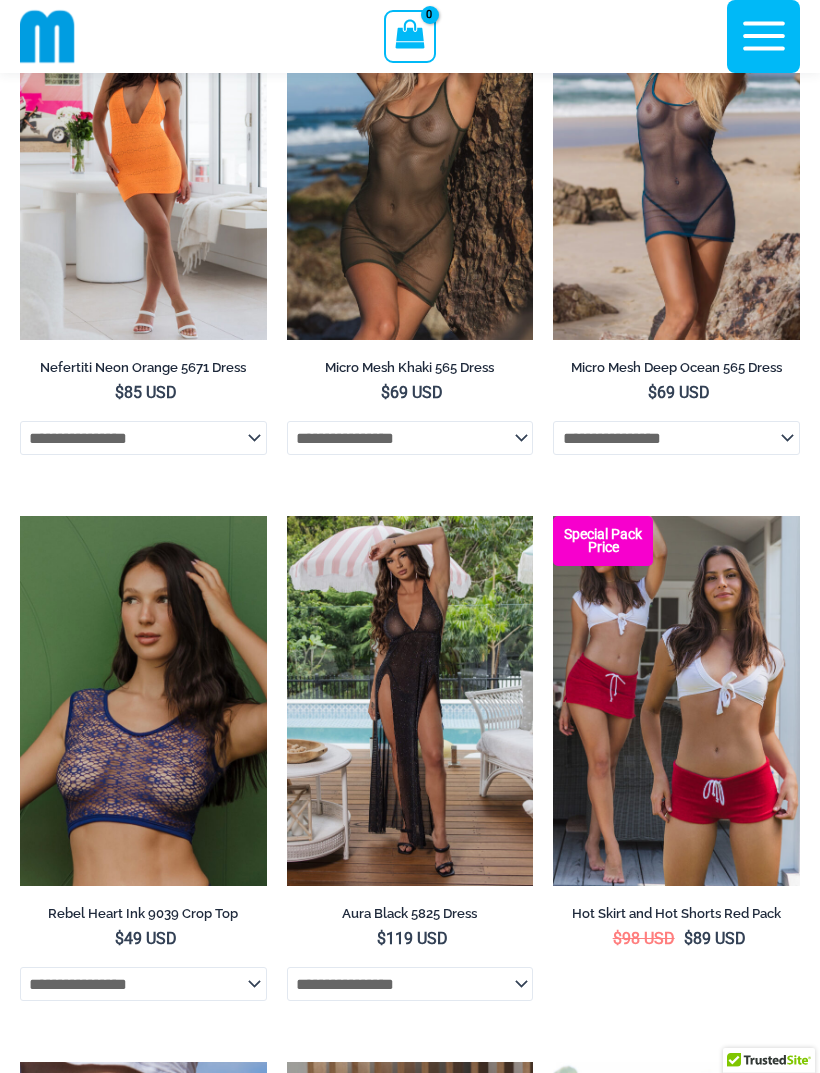 click at bounding box center (20, 516) 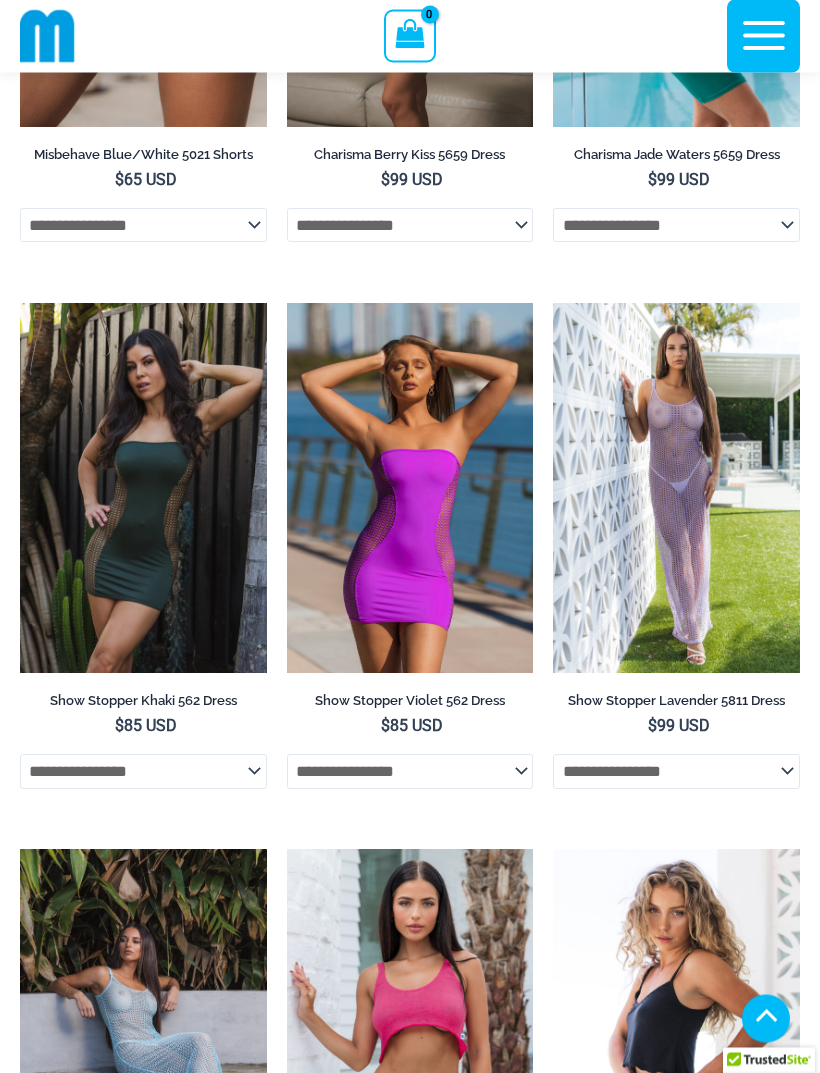 scroll, scrollTop: 1536, scrollLeft: 0, axis: vertical 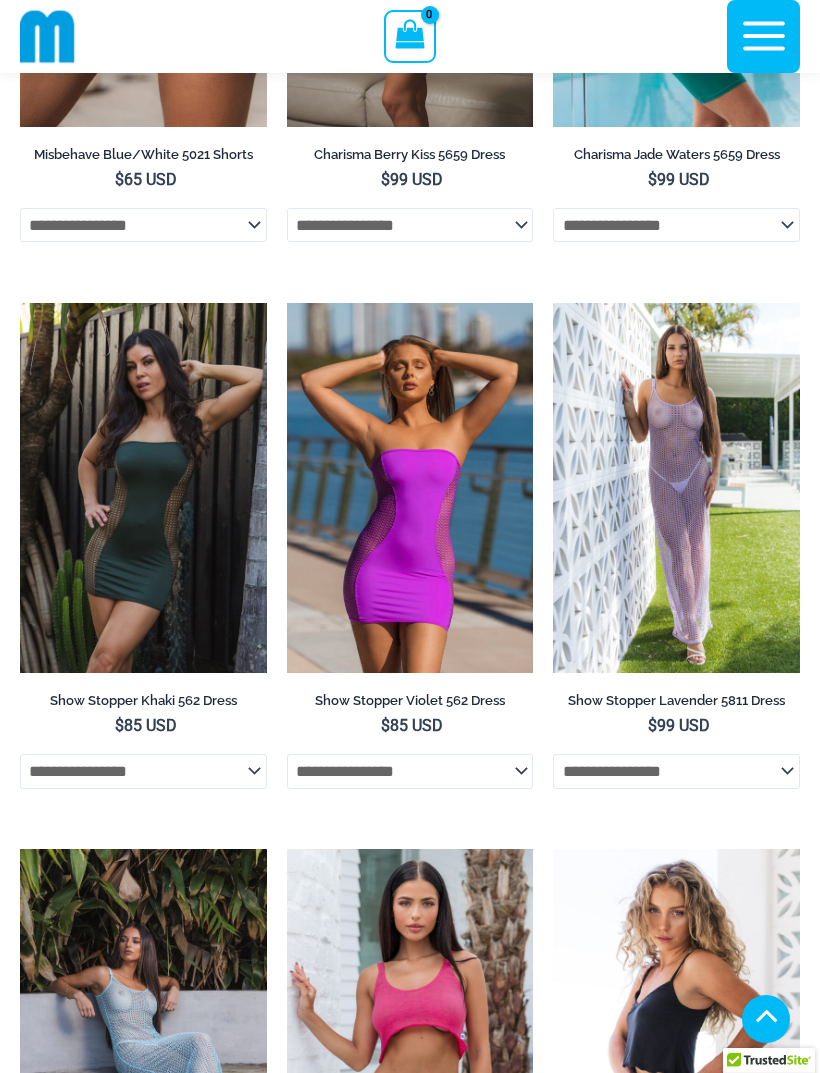 click at bounding box center [553, 303] 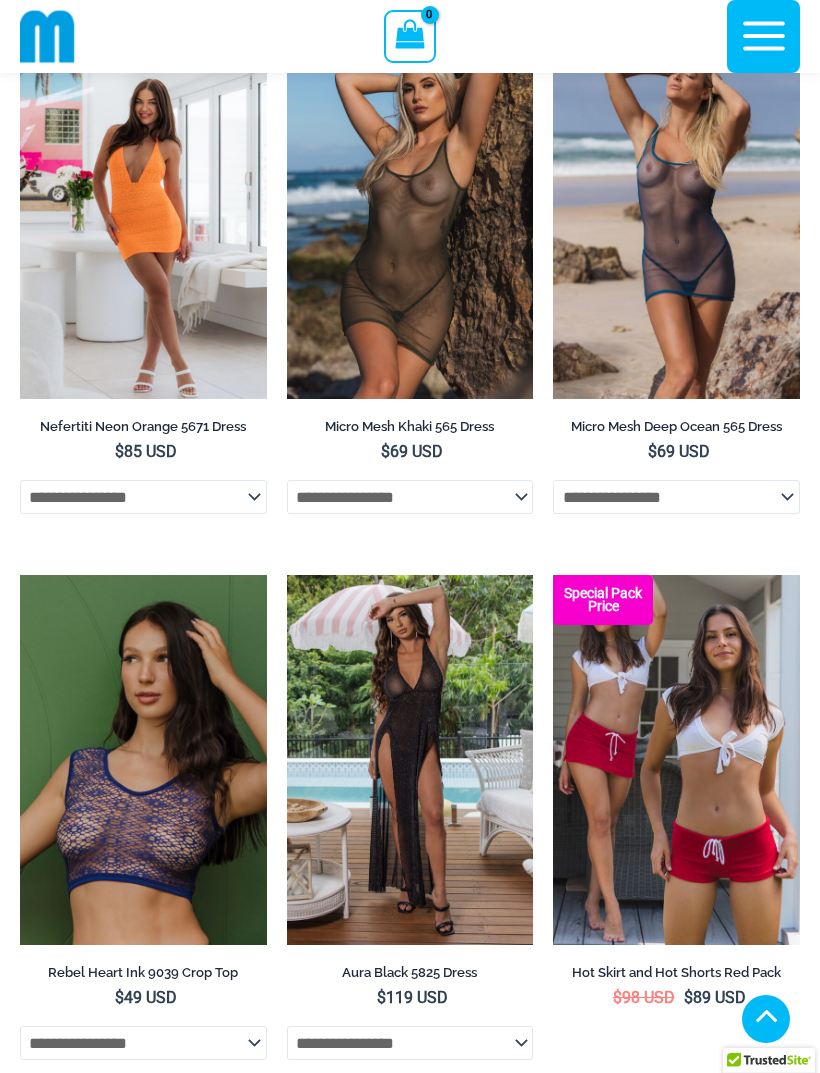 scroll, scrollTop: 0, scrollLeft: 0, axis: both 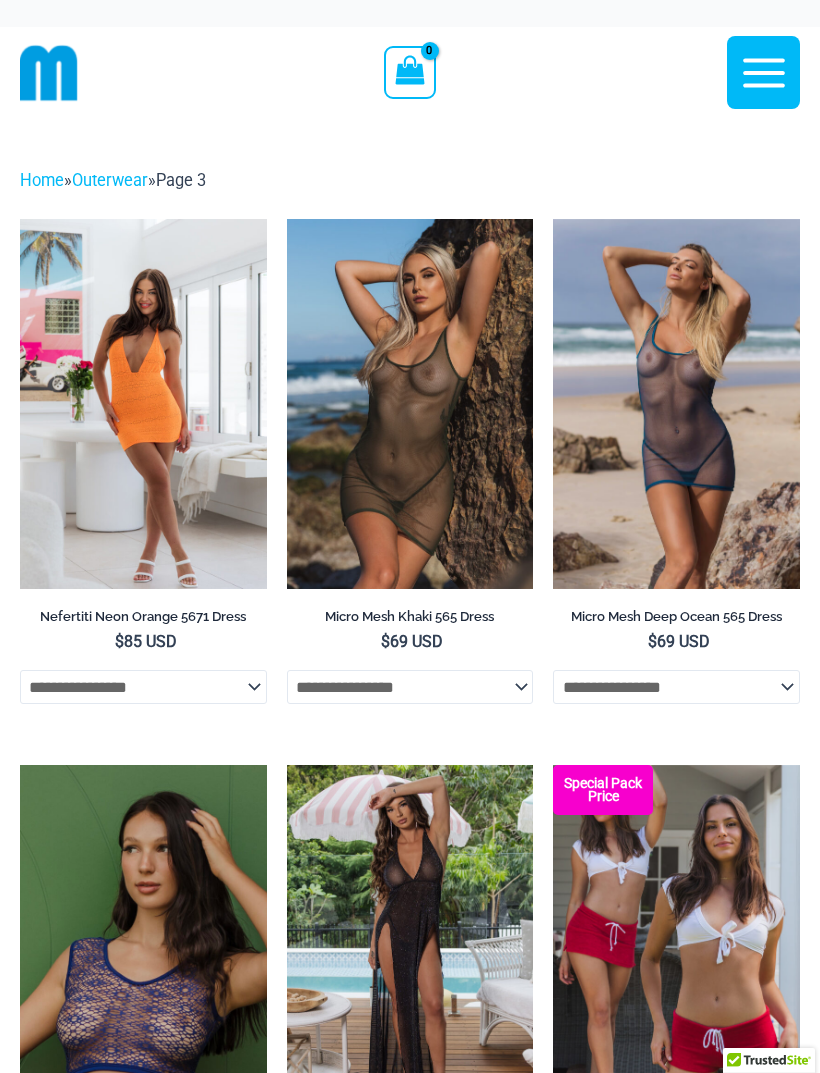 click 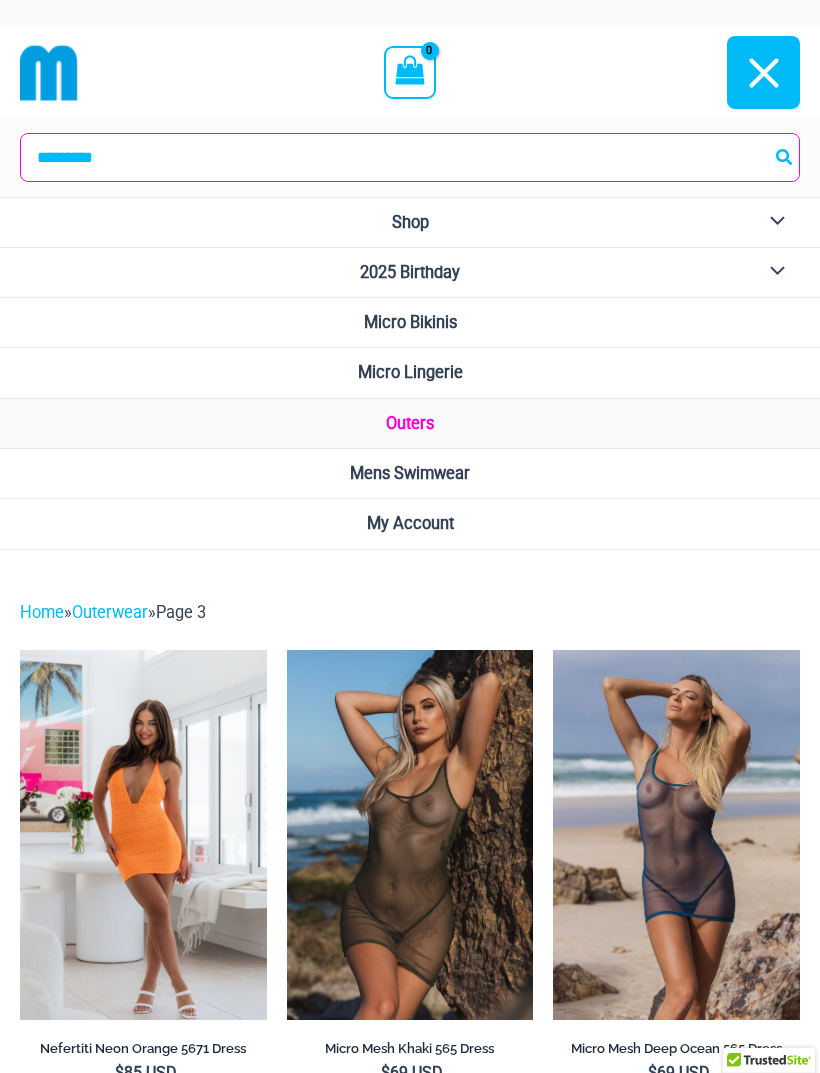 click on "Micro Lingerie" at bounding box center (410, 372) 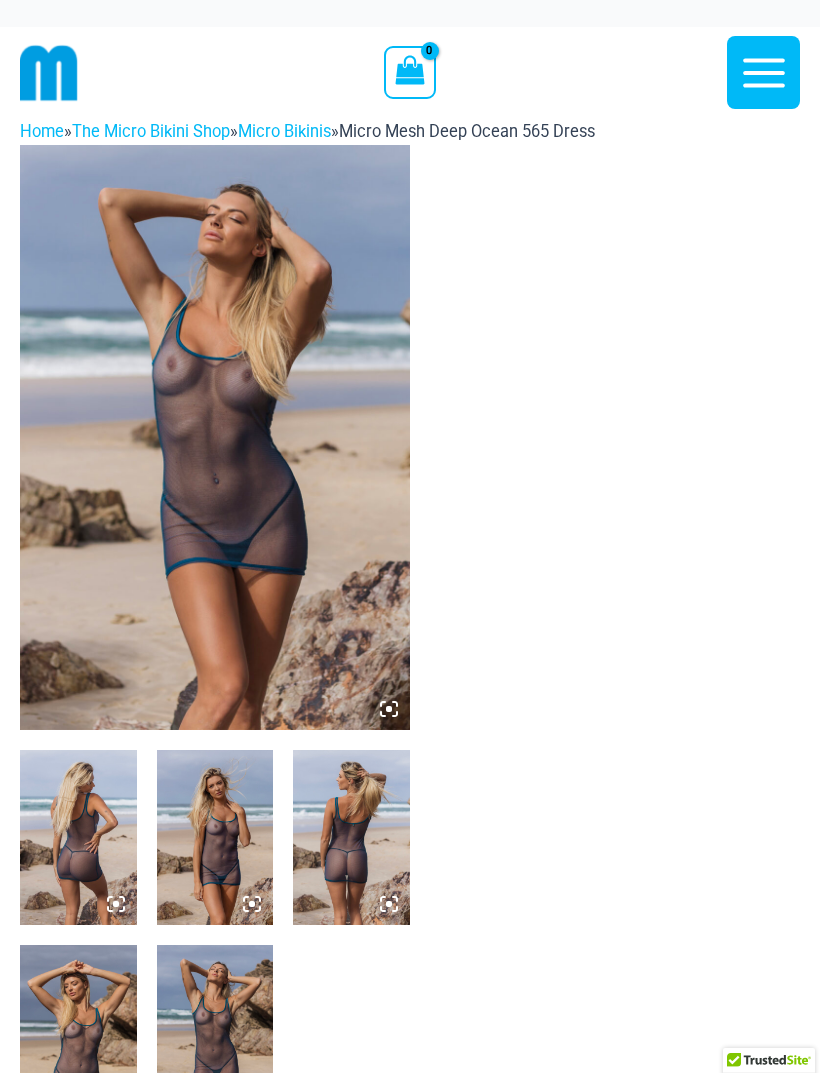 scroll, scrollTop: 0, scrollLeft: 0, axis: both 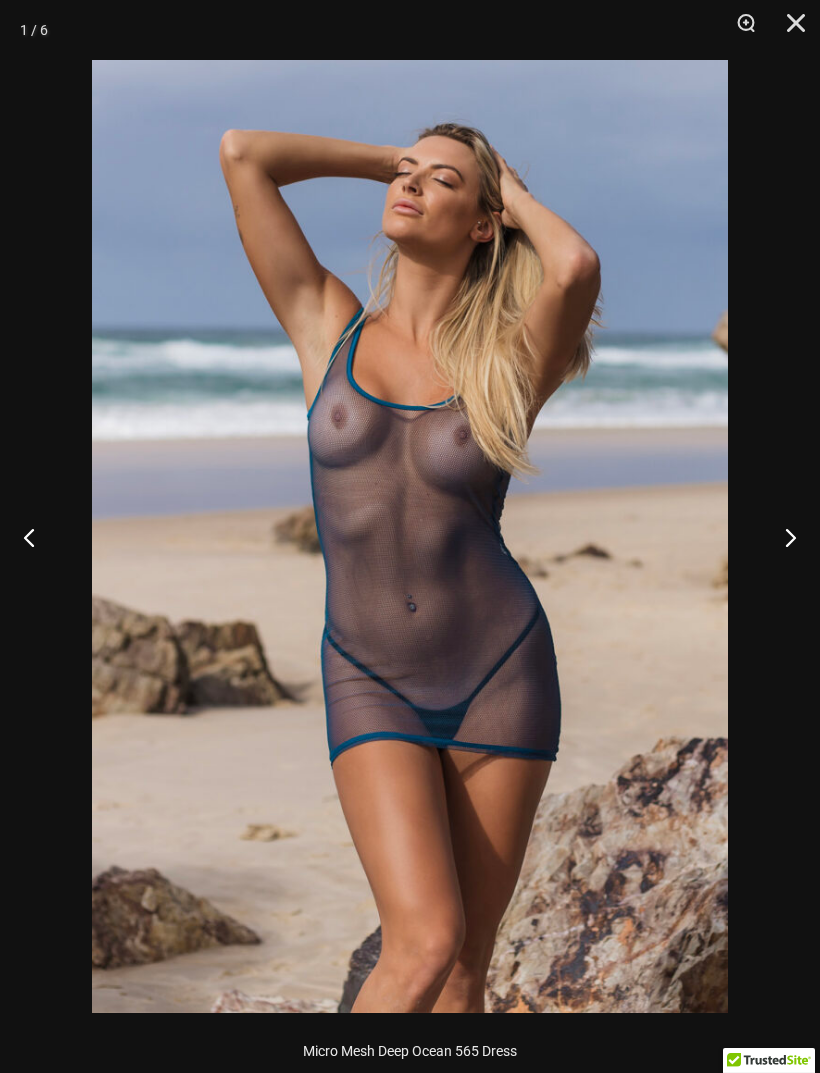 click at bounding box center (782, 537) 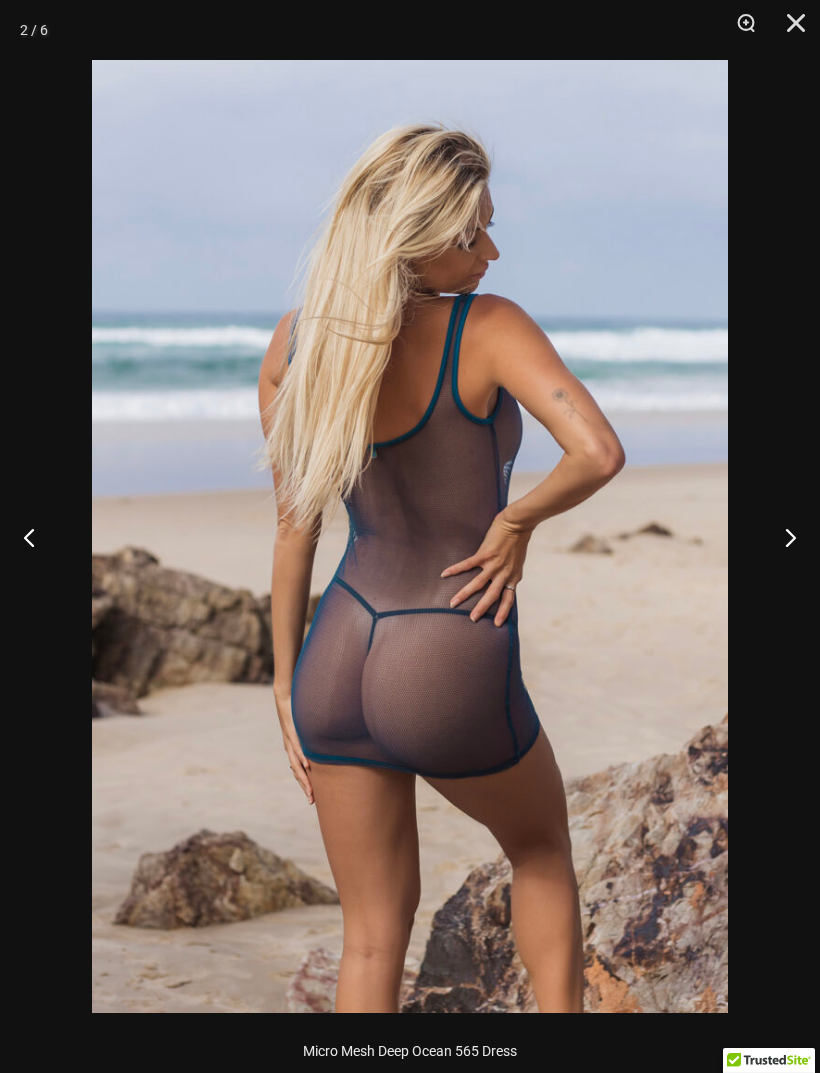 click at bounding box center [782, 537] 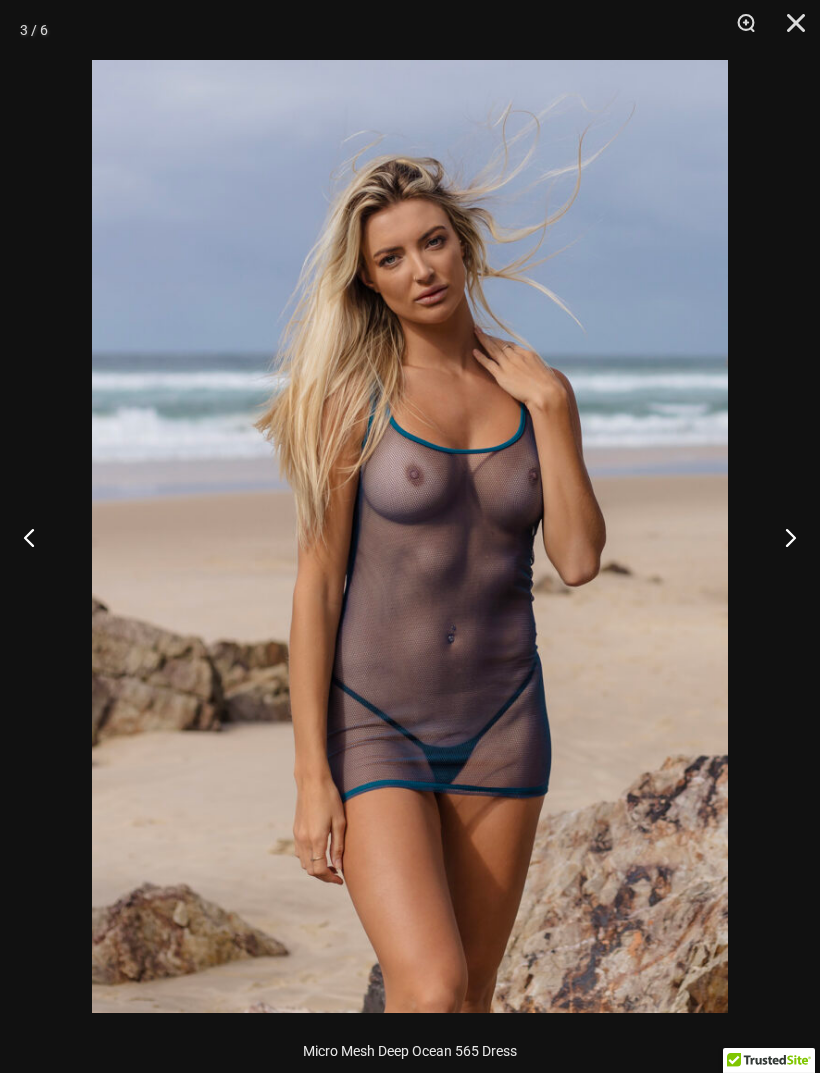 click at bounding box center [782, 537] 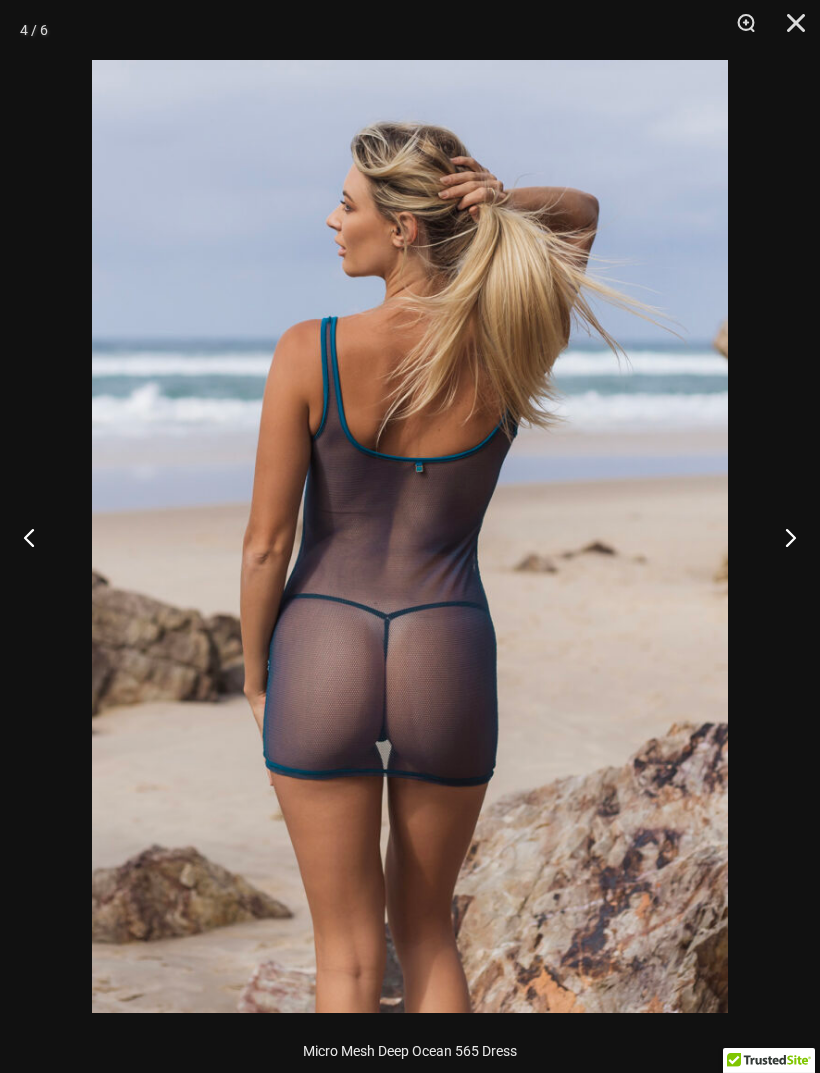 click at bounding box center [782, 537] 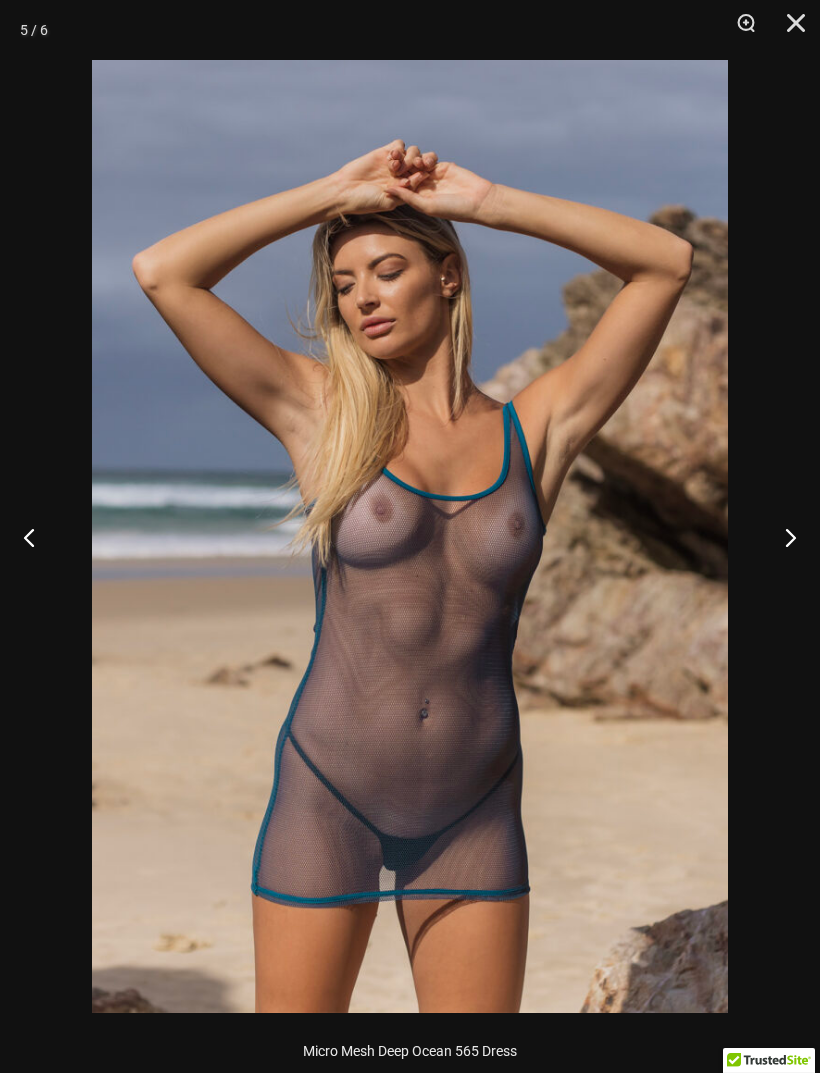 click at bounding box center [782, 537] 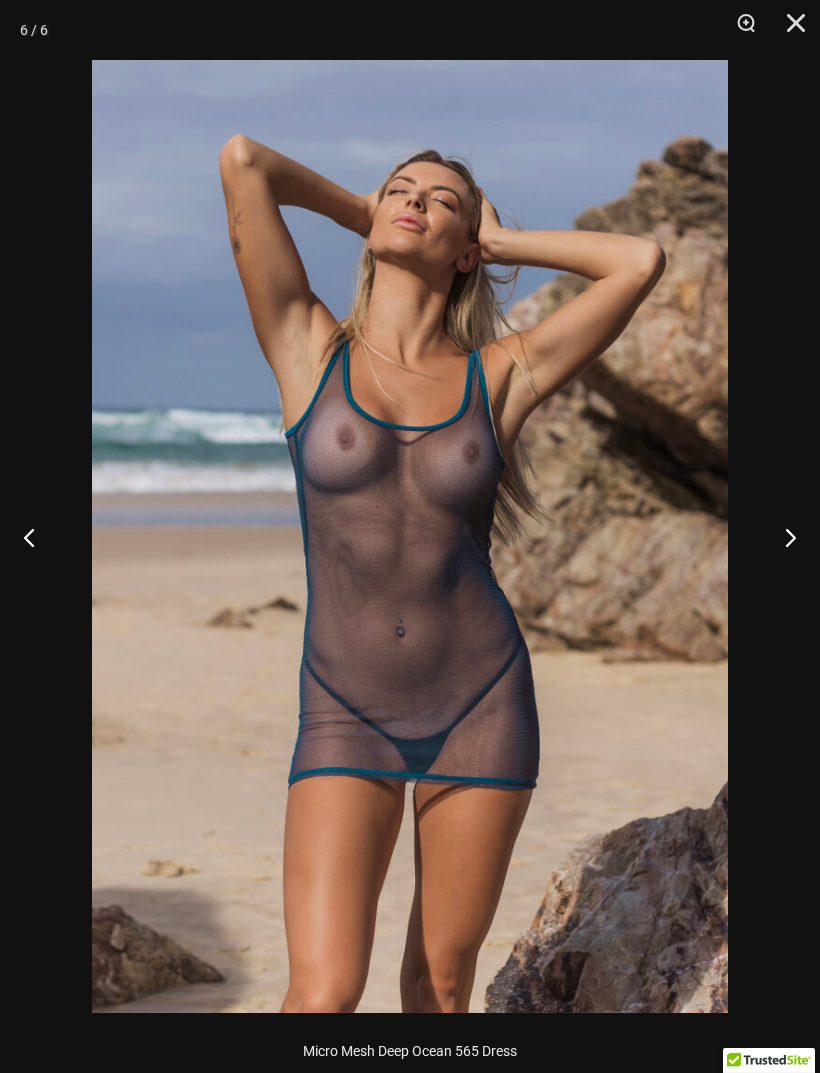 click at bounding box center (782, 537) 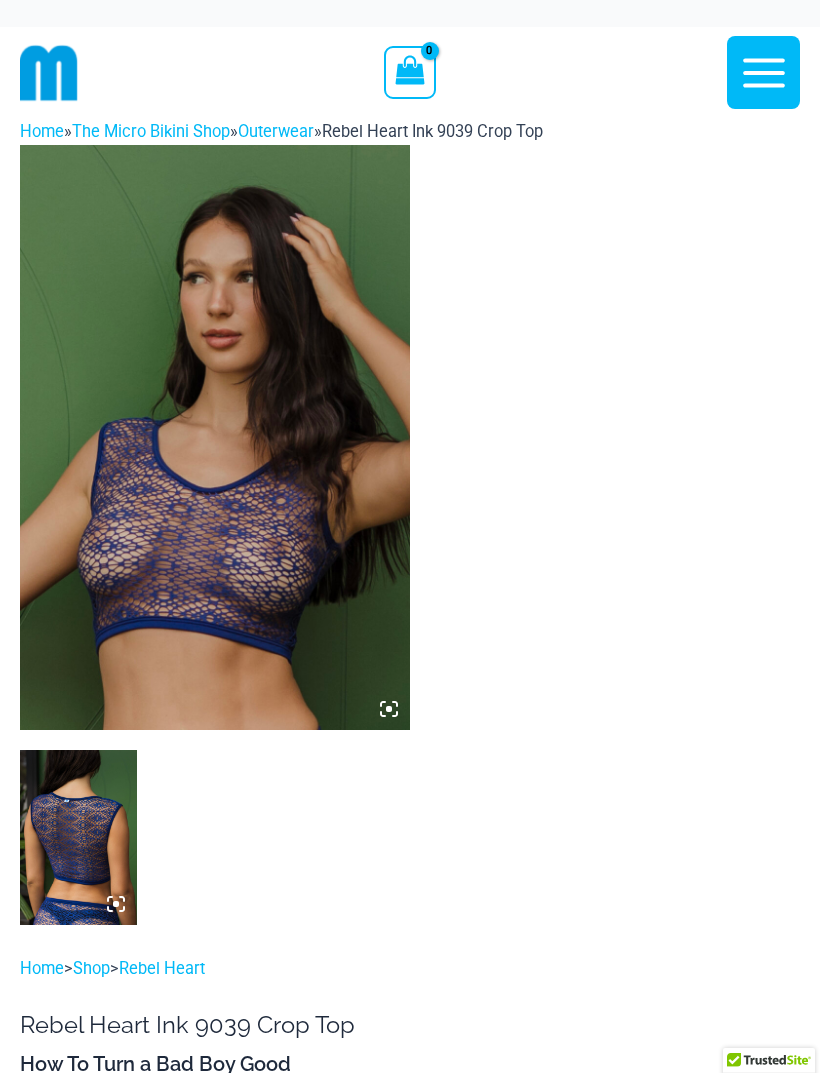 scroll, scrollTop: 0, scrollLeft: 0, axis: both 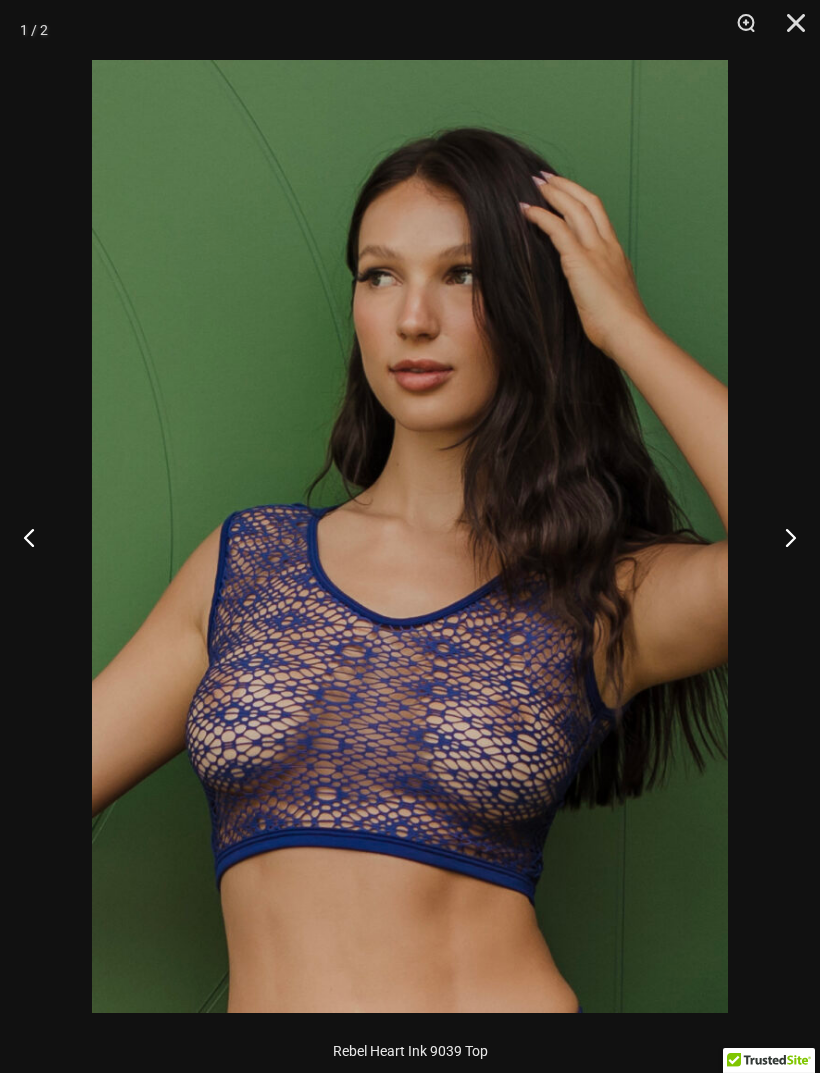click at bounding box center (782, 537) 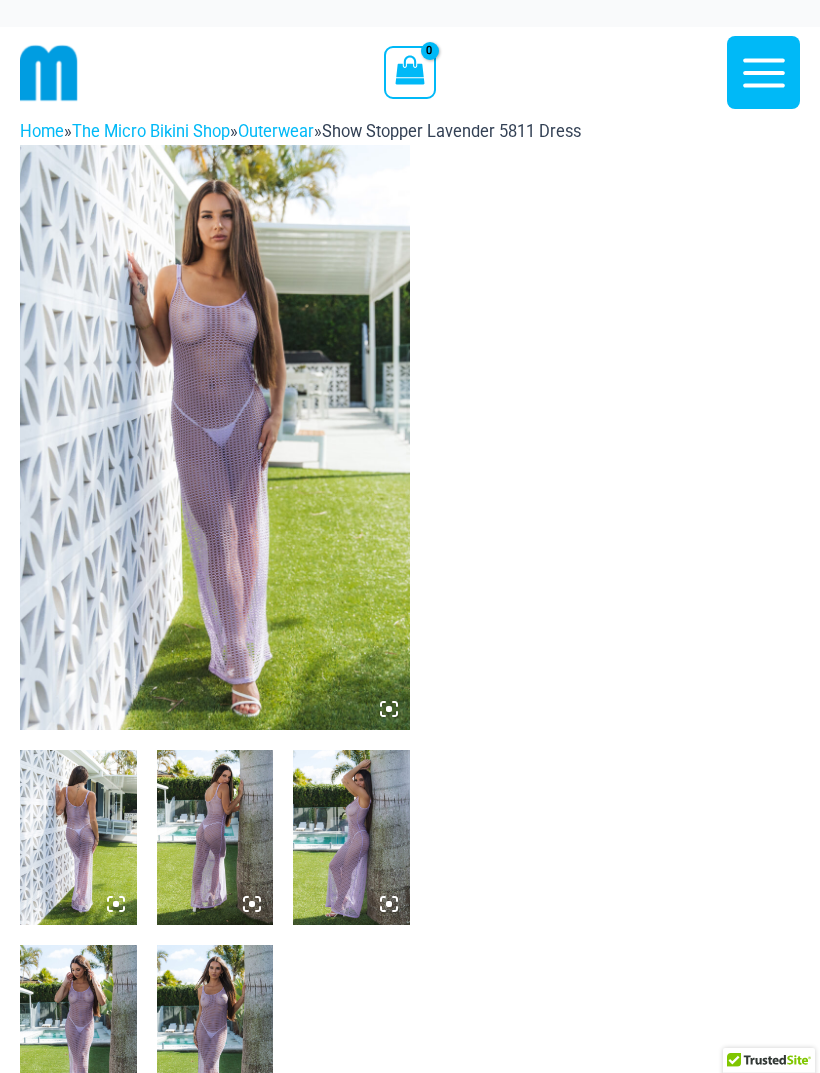 scroll, scrollTop: 0, scrollLeft: 0, axis: both 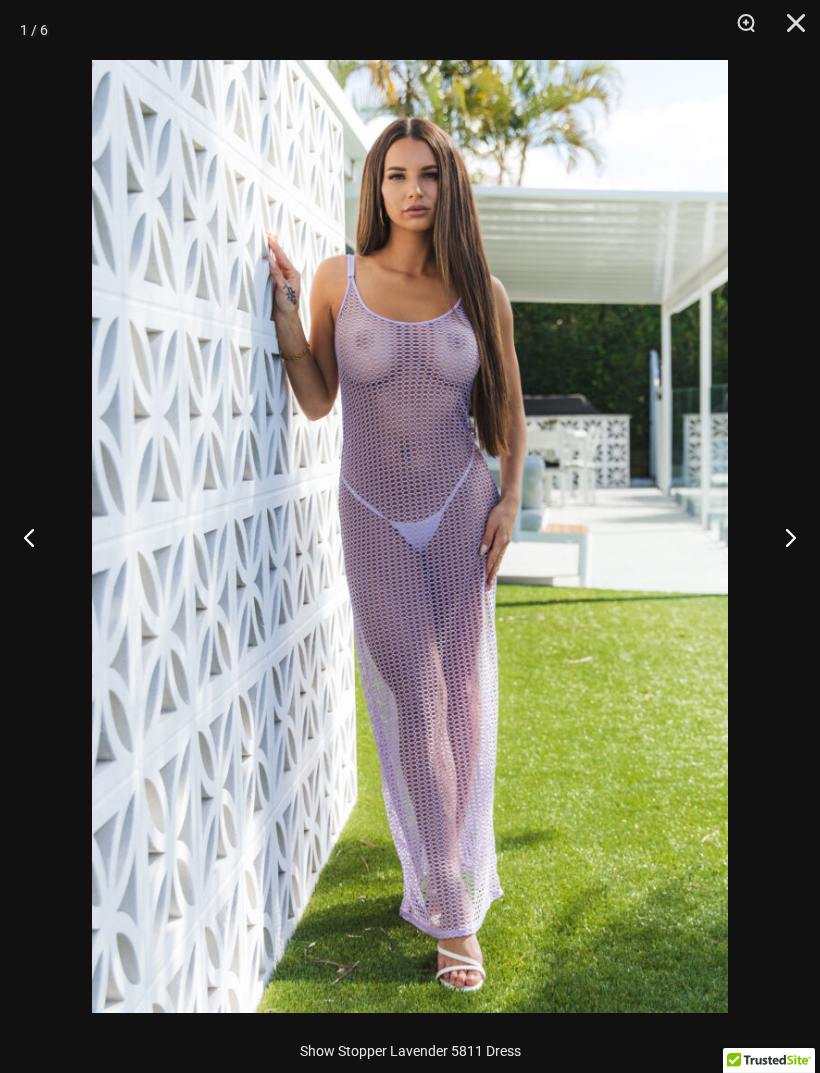 click at bounding box center [782, 537] 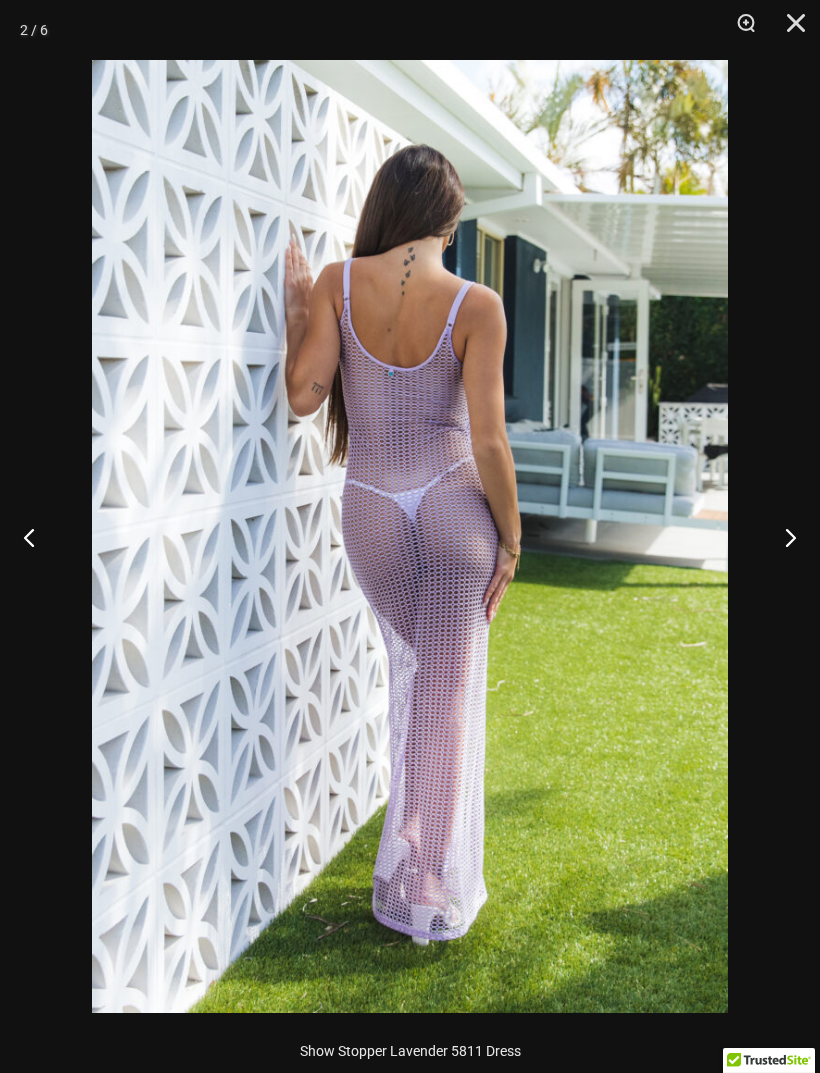 click at bounding box center [782, 537] 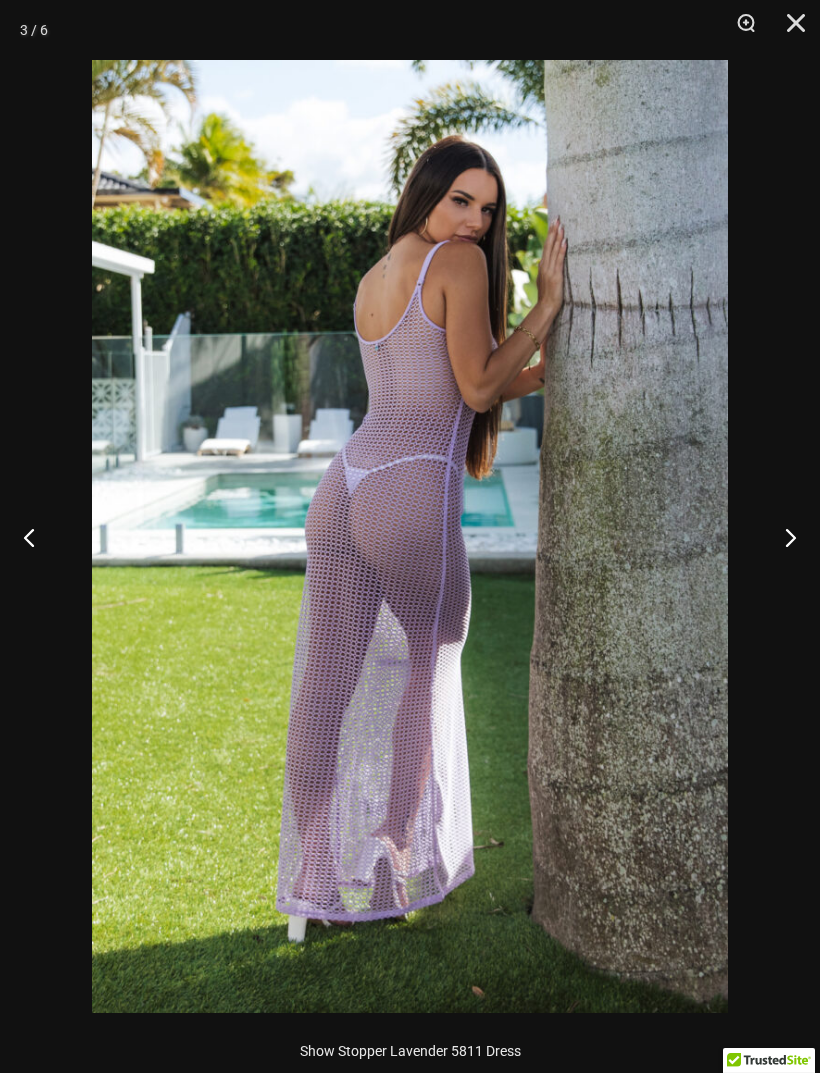 click at bounding box center (782, 537) 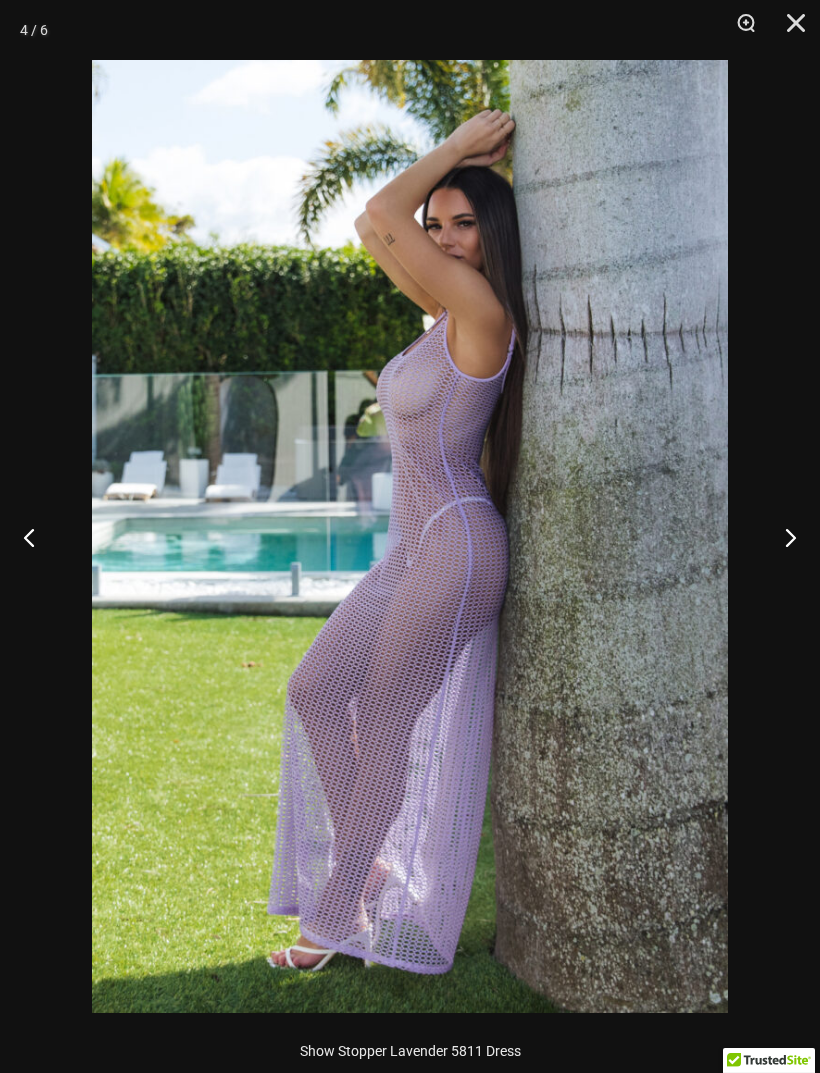 click at bounding box center (782, 537) 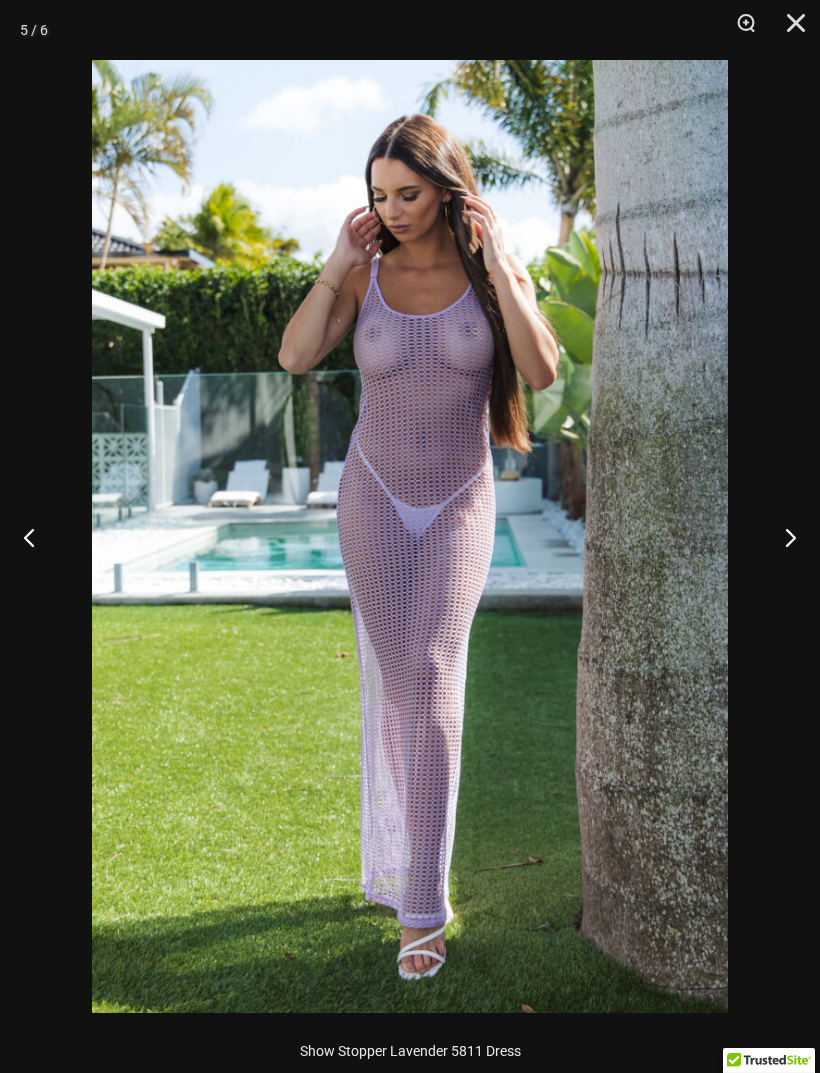 click at bounding box center (782, 537) 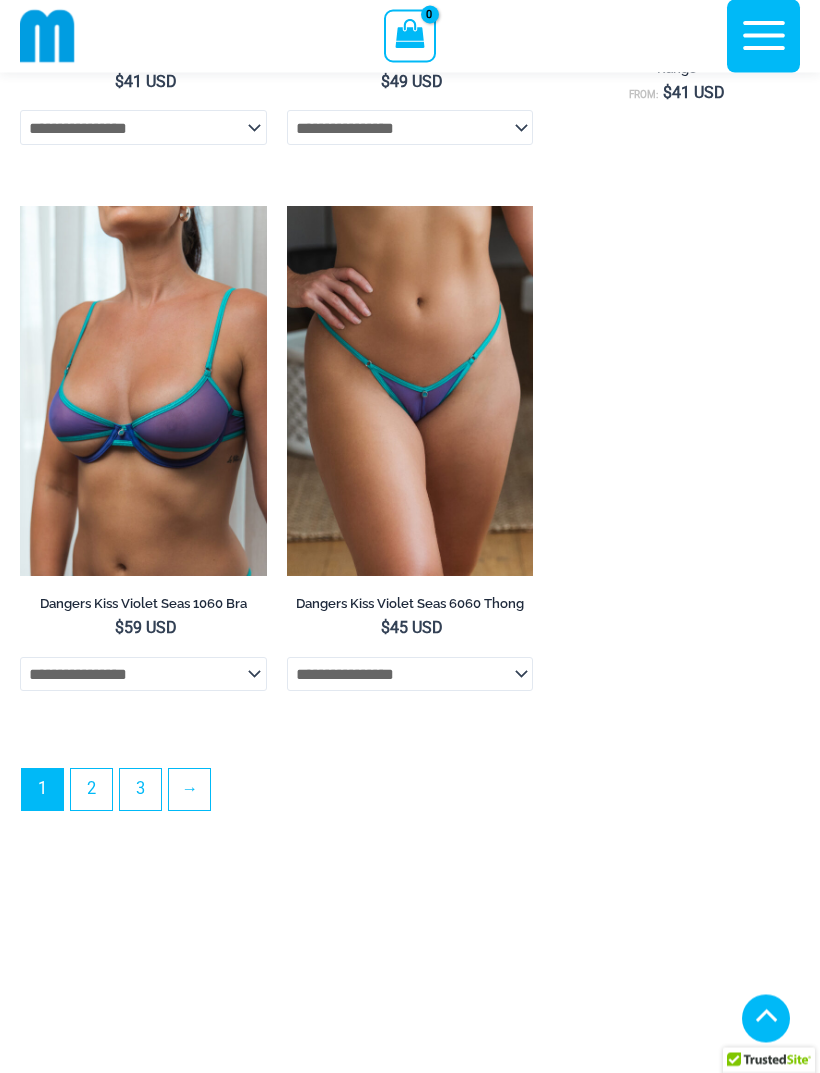 scroll, scrollTop: 5609, scrollLeft: 0, axis: vertical 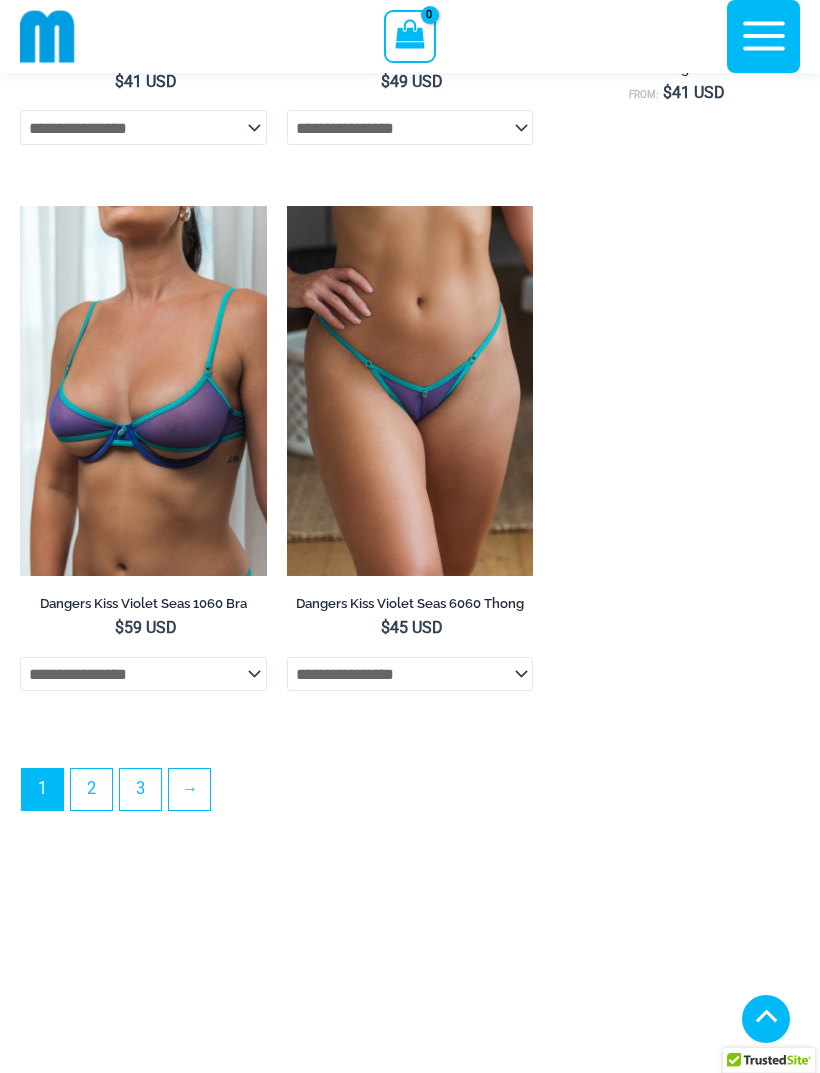 click 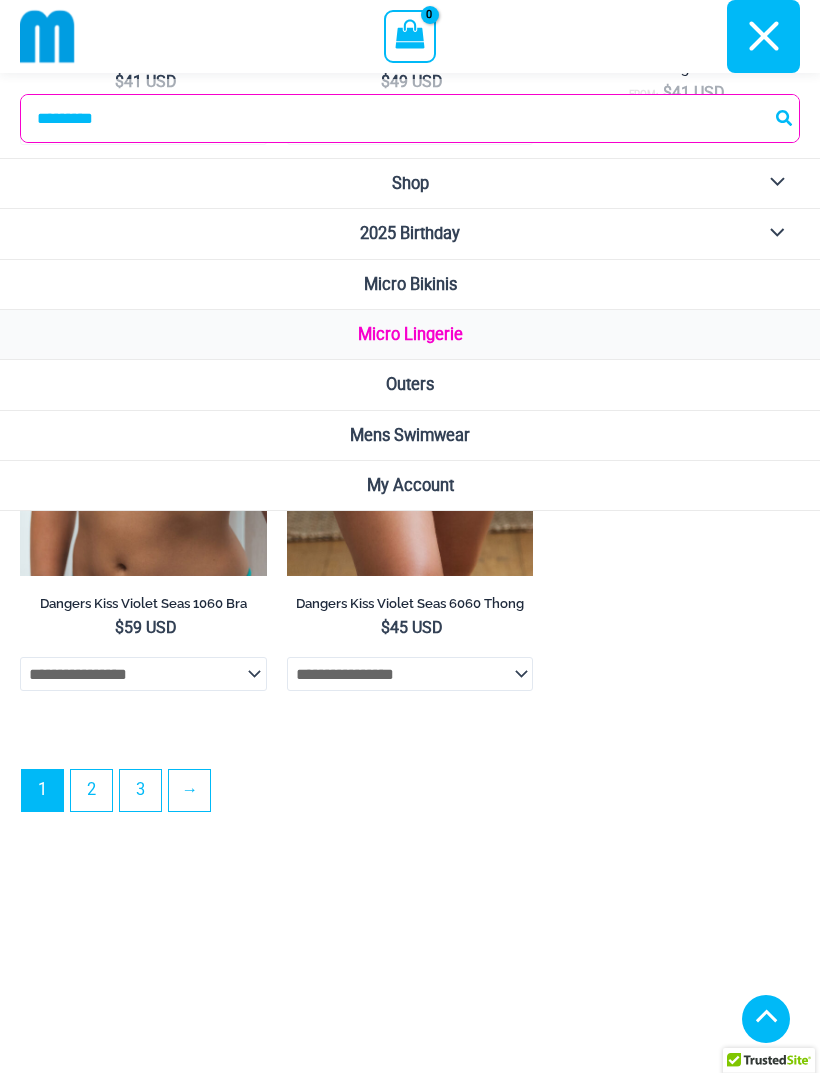 click on "Micro Bikinis" at bounding box center [410, 285] 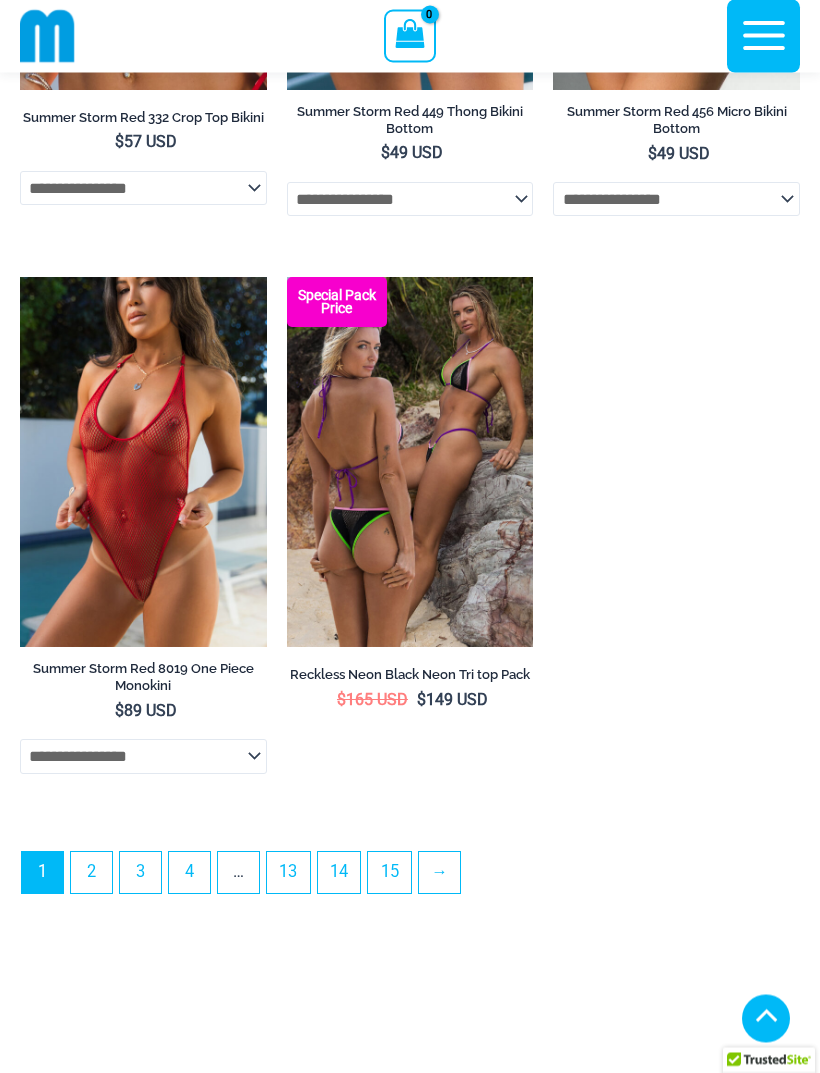 scroll, scrollTop: 5896, scrollLeft: 0, axis: vertical 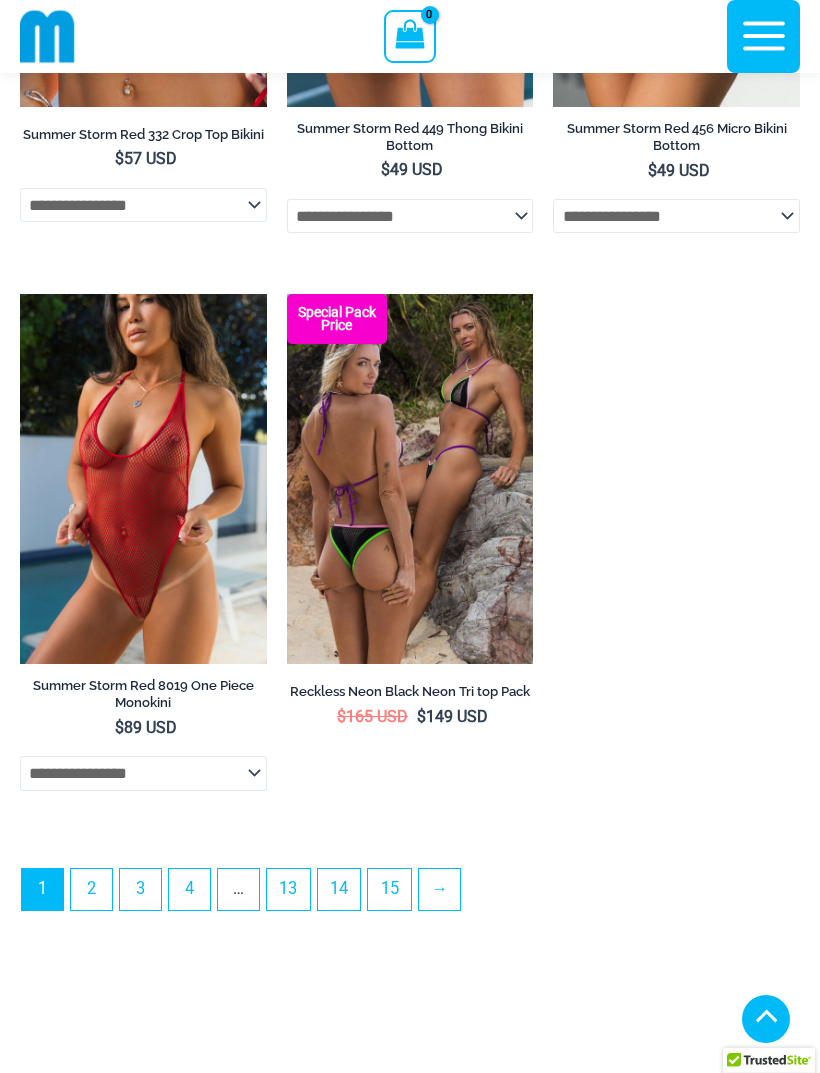 click 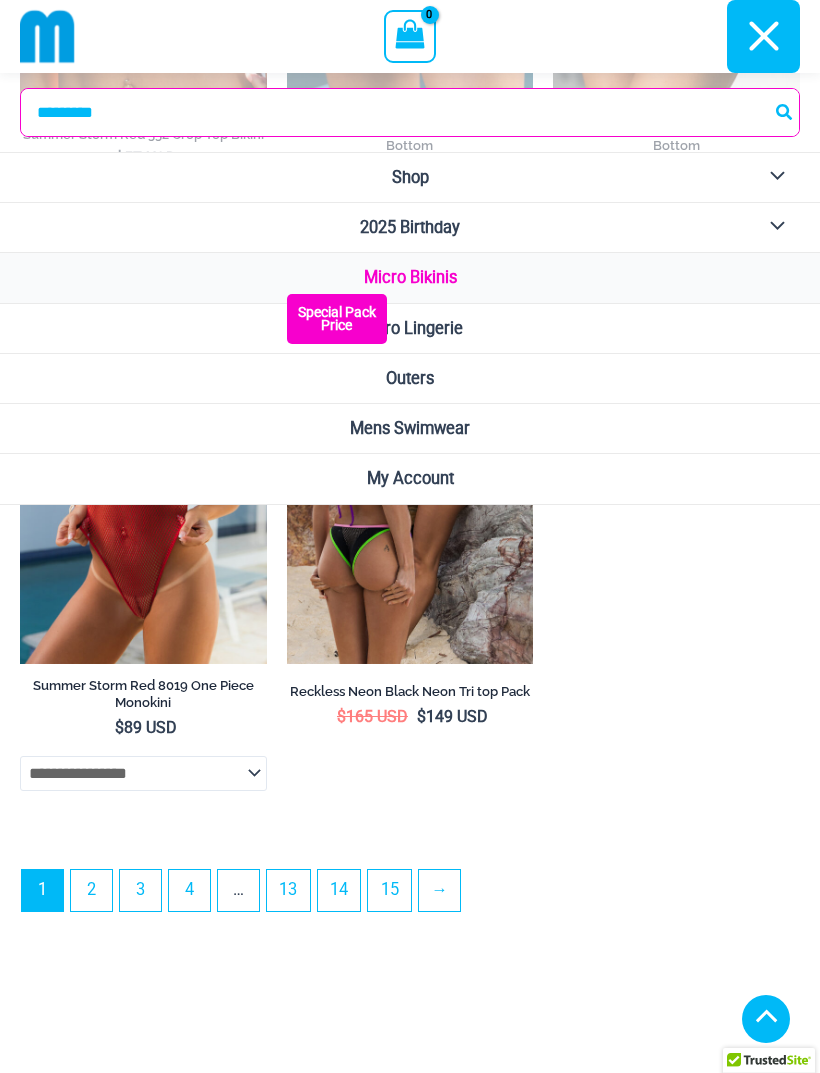 click on "2025 Birthday" at bounding box center [410, 228] 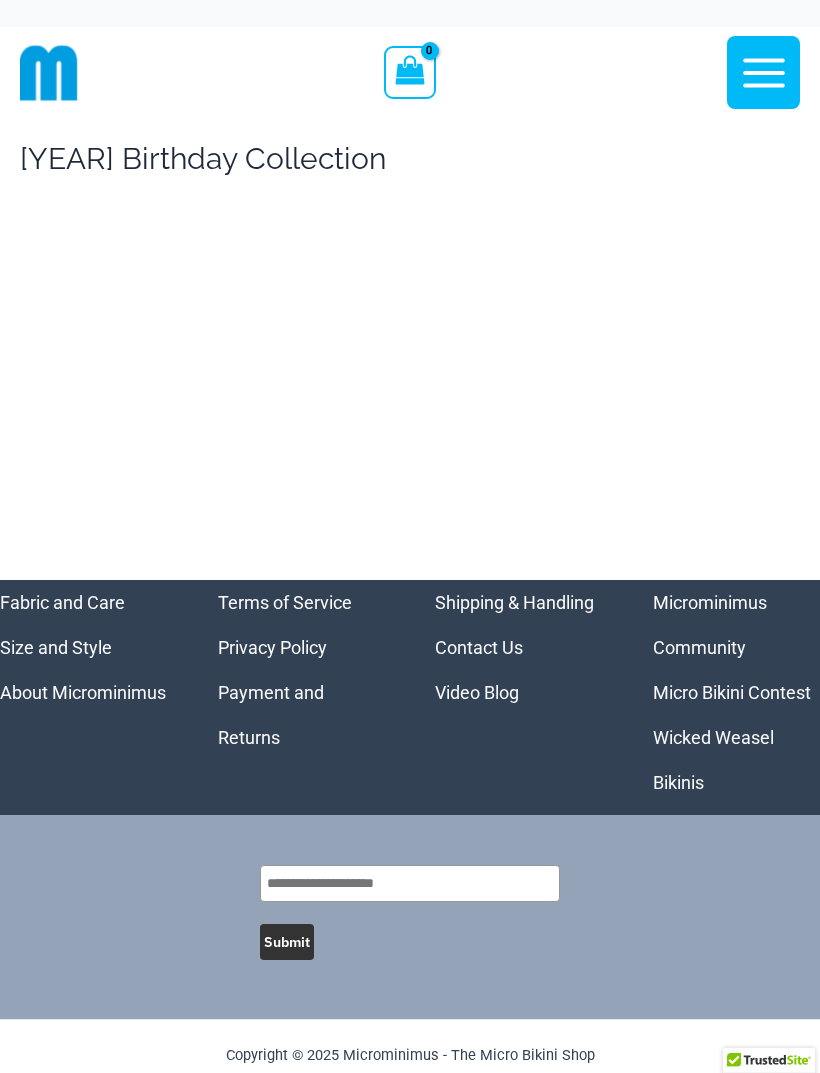 scroll, scrollTop: 0, scrollLeft: 0, axis: both 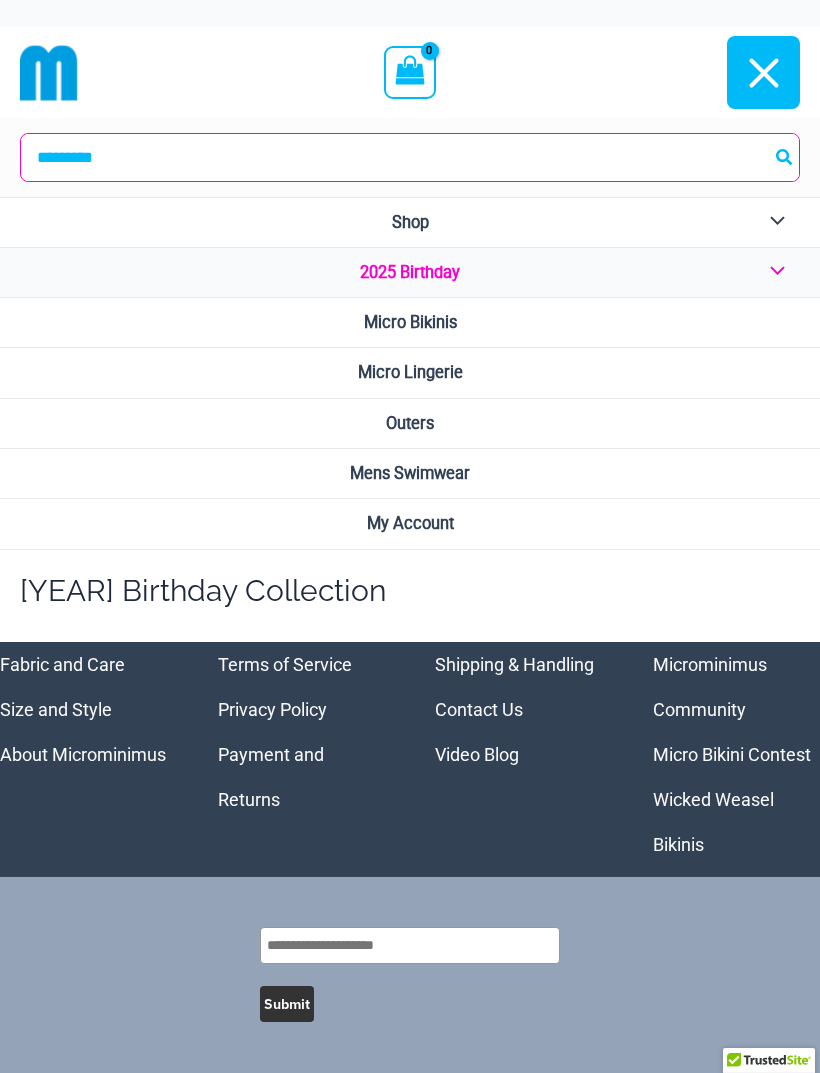 click on "Shop" at bounding box center (410, 223) 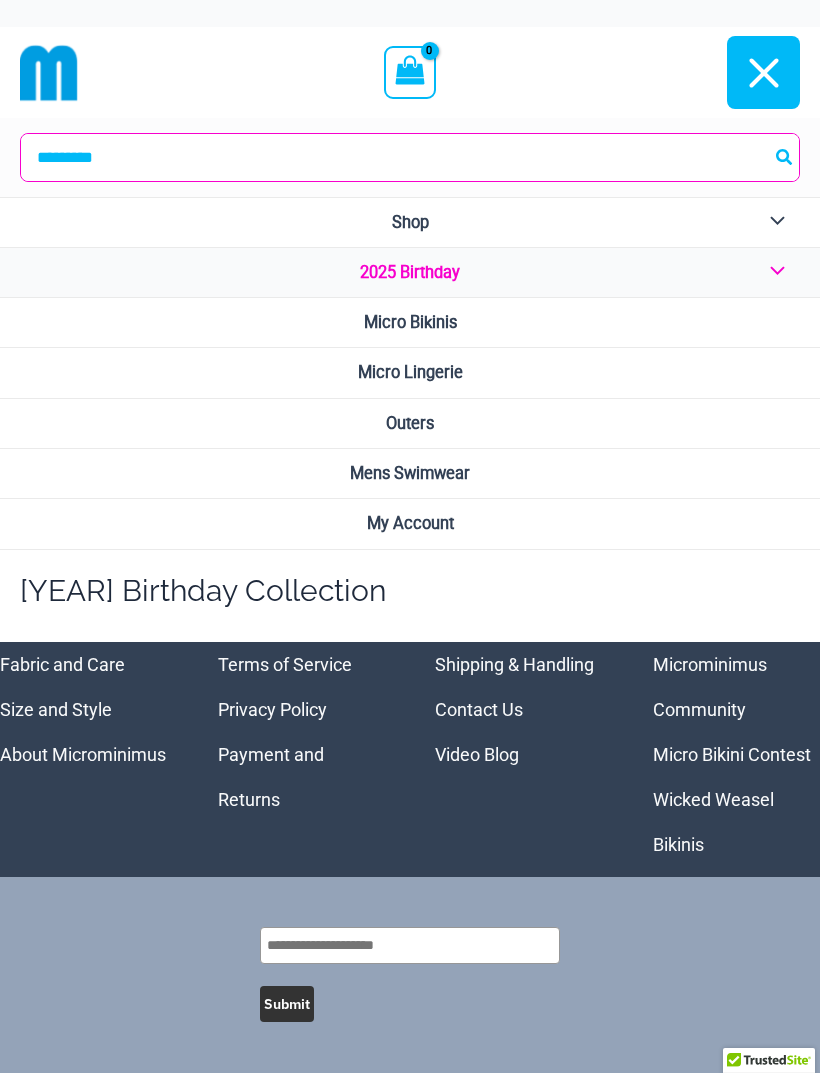 click on "Menu Toggle" at bounding box center (772, 272) 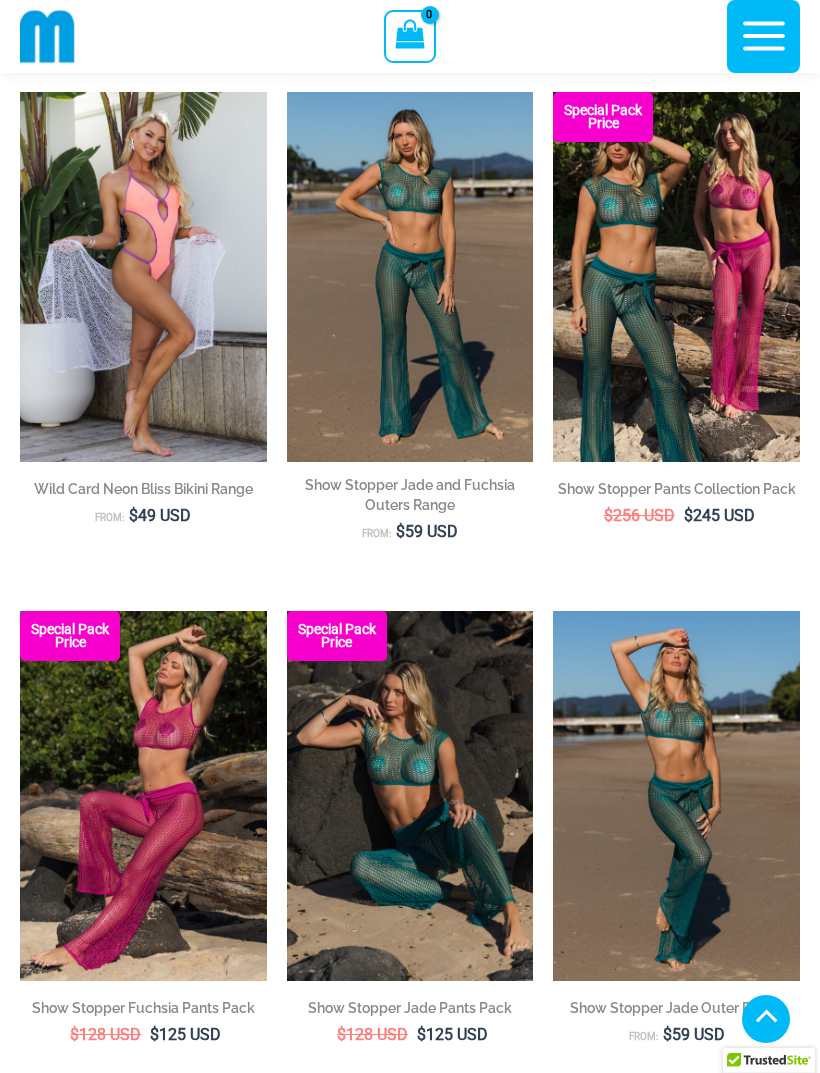scroll, scrollTop: 677, scrollLeft: 0, axis: vertical 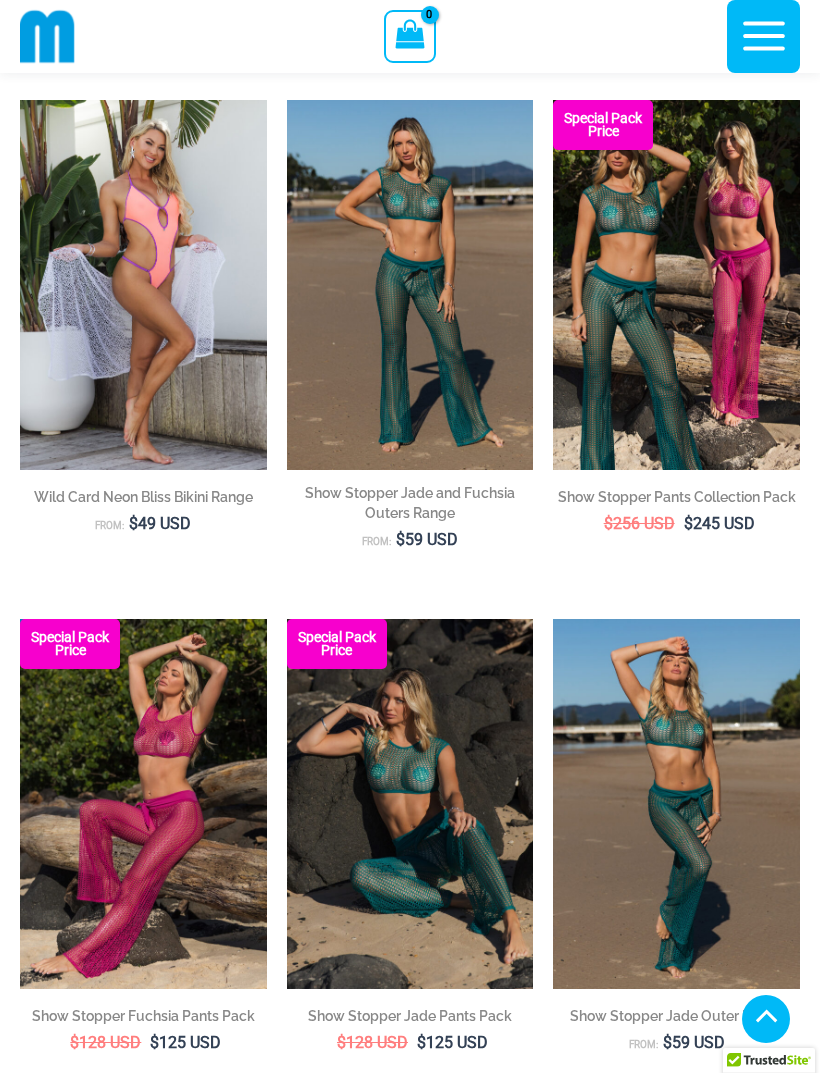 click 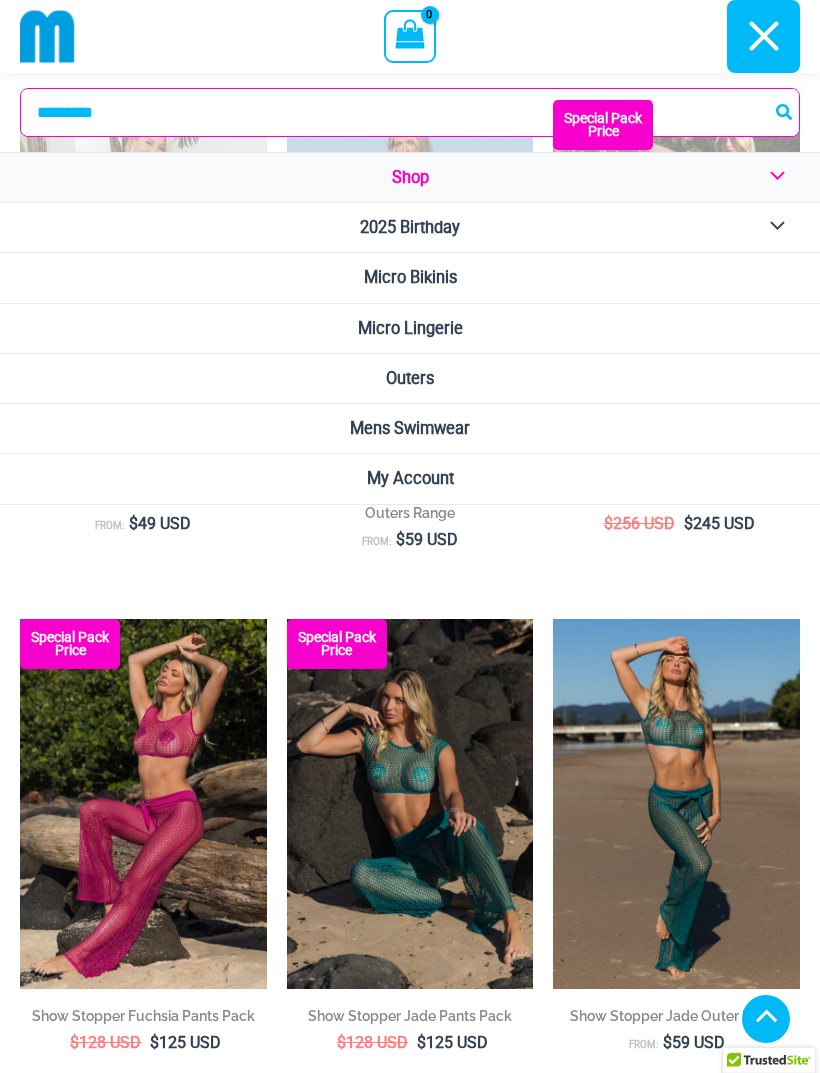 click on "Menu Toggle" at bounding box center [772, 177] 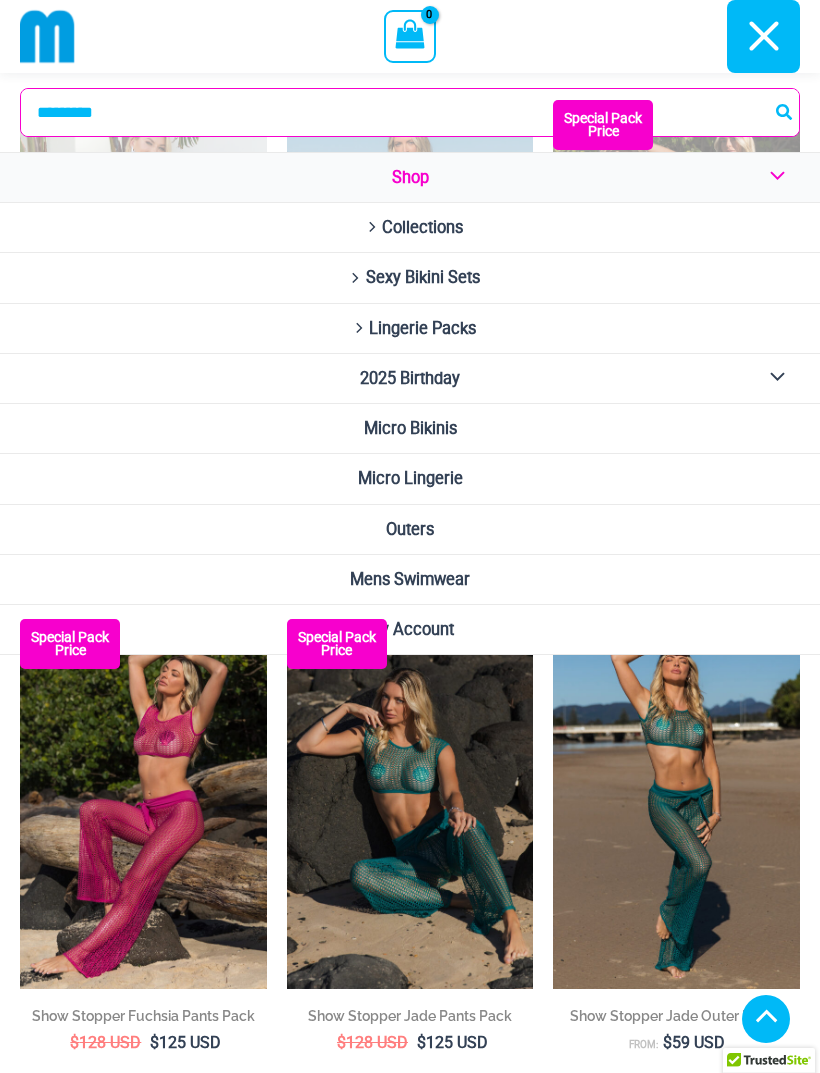 click on "Menu Toggle" at bounding box center (772, 378) 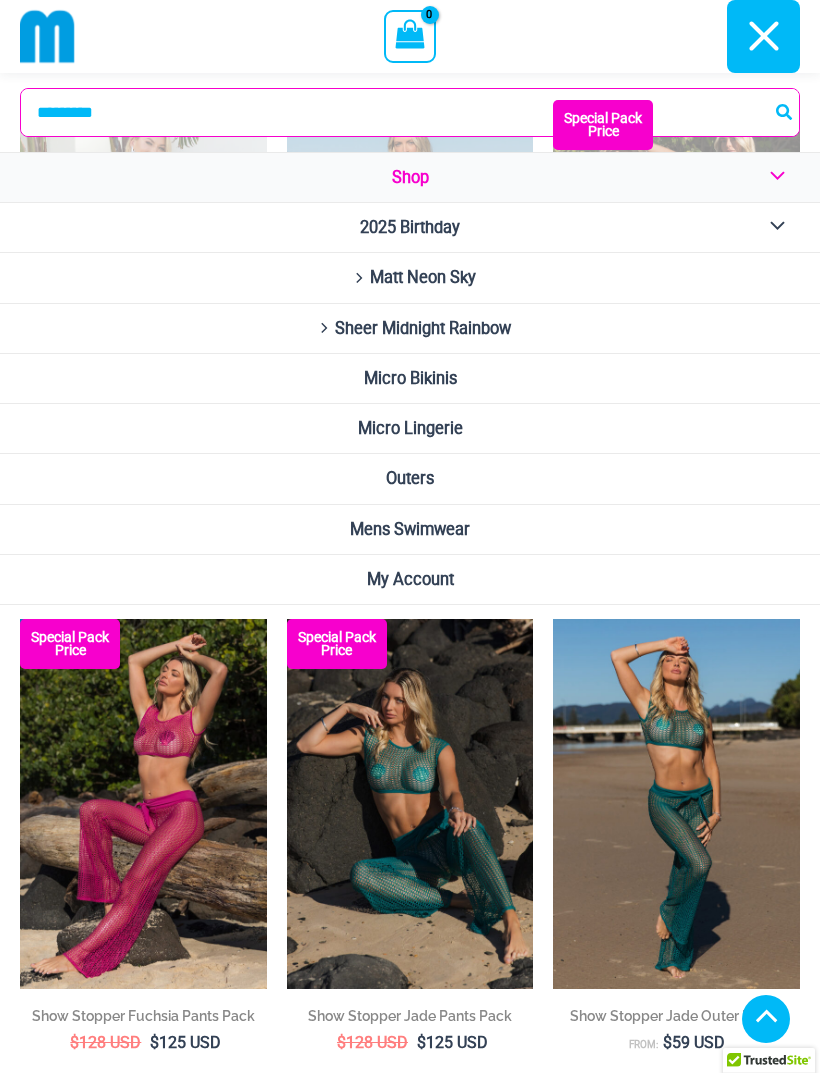 click on "Menu Toggle" at bounding box center [772, 227] 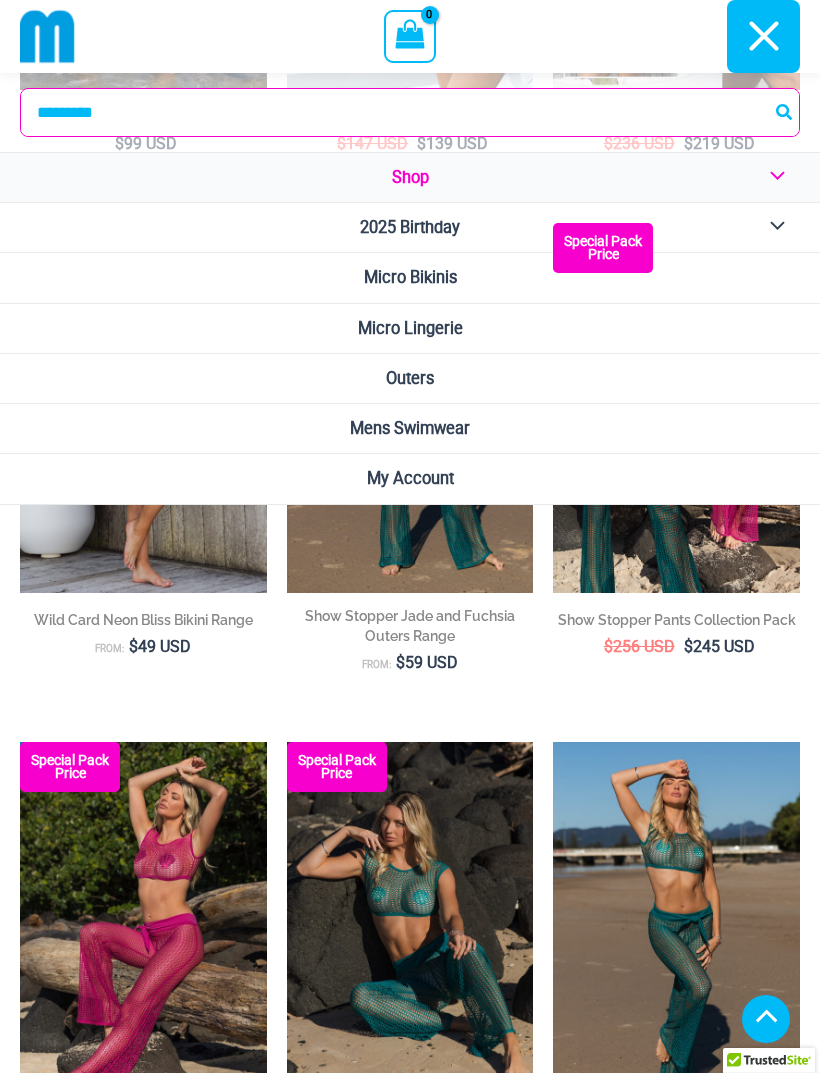 scroll, scrollTop: 556, scrollLeft: 0, axis: vertical 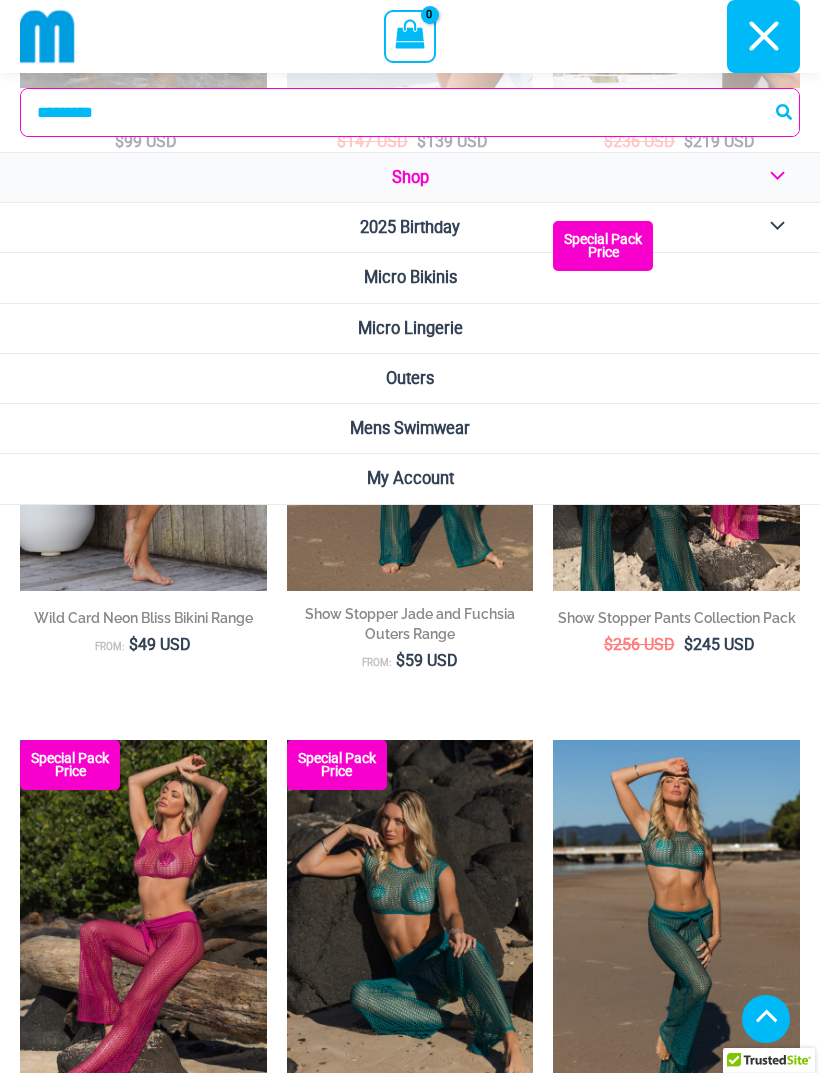 click on "Menu Toggle" at bounding box center (772, 227) 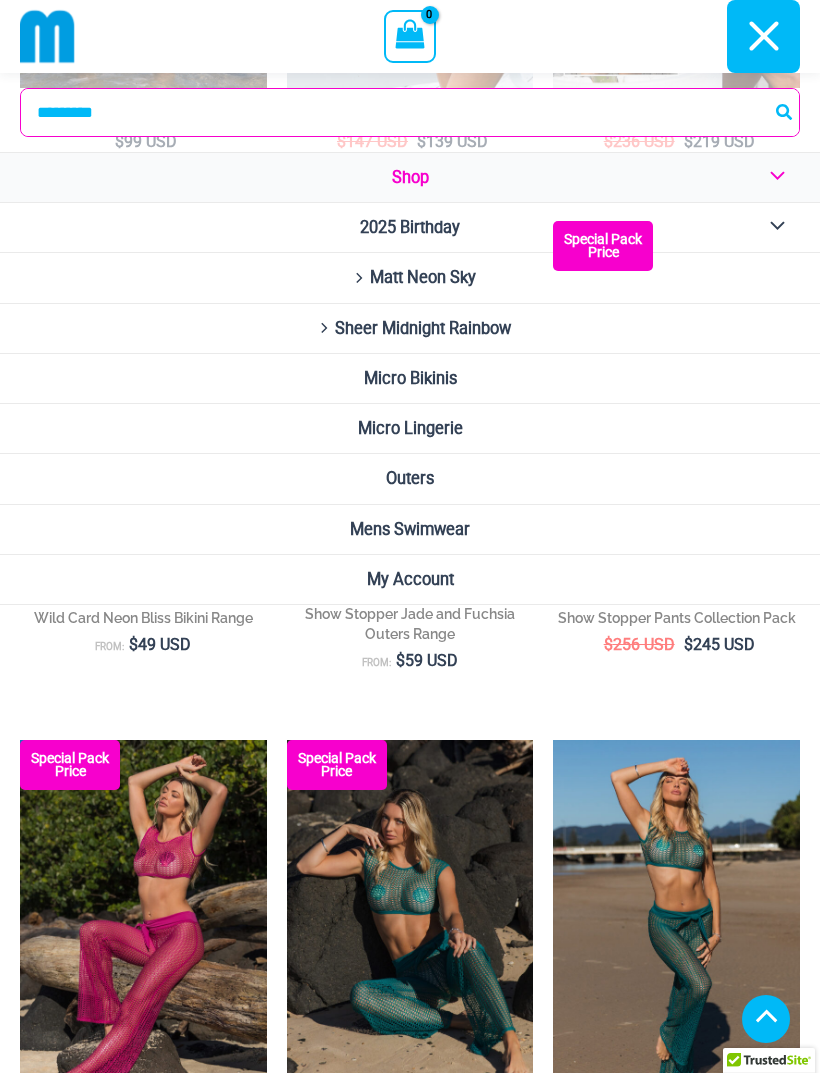 click on "Sheer Midnight Rainbow" at bounding box center (423, 328) 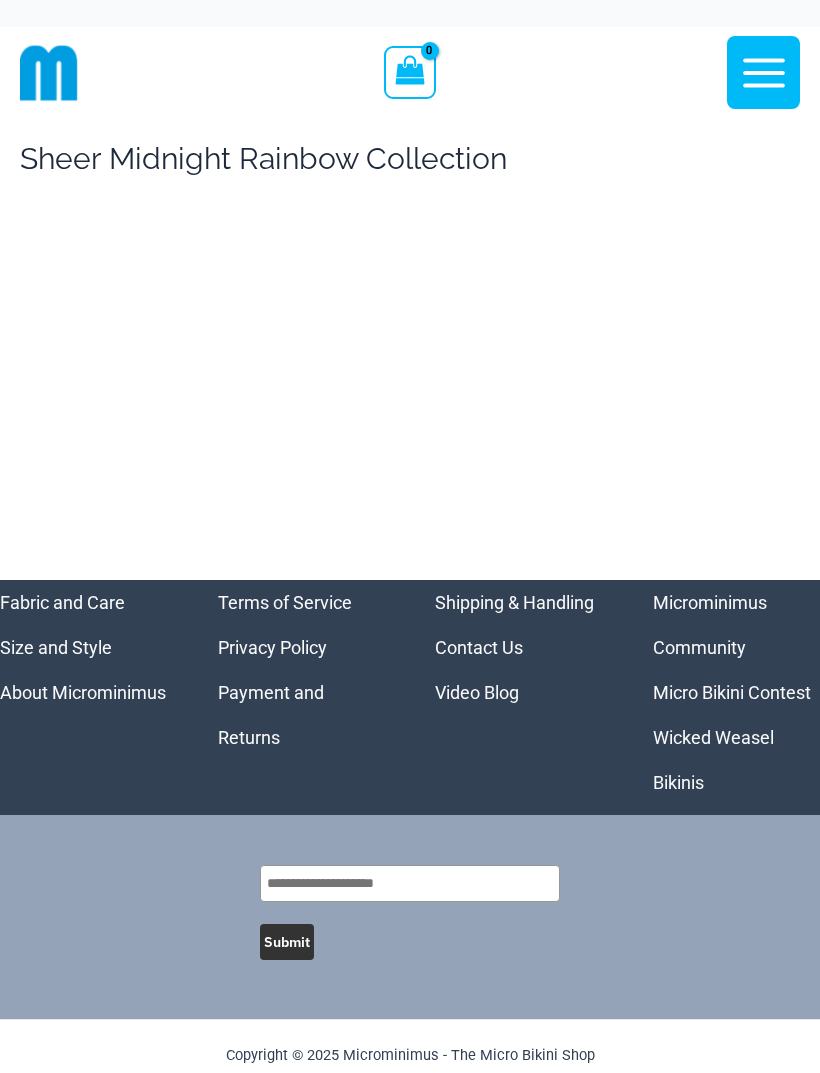 scroll, scrollTop: 0, scrollLeft: 0, axis: both 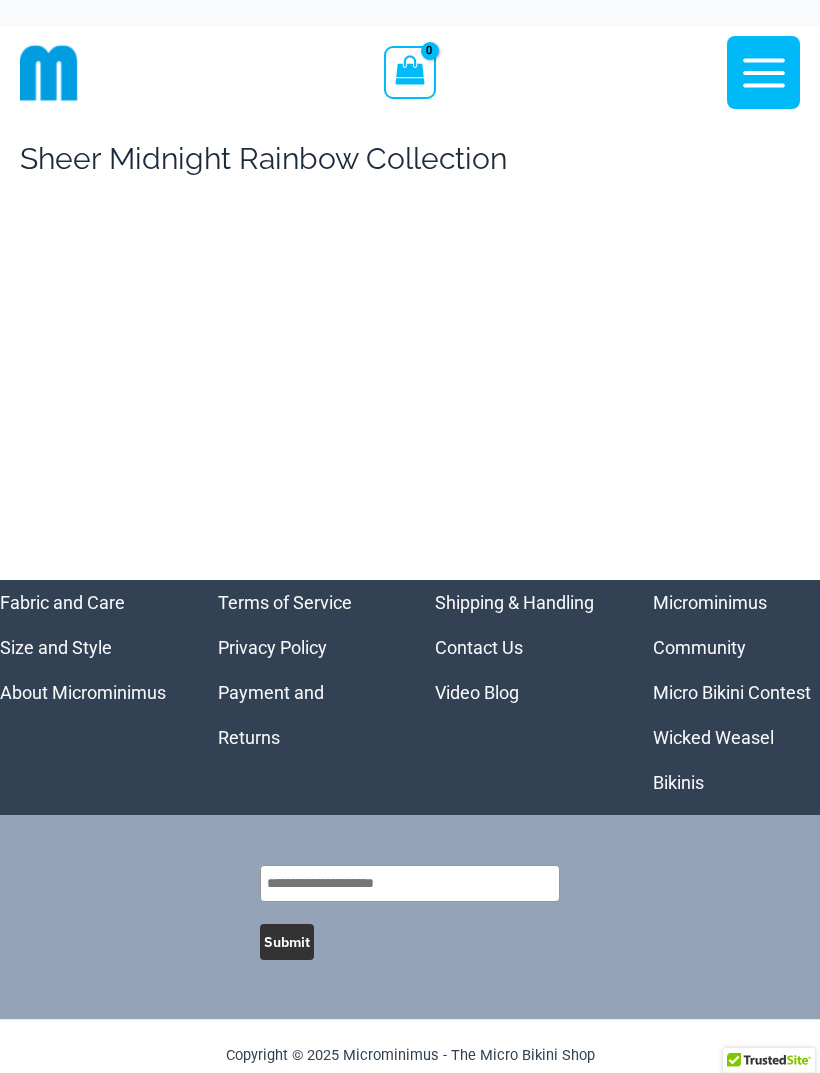 click 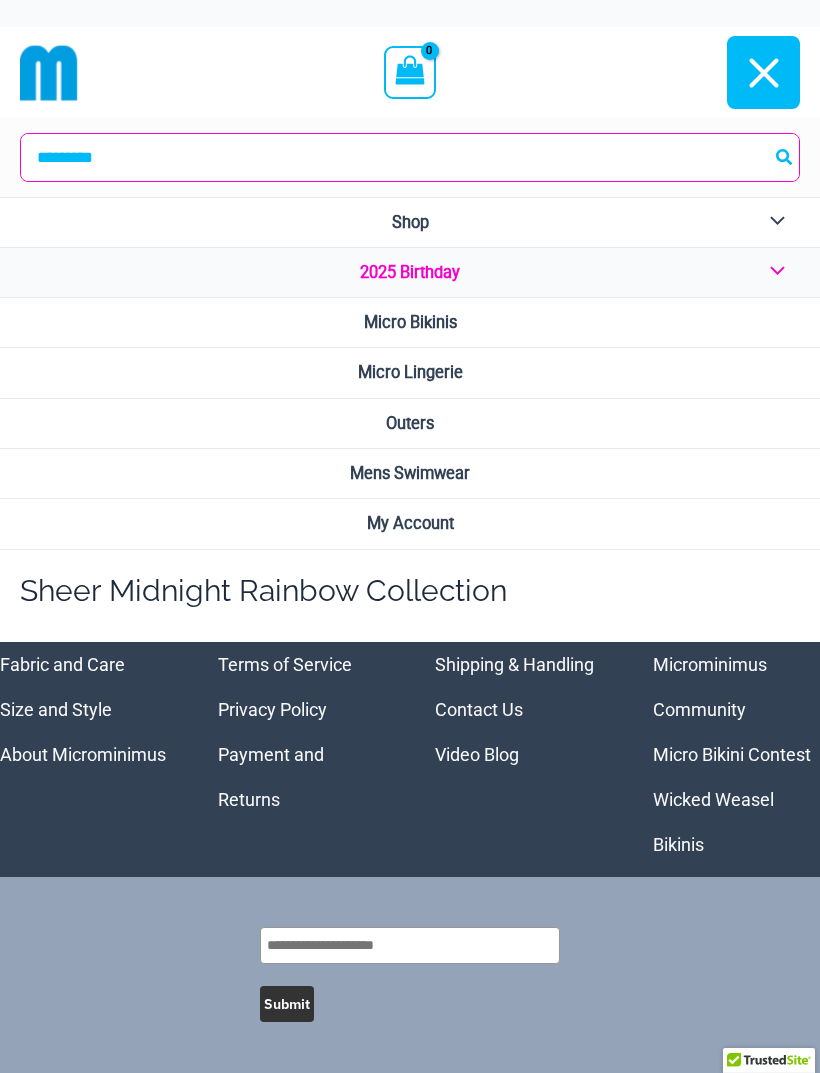 click on "Menu Toggle" at bounding box center [772, 272] 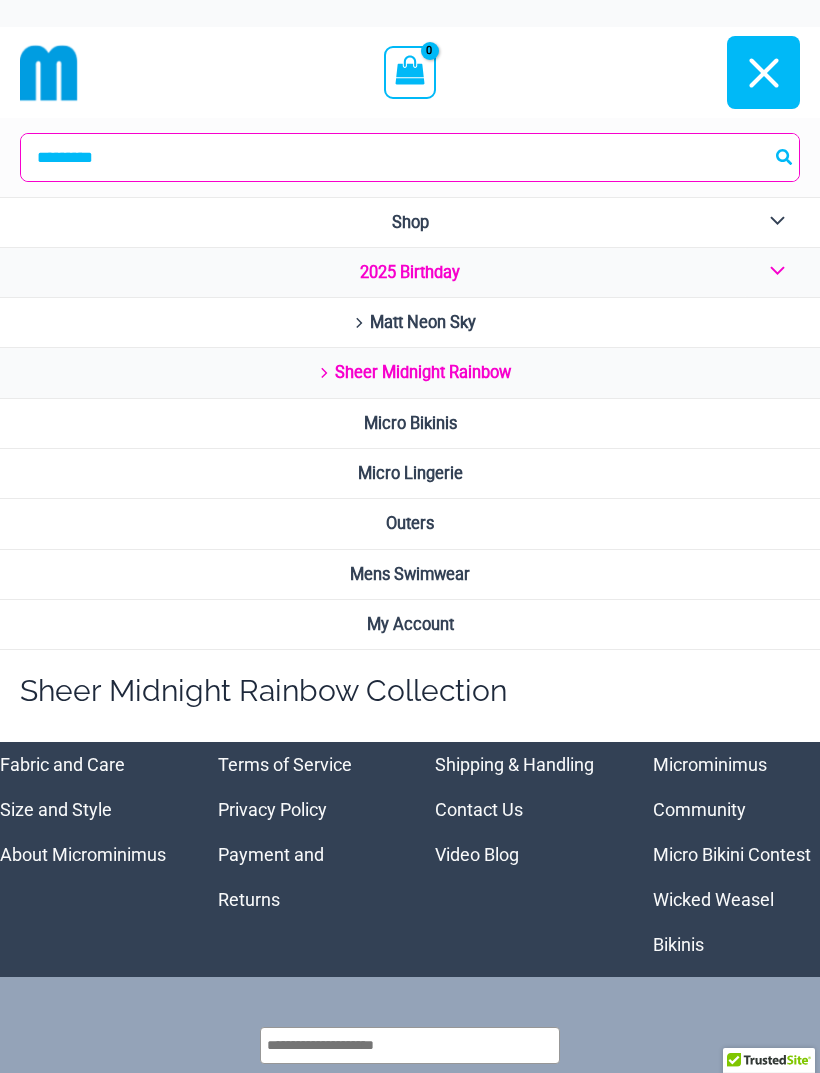 click on "Sheer Midnight Rainbow" at bounding box center [423, 372] 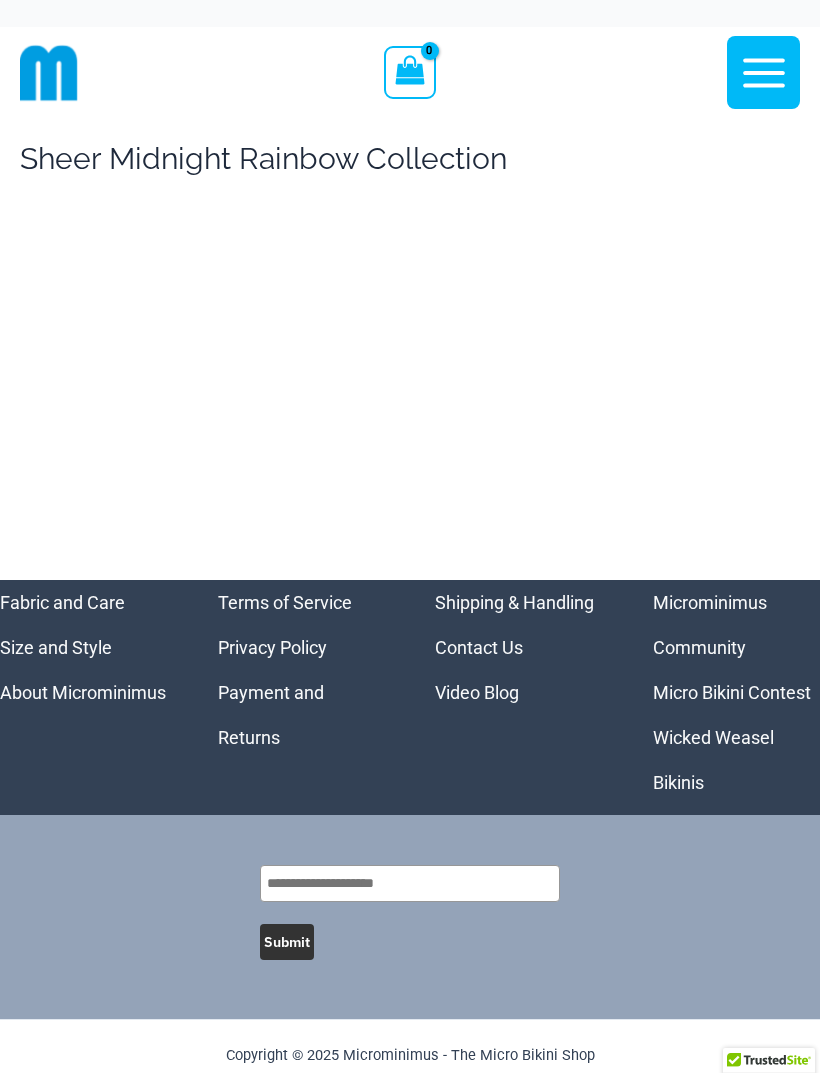 scroll, scrollTop: 0, scrollLeft: 0, axis: both 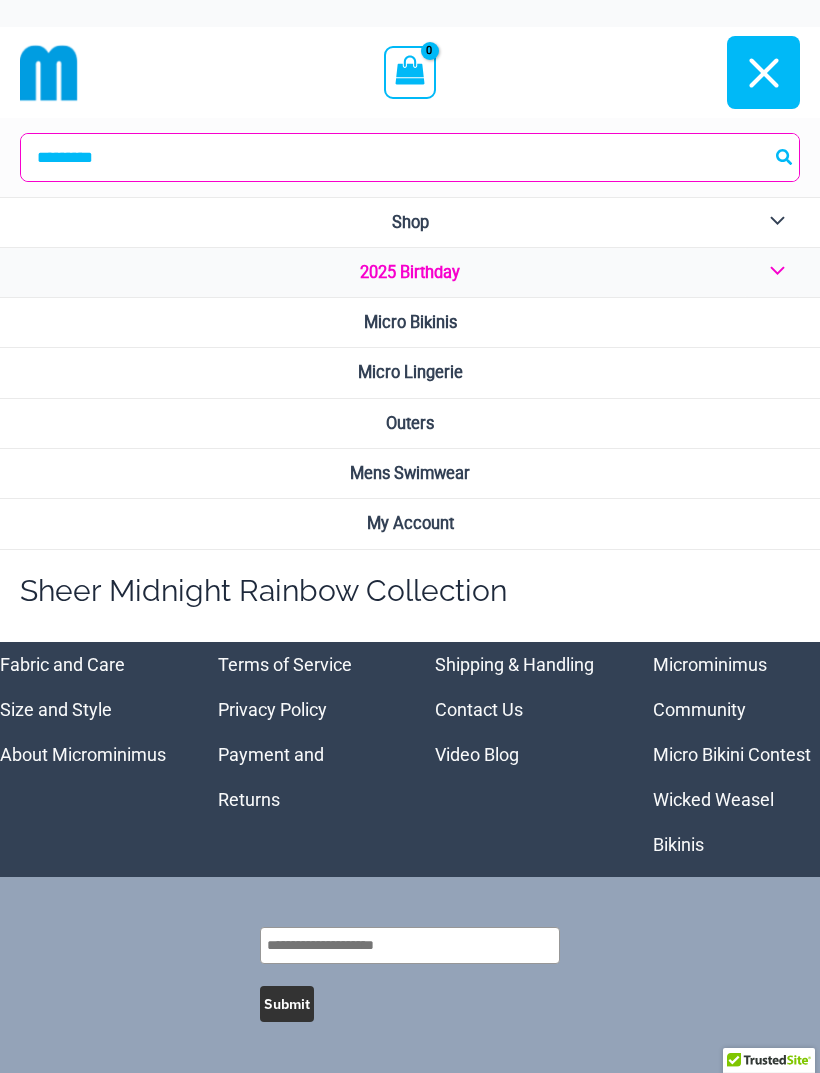 click on "Menu Toggle" at bounding box center [772, 272] 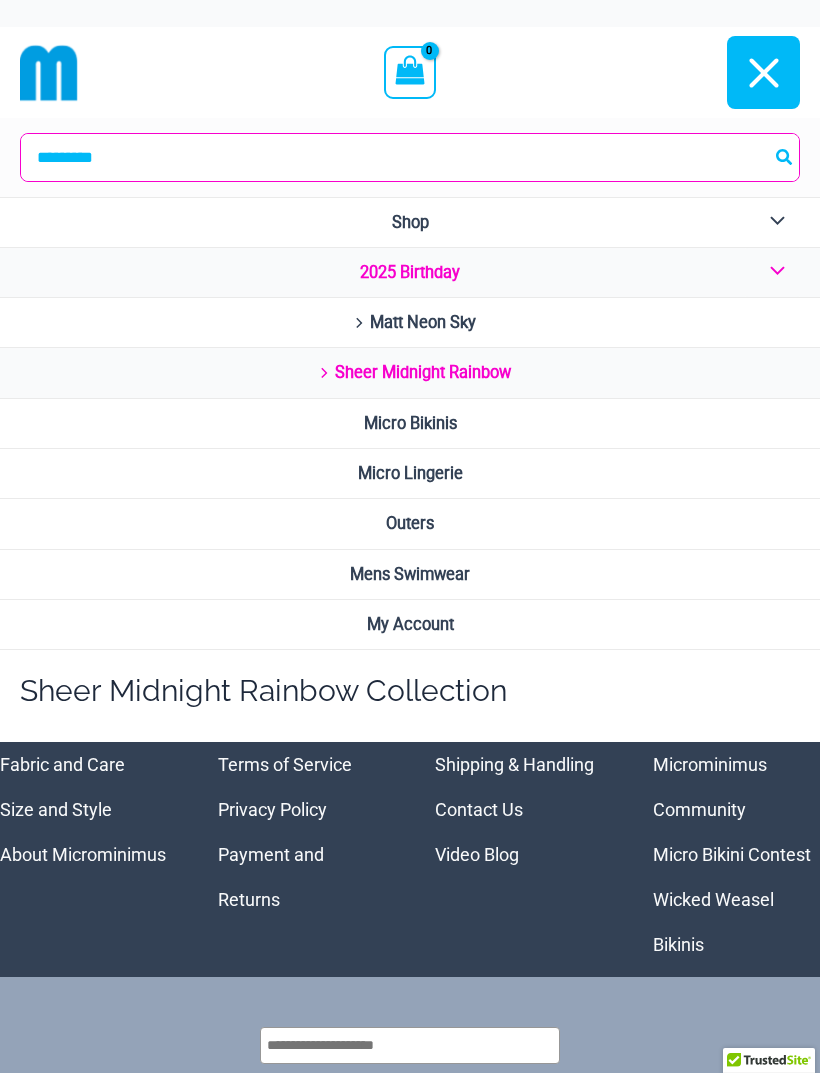 click on "Matt Neon Sky" at bounding box center (410, 323) 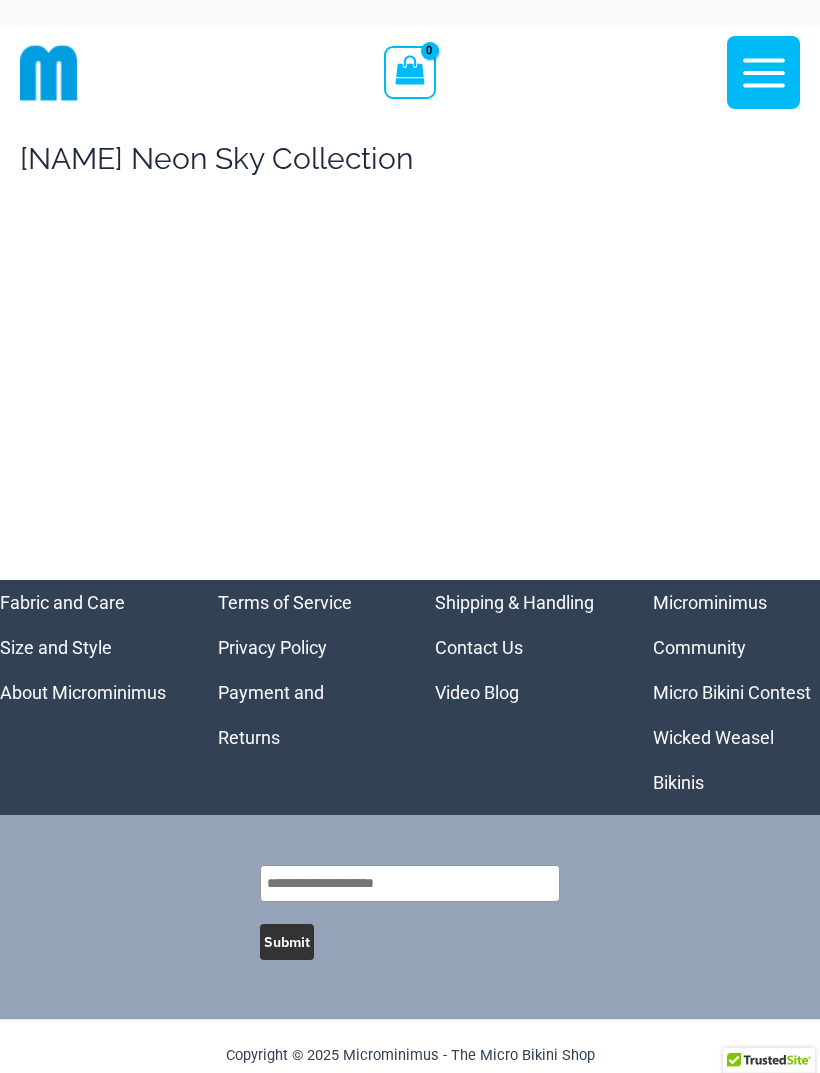 scroll, scrollTop: 0, scrollLeft: 0, axis: both 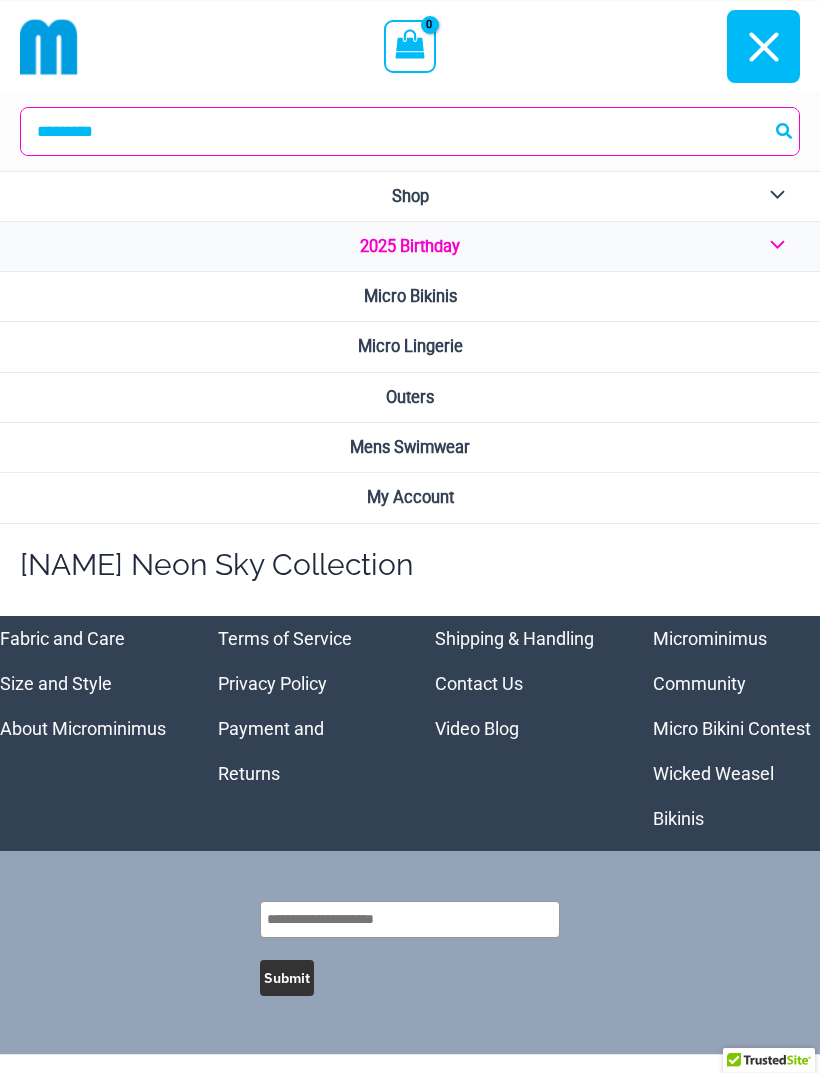 click on "My Account" at bounding box center [410, 498] 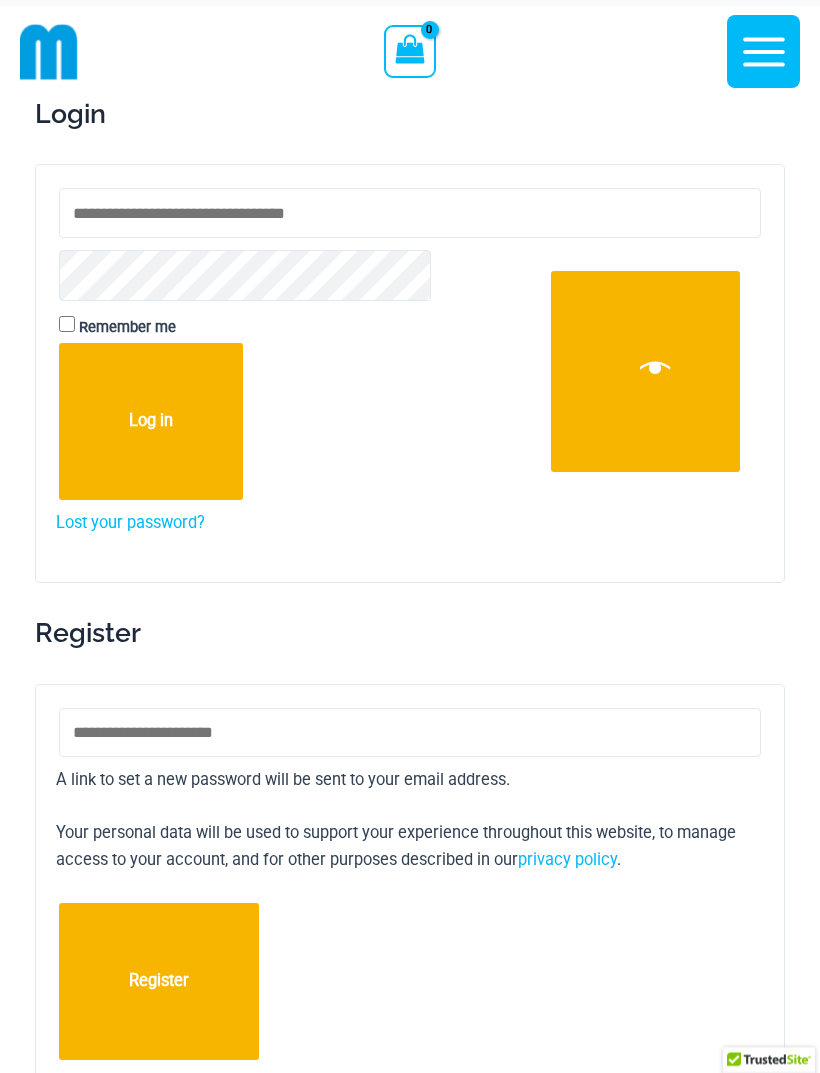 scroll, scrollTop: 23, scrollLeft: 0, axis: vertical 